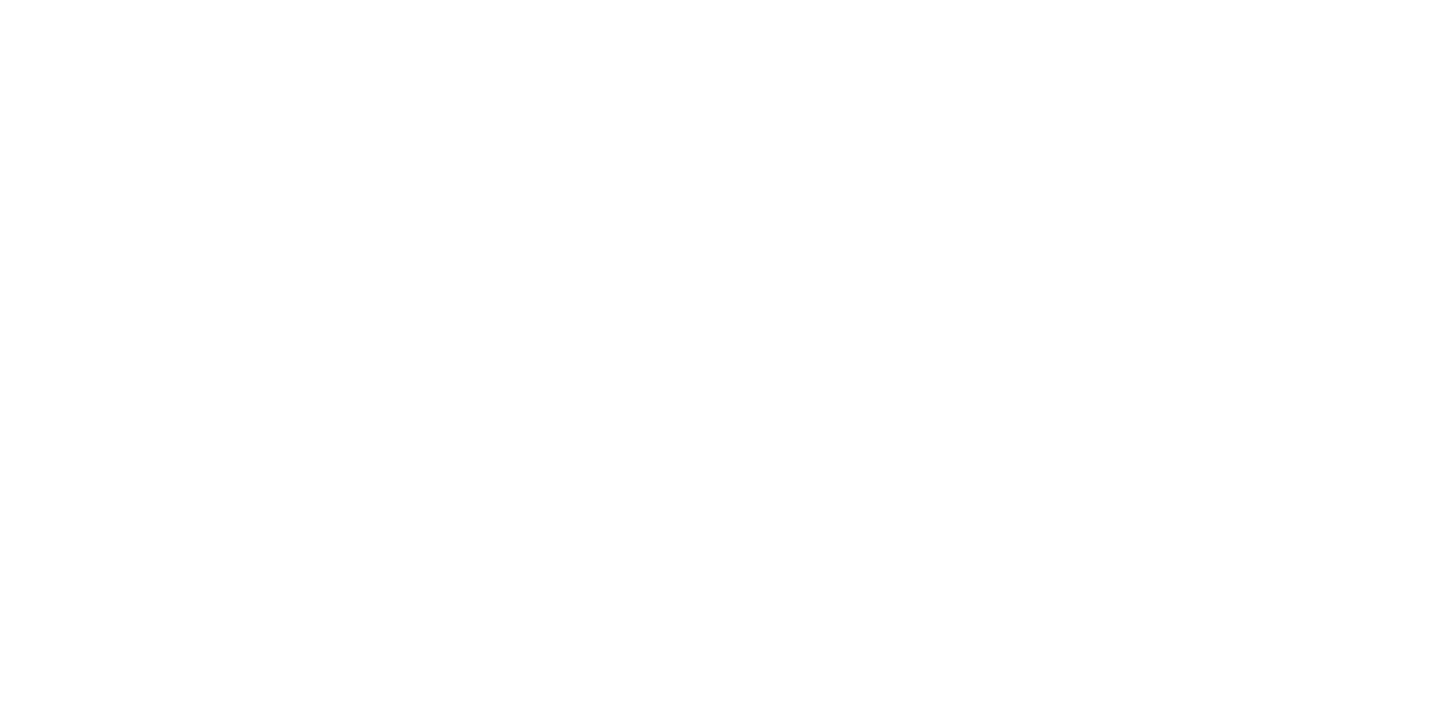 scroll, scrollTop: 0, scrollLeft: 0, axis: both 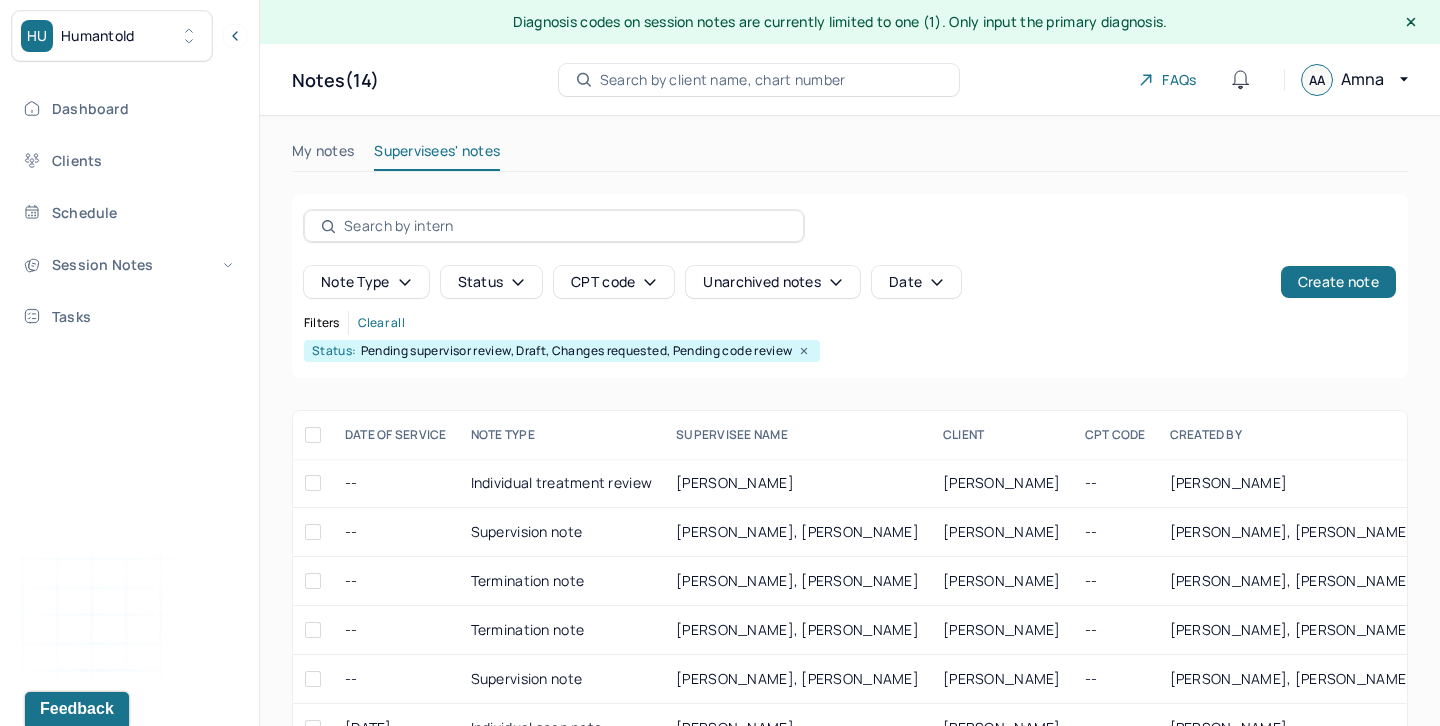 click on "My notes" at bounding box center (323, 155) 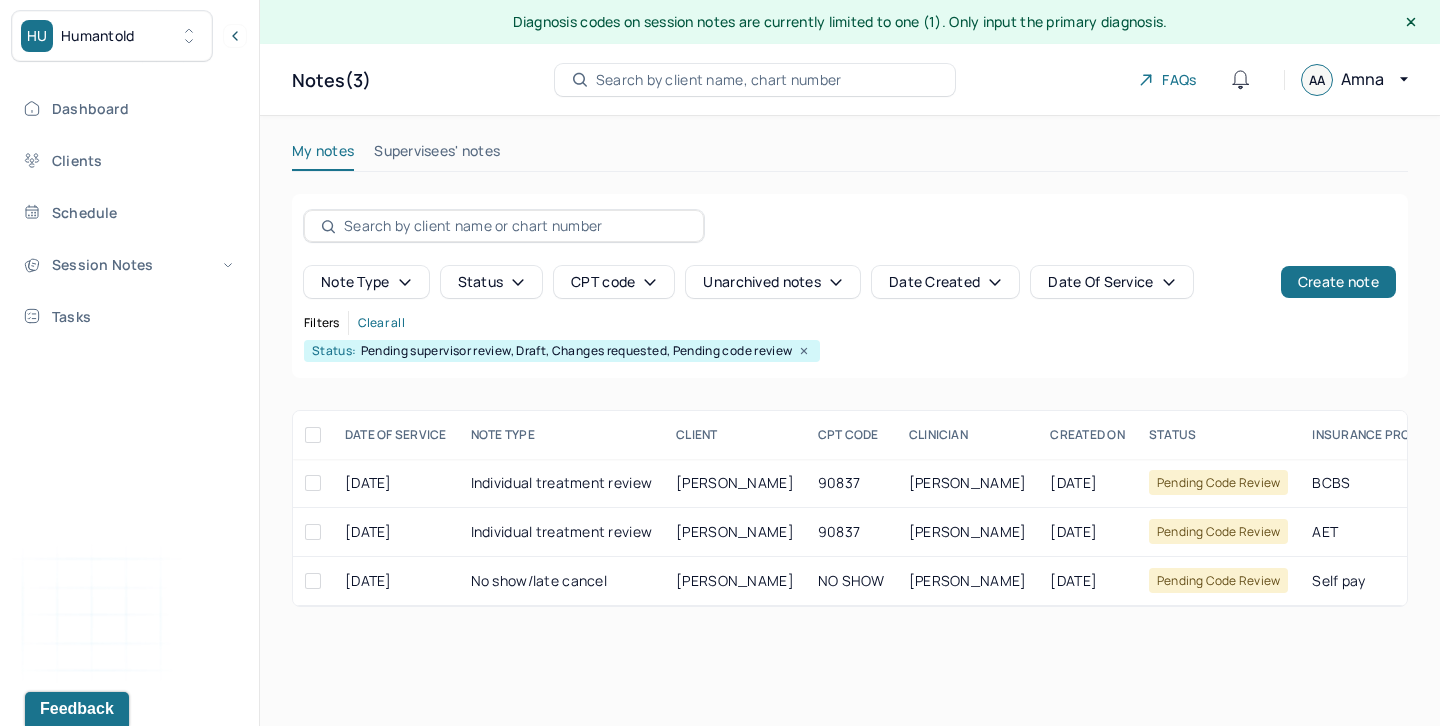click on "Supervisees' notes" at bounding box center [437, 155] 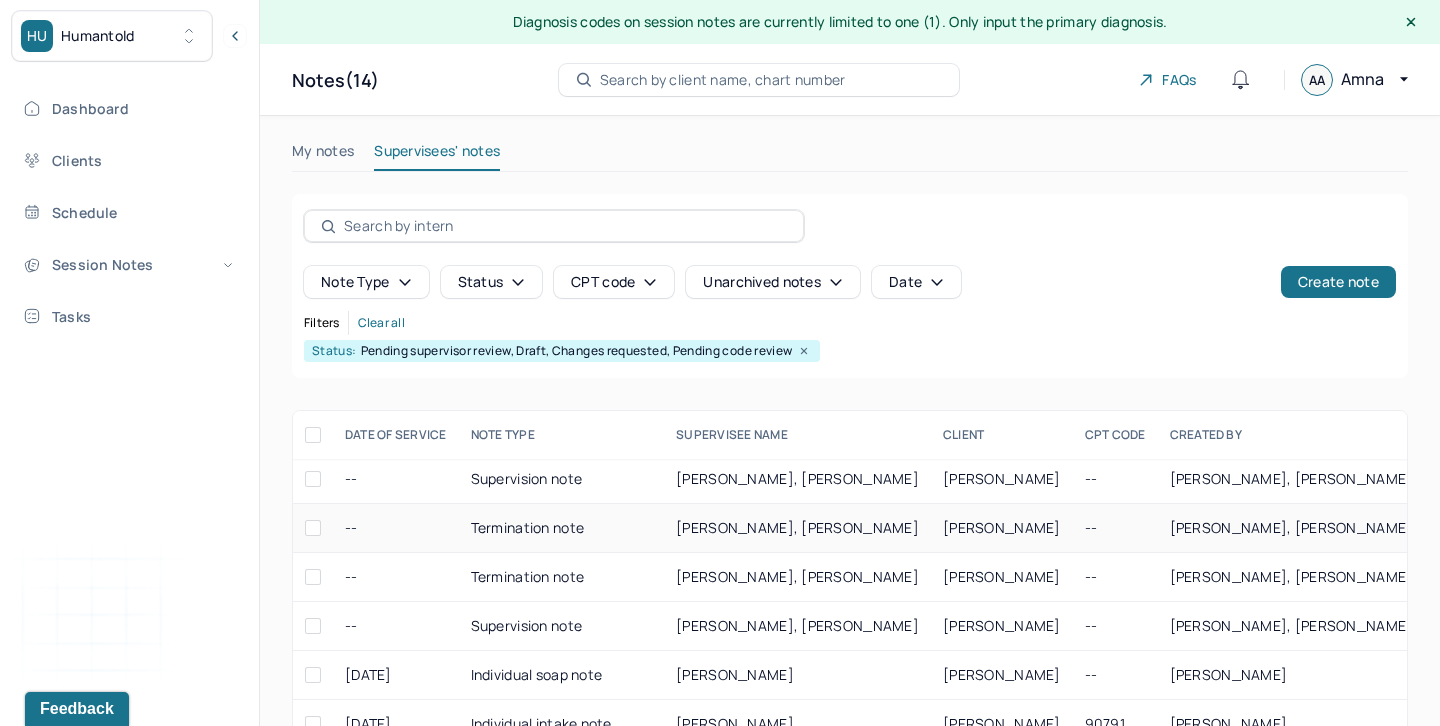 scroll, scrollTop: 144, scrollLeft: 0, axis: vertical 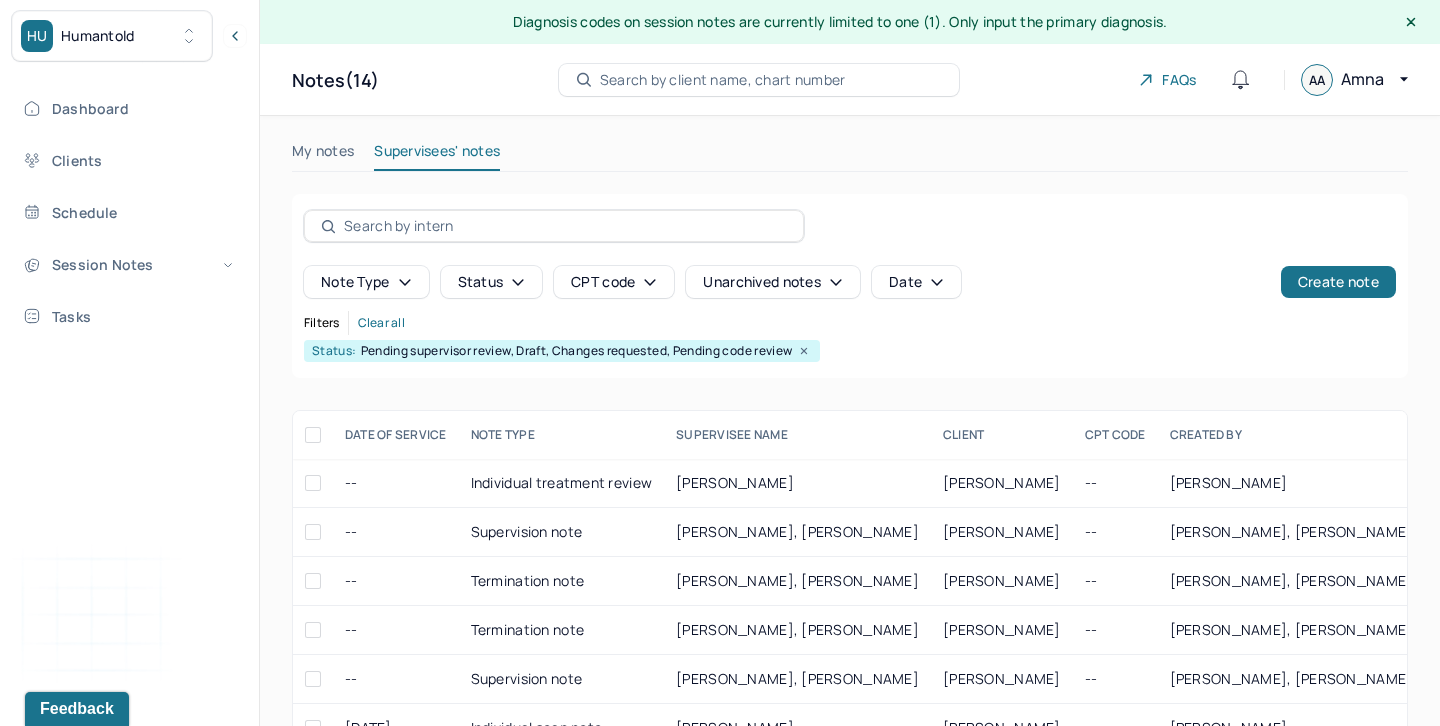 click on "My notes" at bounding box center (323, 155) 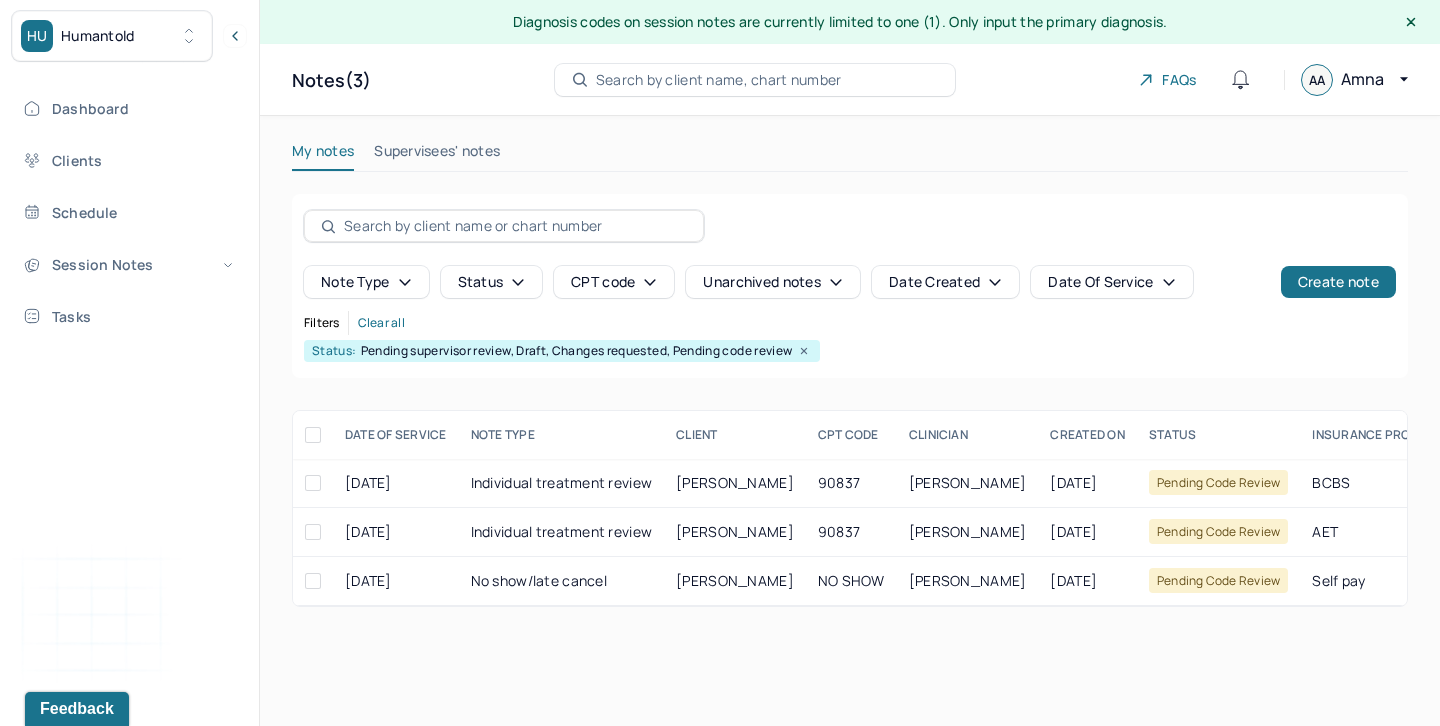 click on "Supervisees' notes" at bounding box center (437, 155) 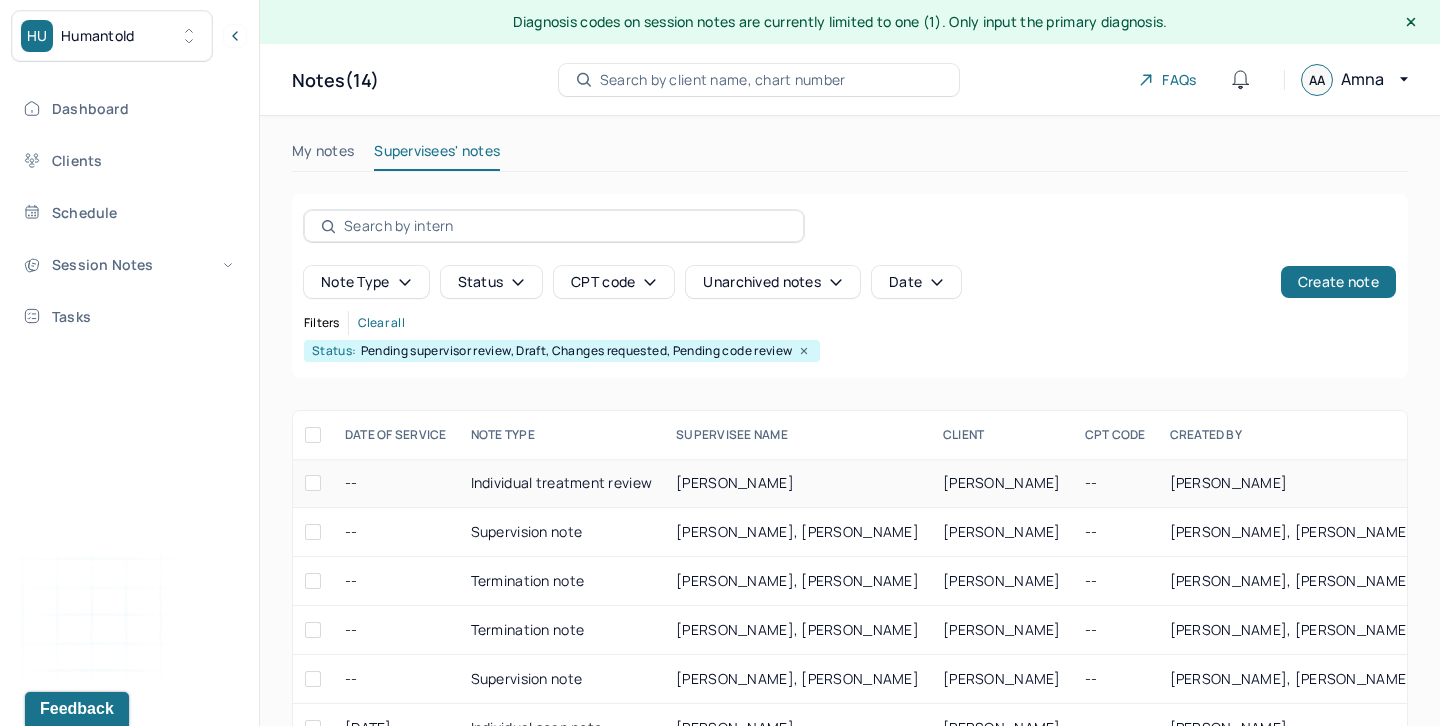 scroll, scrollTop: 0, scrollLeft: 43, axis: horizontal 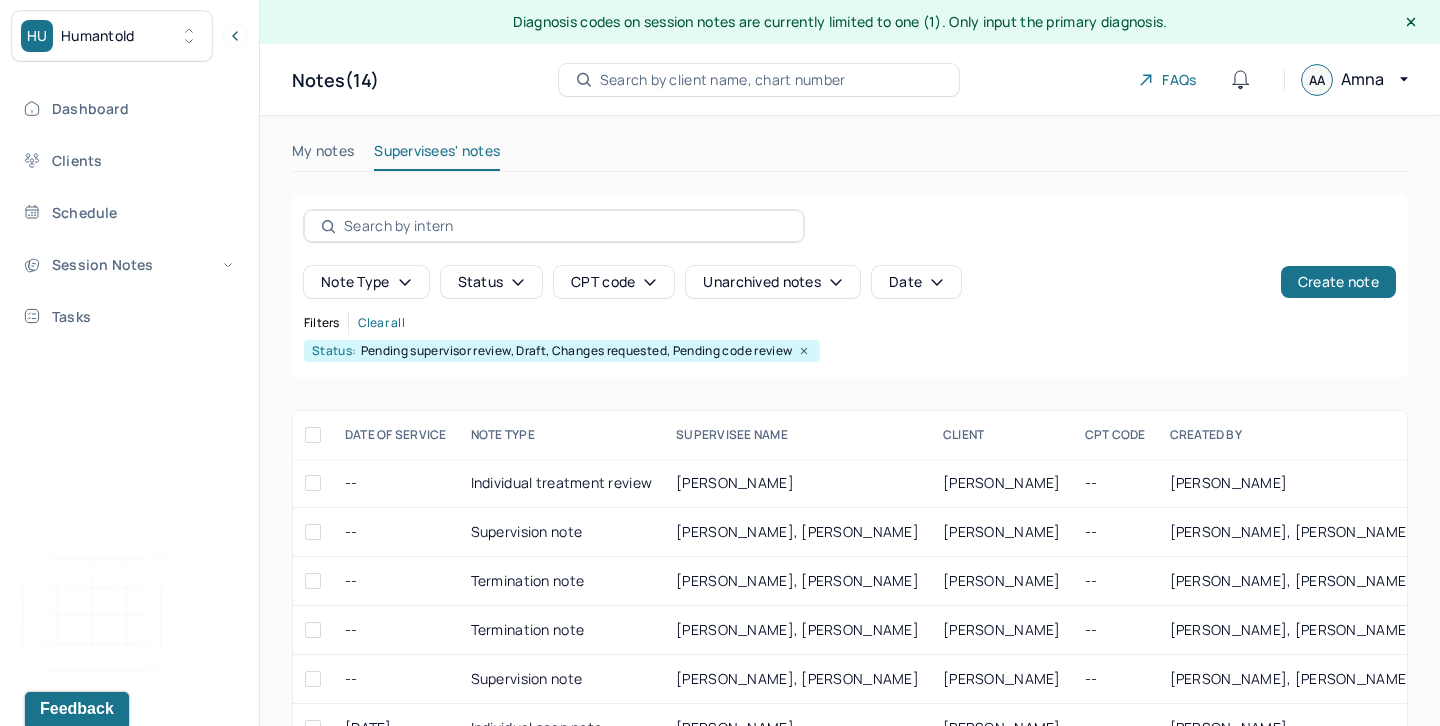 click on "My notes" at bounding box center [323, 155] 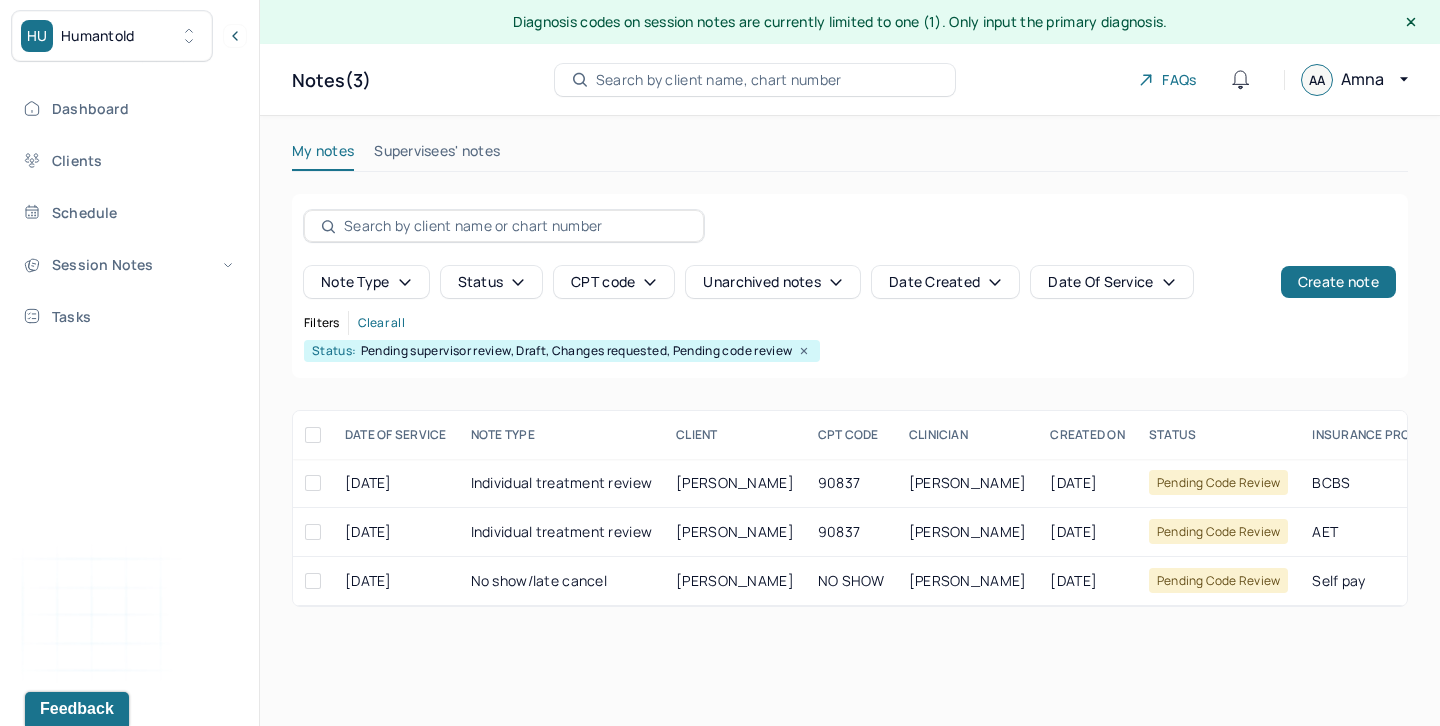 click on "Supervisees' notes" at bounding box center [437, 155] 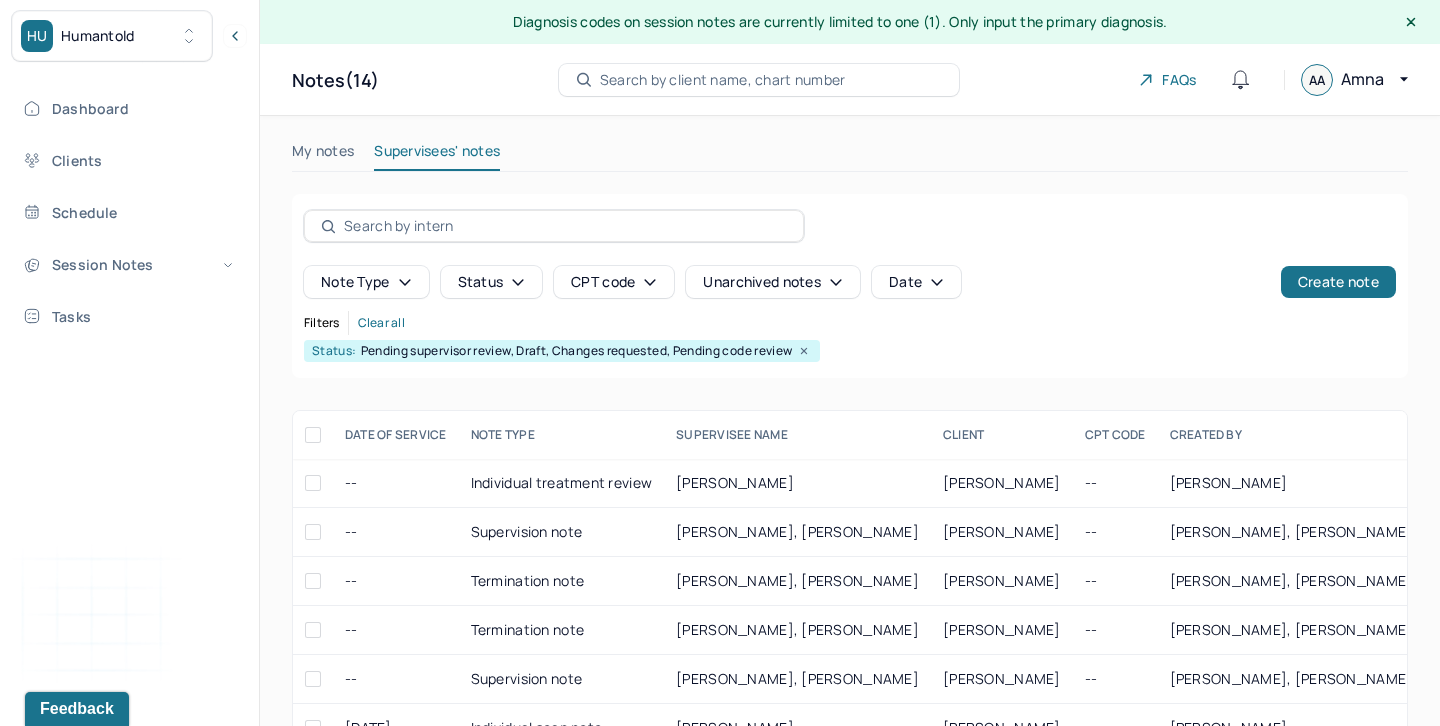 click on "My notes" at bounding box center [323, 155] 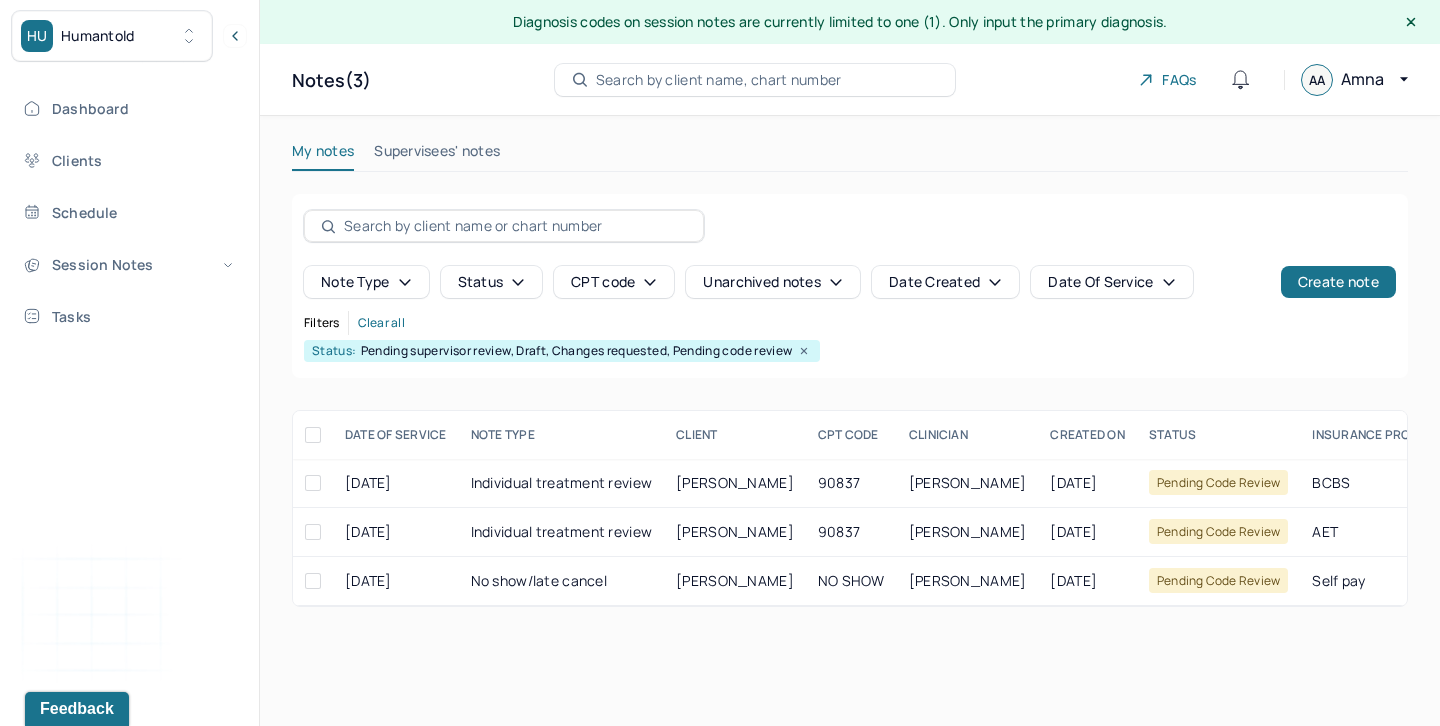 click on "Supervisees' notes" at bounding box center (437, 155) 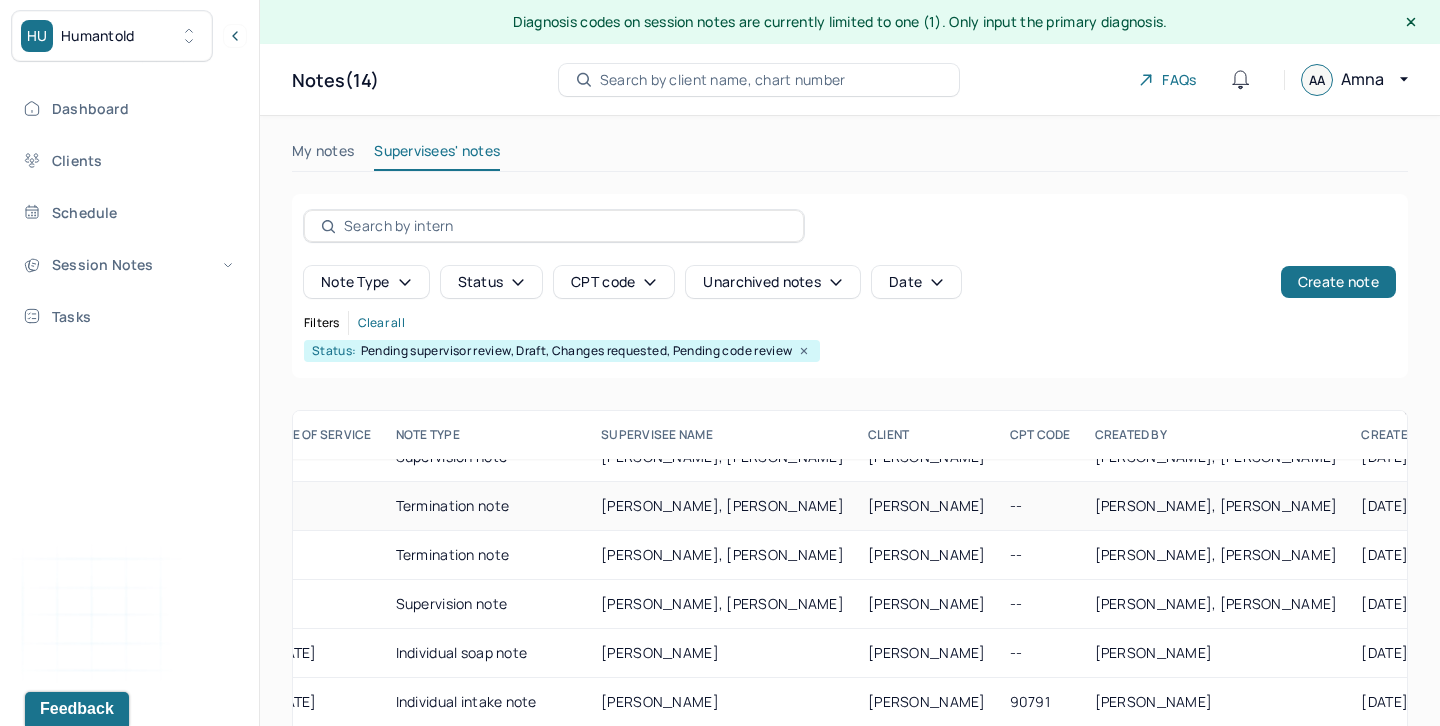 scroll, scrollTop: 155, scrollLeft: 75, axis: both 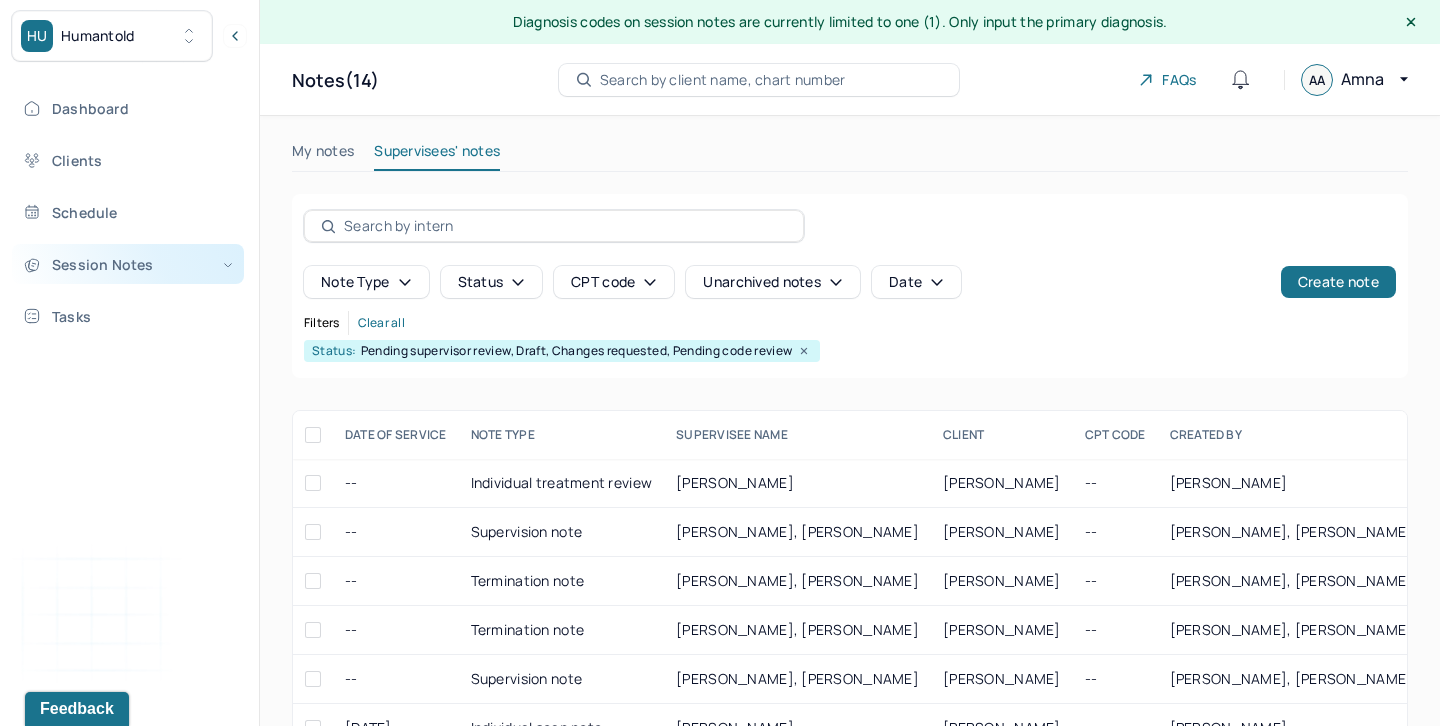 click on "Session Notes" at bounding box center (128, 264) 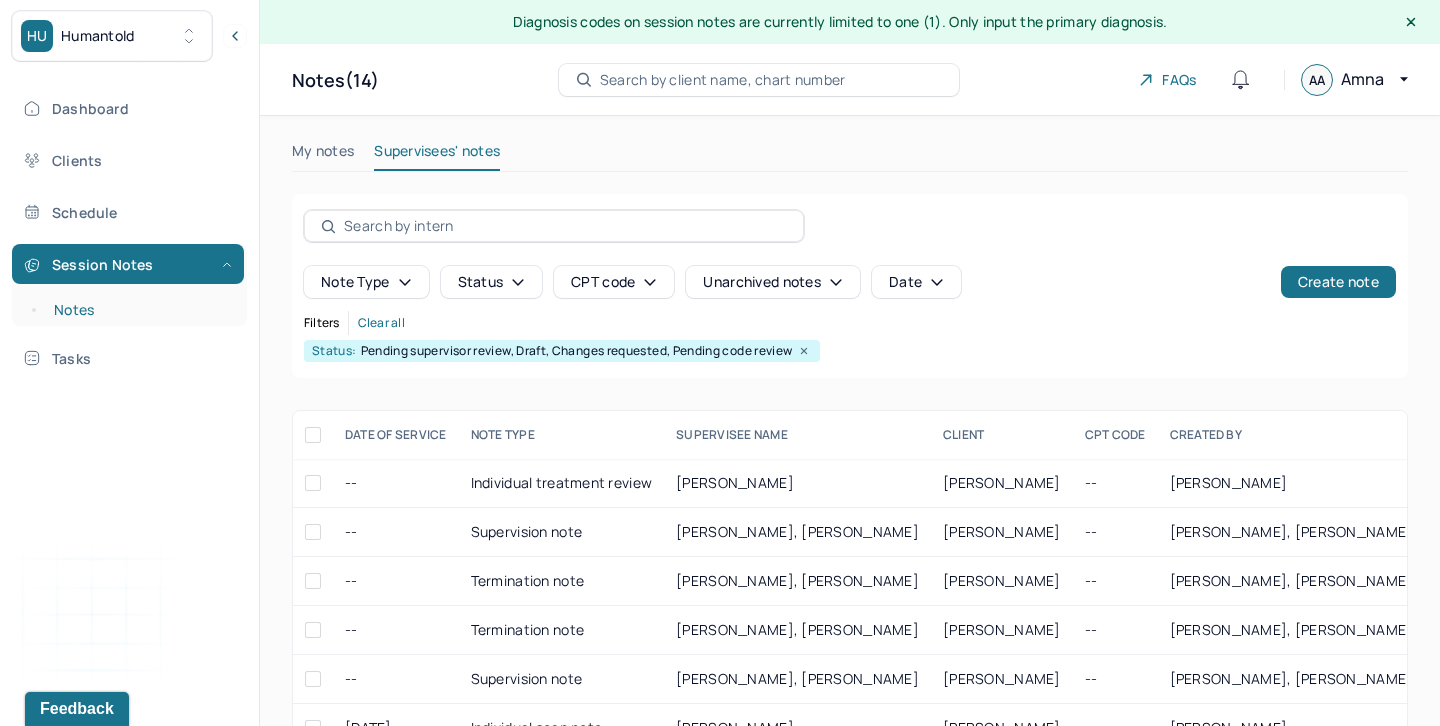 click on "Notes" at bounding box center [139, 310] 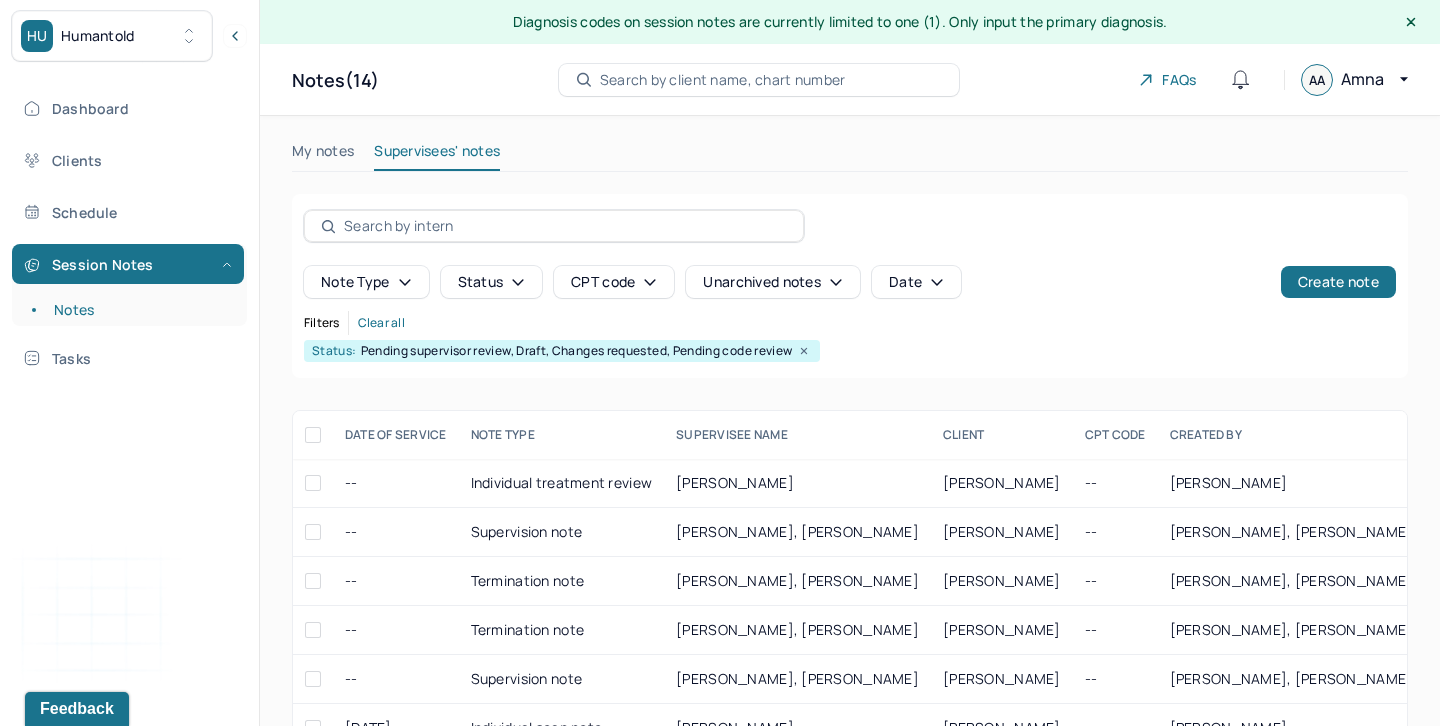 click on "Supervisees' notes" at bounding box center (437, 155) 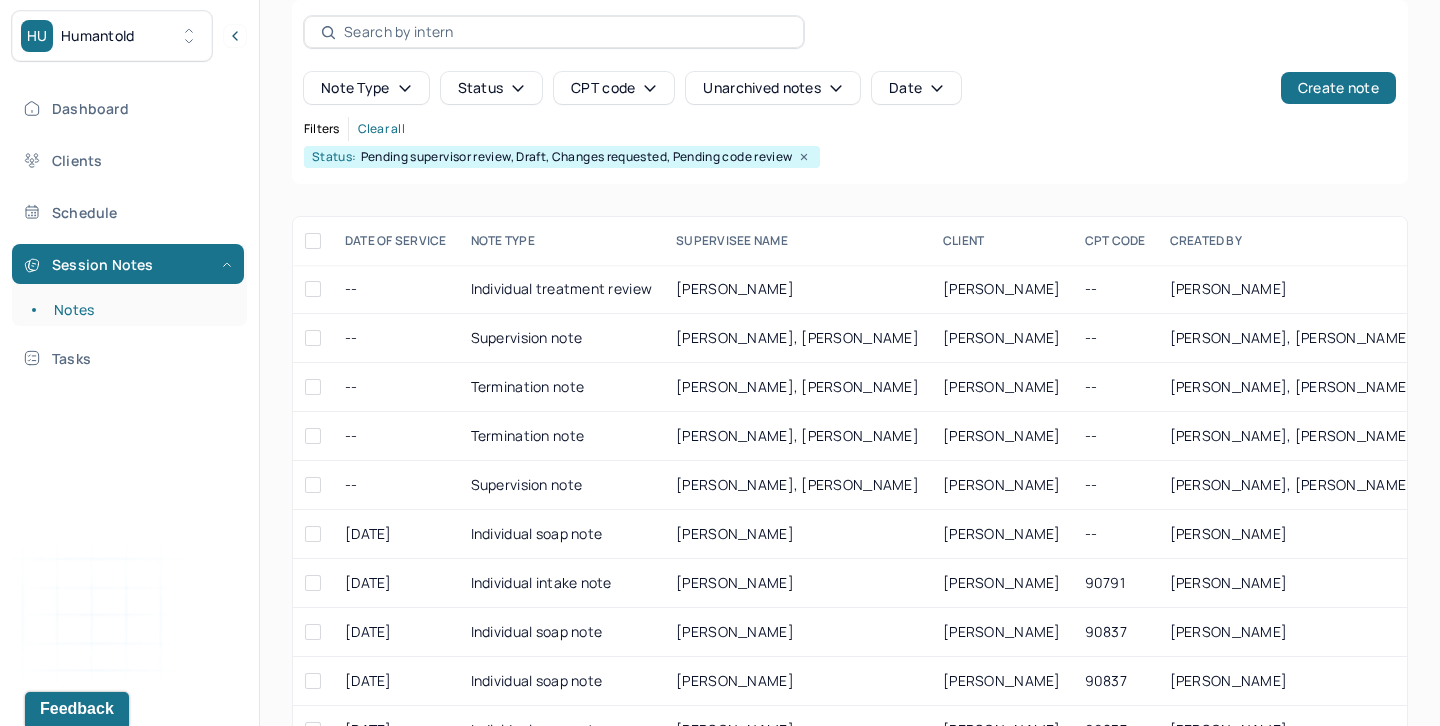 scroll, scrollTop: 290, scrollLeft: 0, axis: vertical 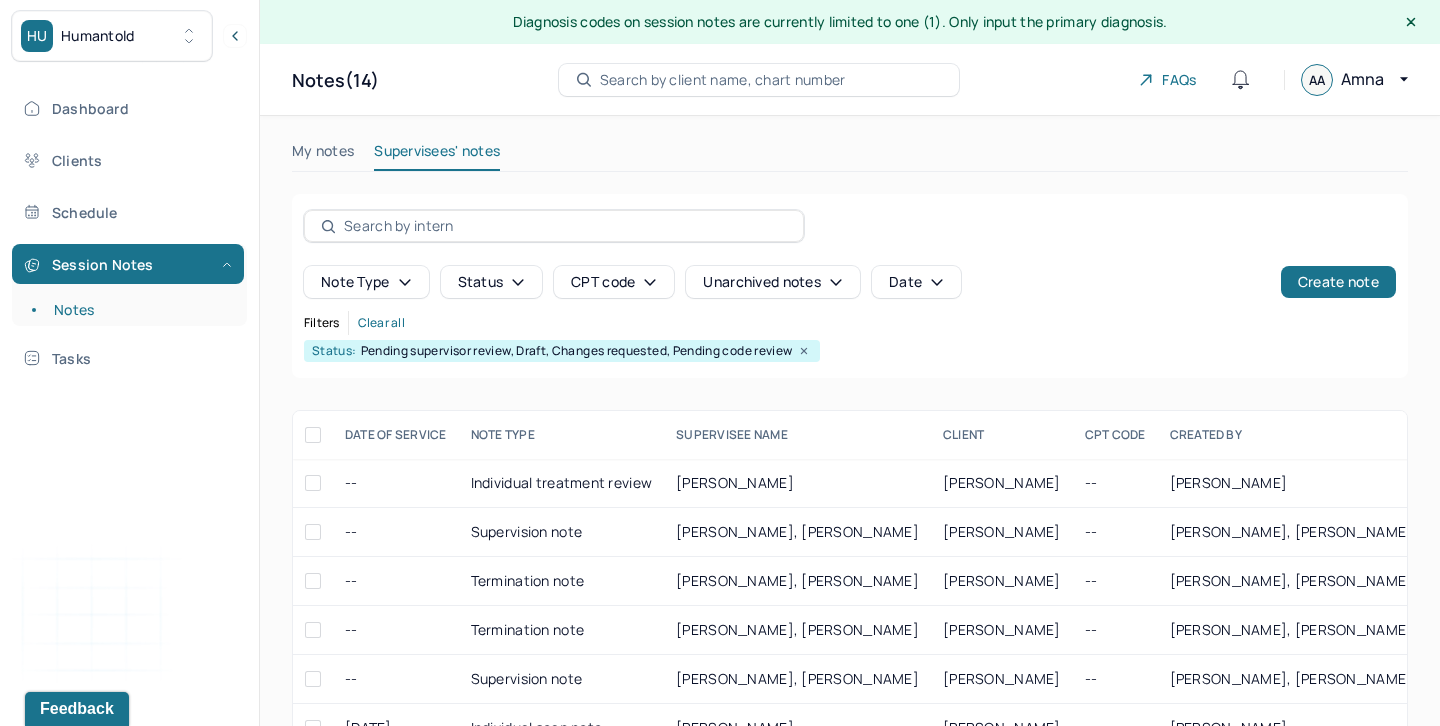 click on "My notes" at bounding box center [323, 155] 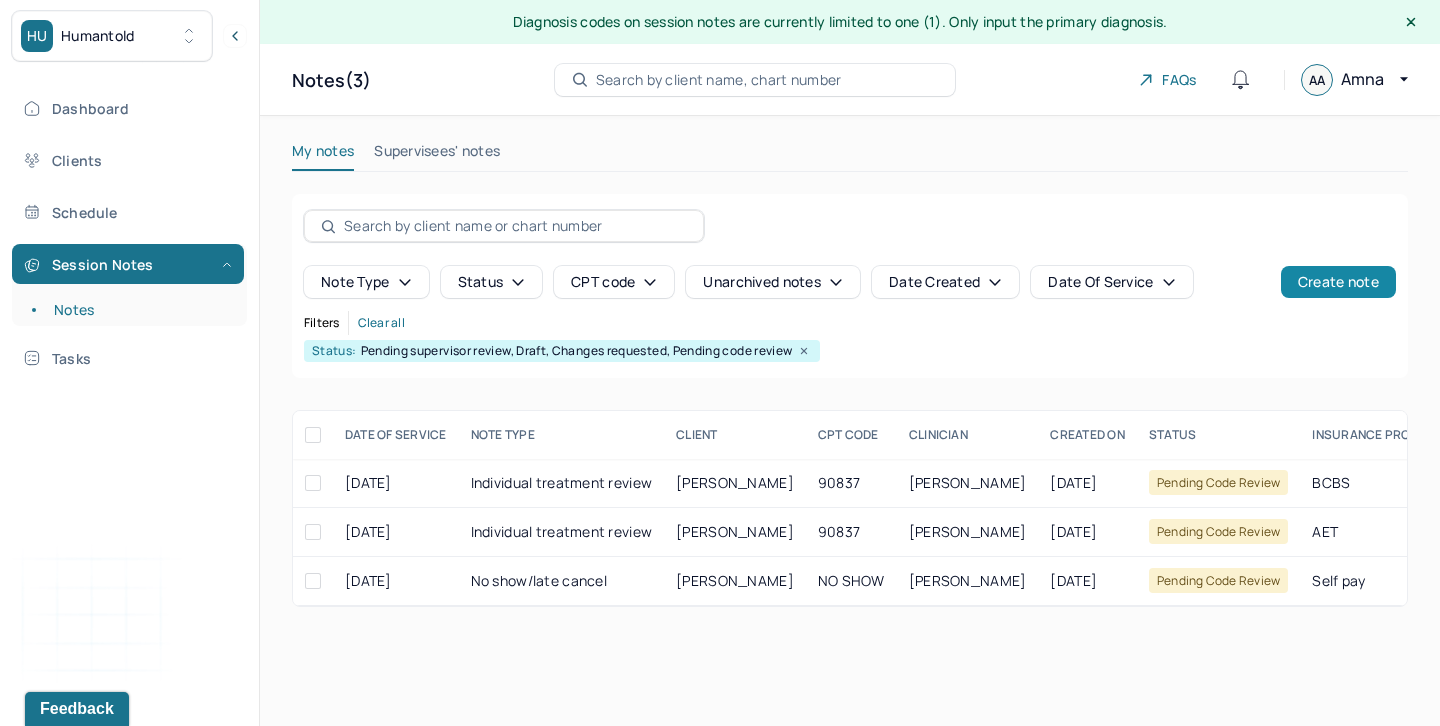 click on "Create note" at bounding box center [1338, 282] 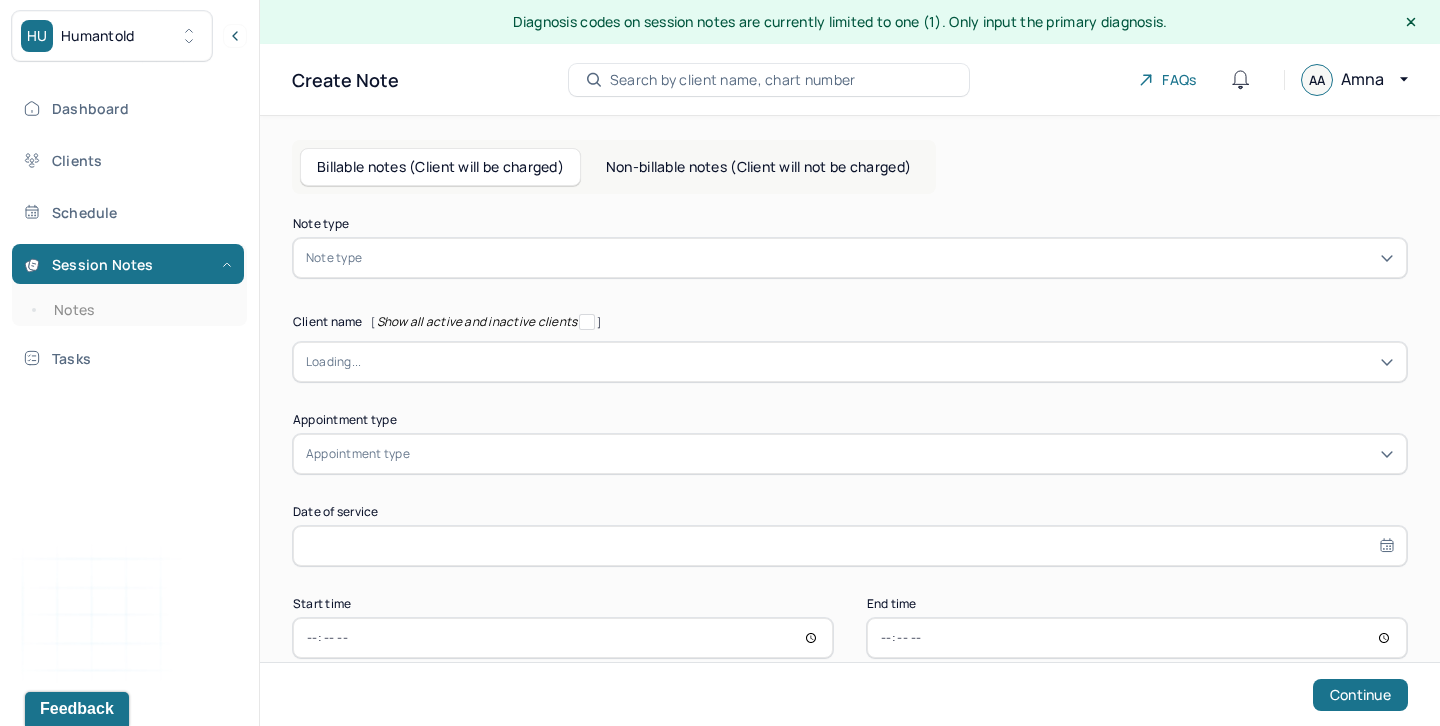 click on "Billable notes (Client will be charged)" at bounding box center (440, 167) 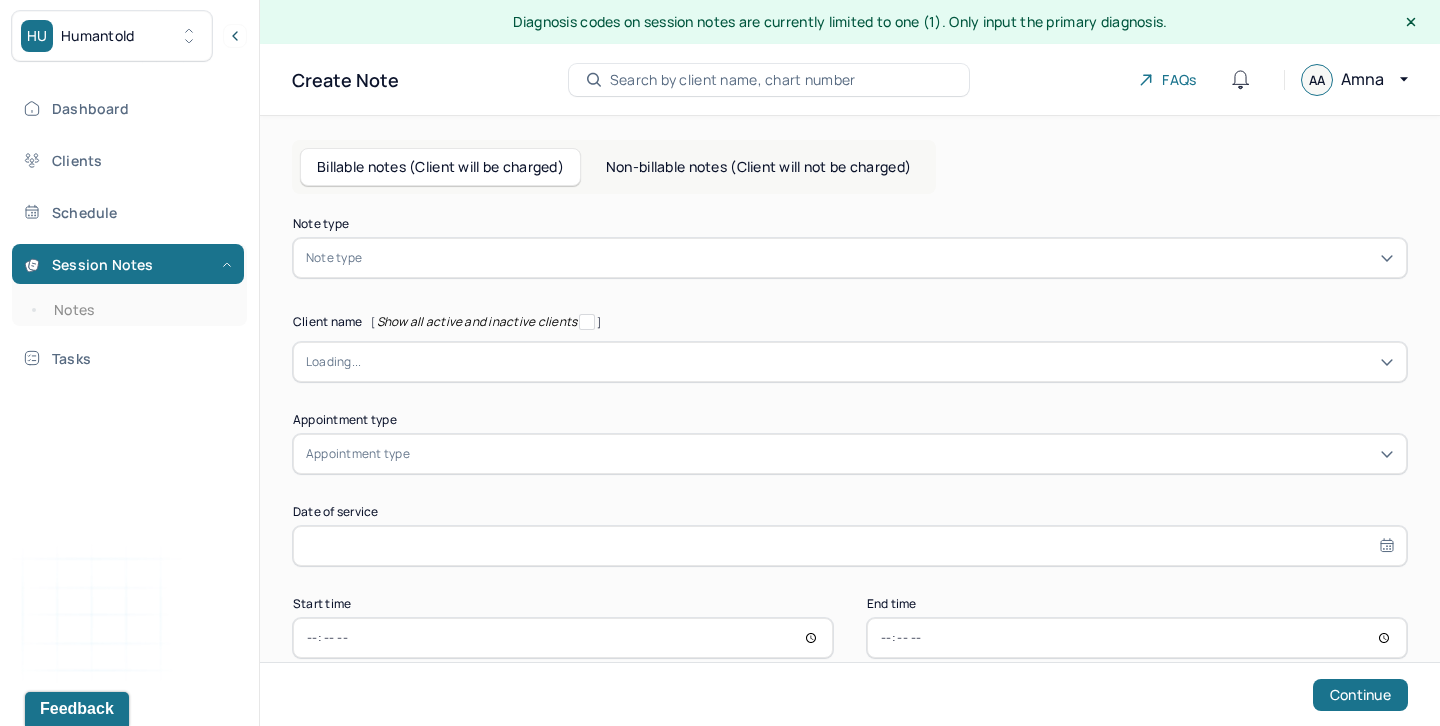 click at bounding box center (880, 258) 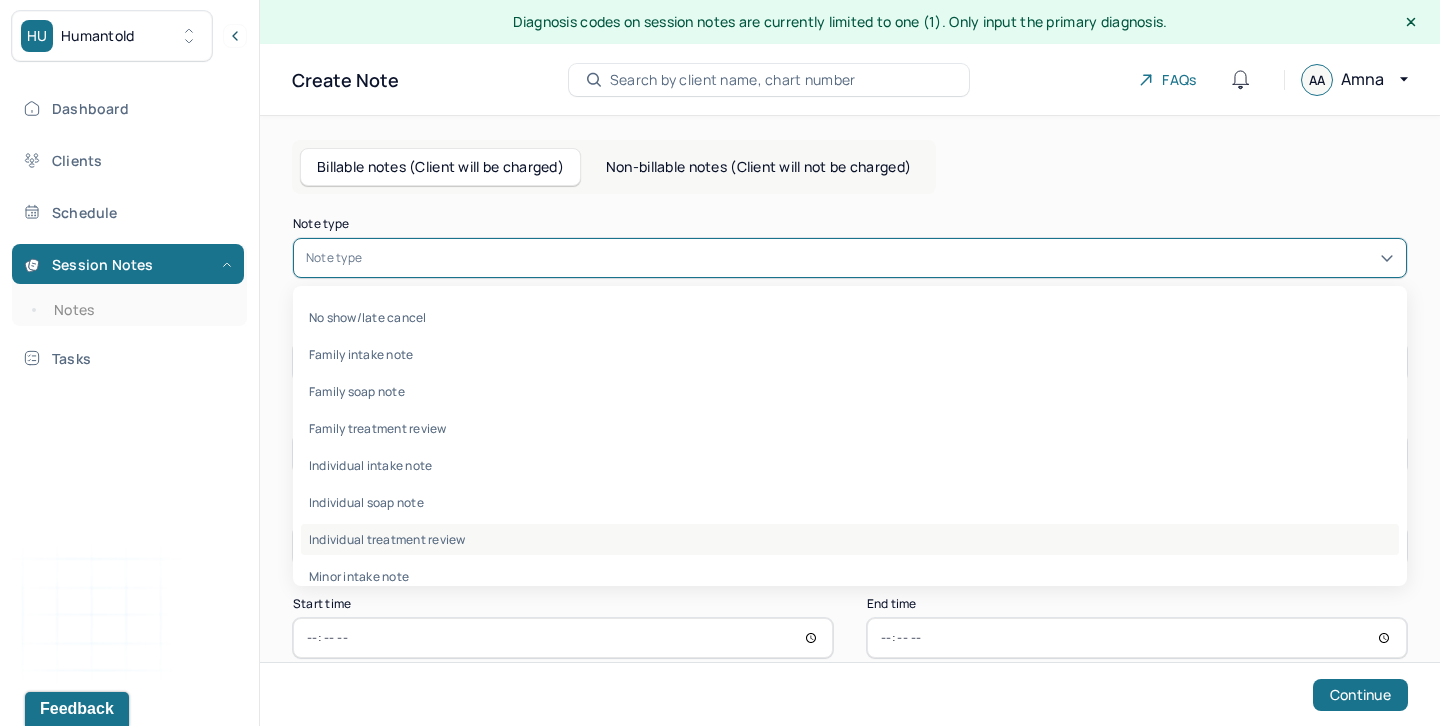 click on "Individual treatment review" at bounding box center (850, 539) 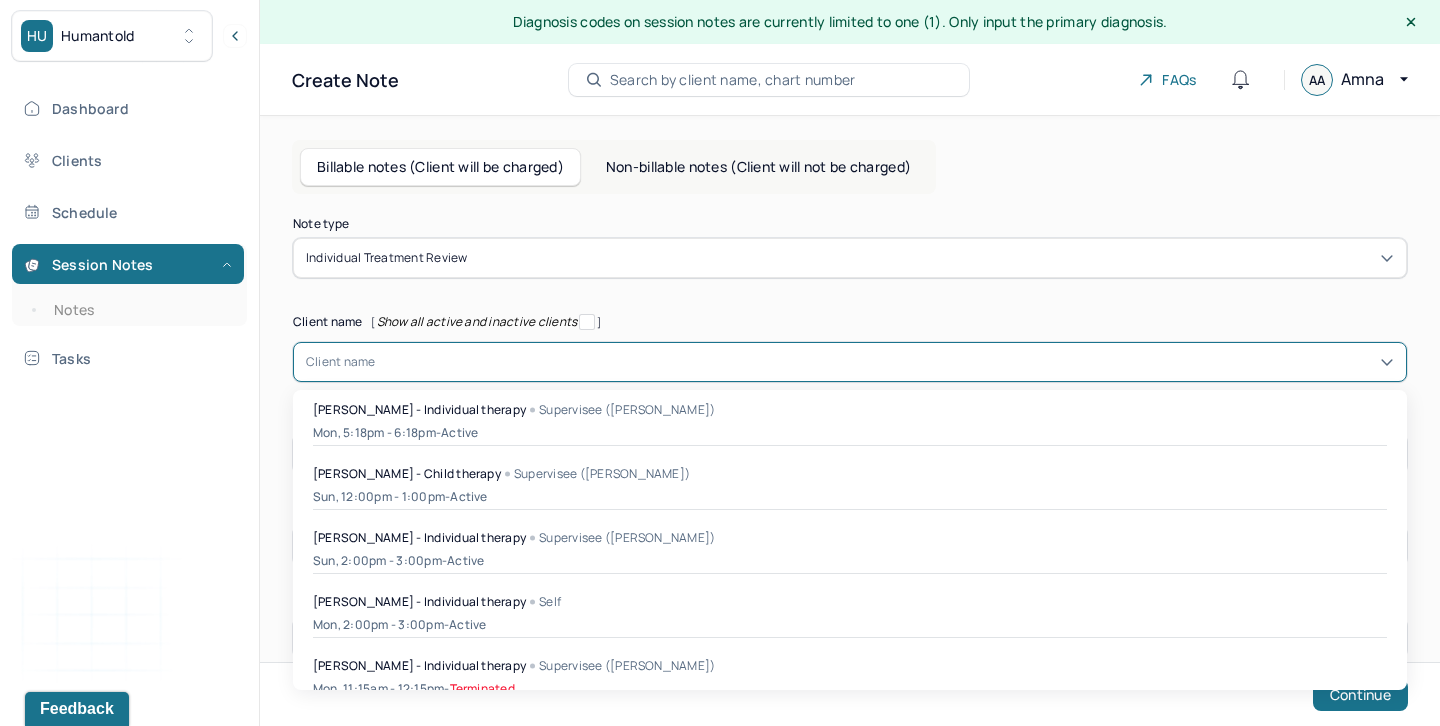 click on "Client name" at bounding box center (850, 362) 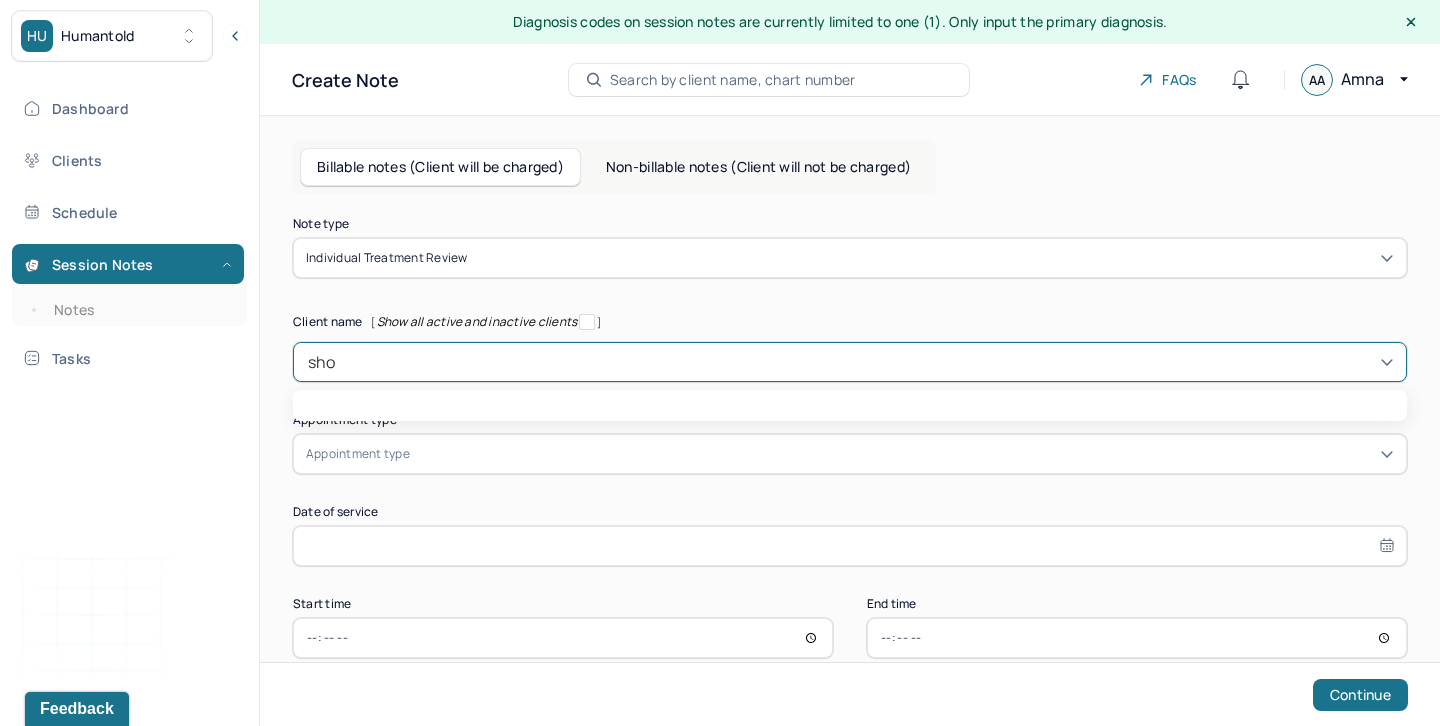 type on "shoy" 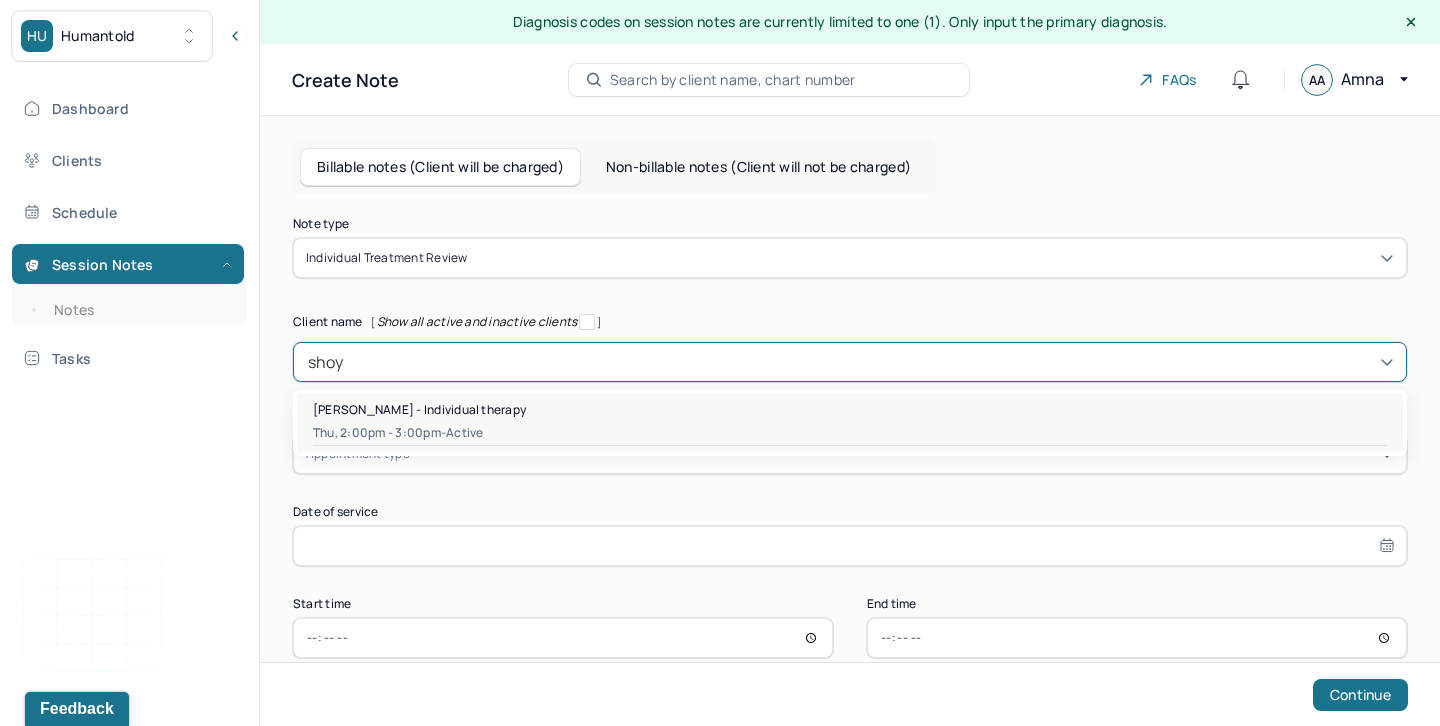 click on "active" at bounding box center (464, 433) 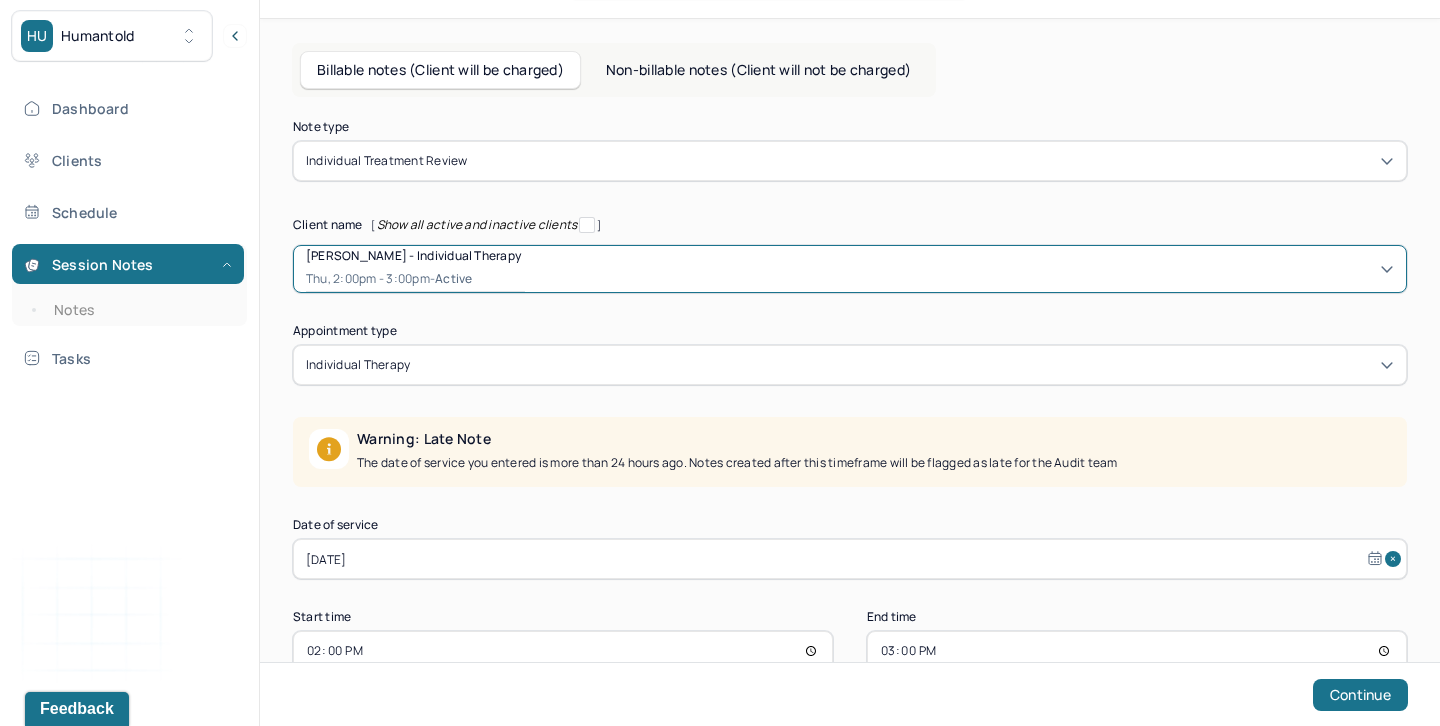 scroll, scrollTop: 147, scrollLeft: 0, axis: vertical 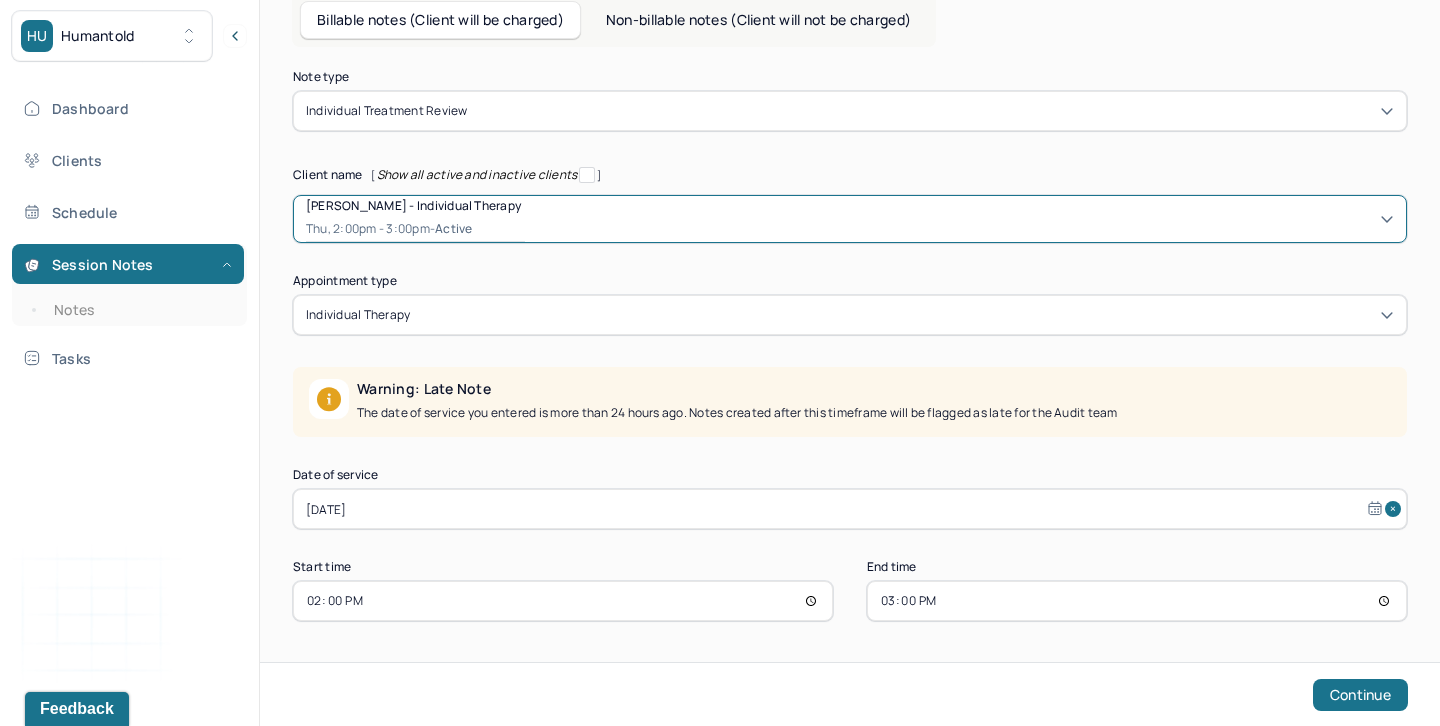 select on "6" 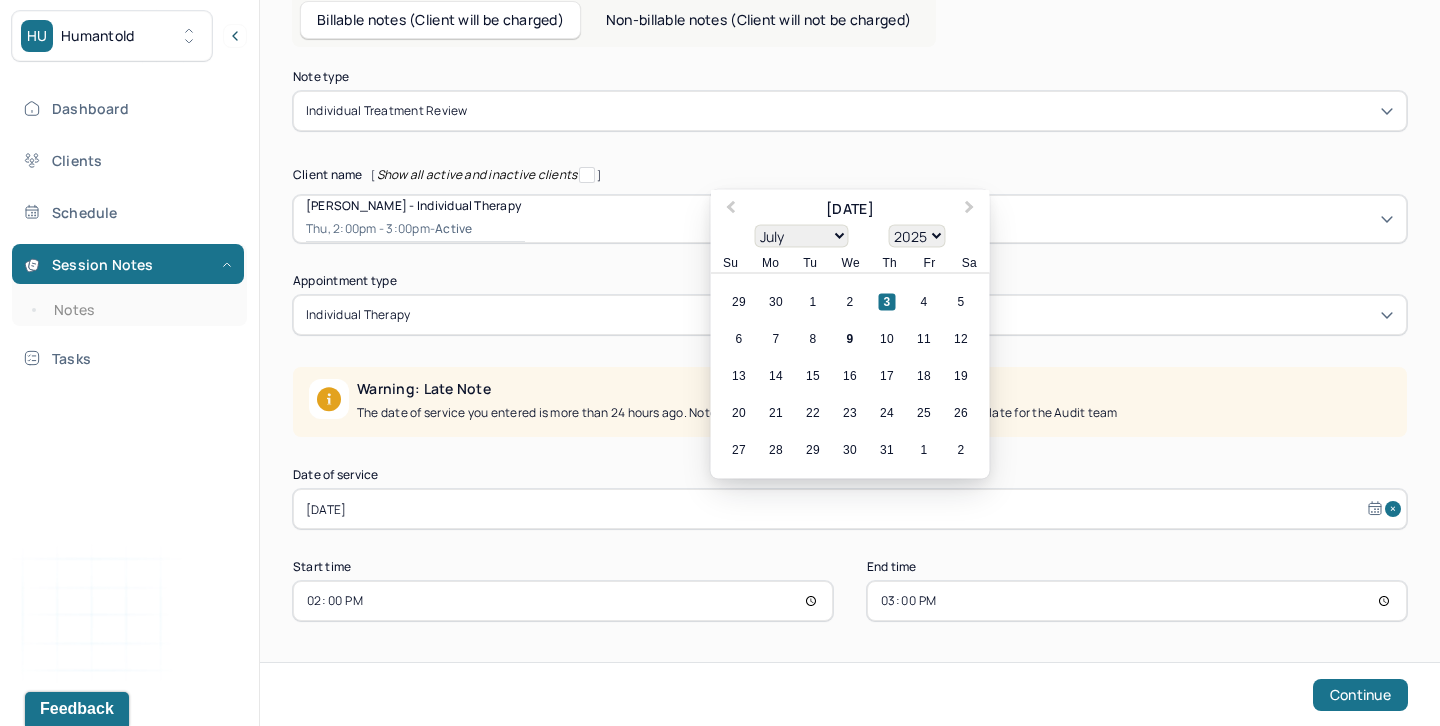 click on "Jul 3, 2025" at bounding box center (850, 509) 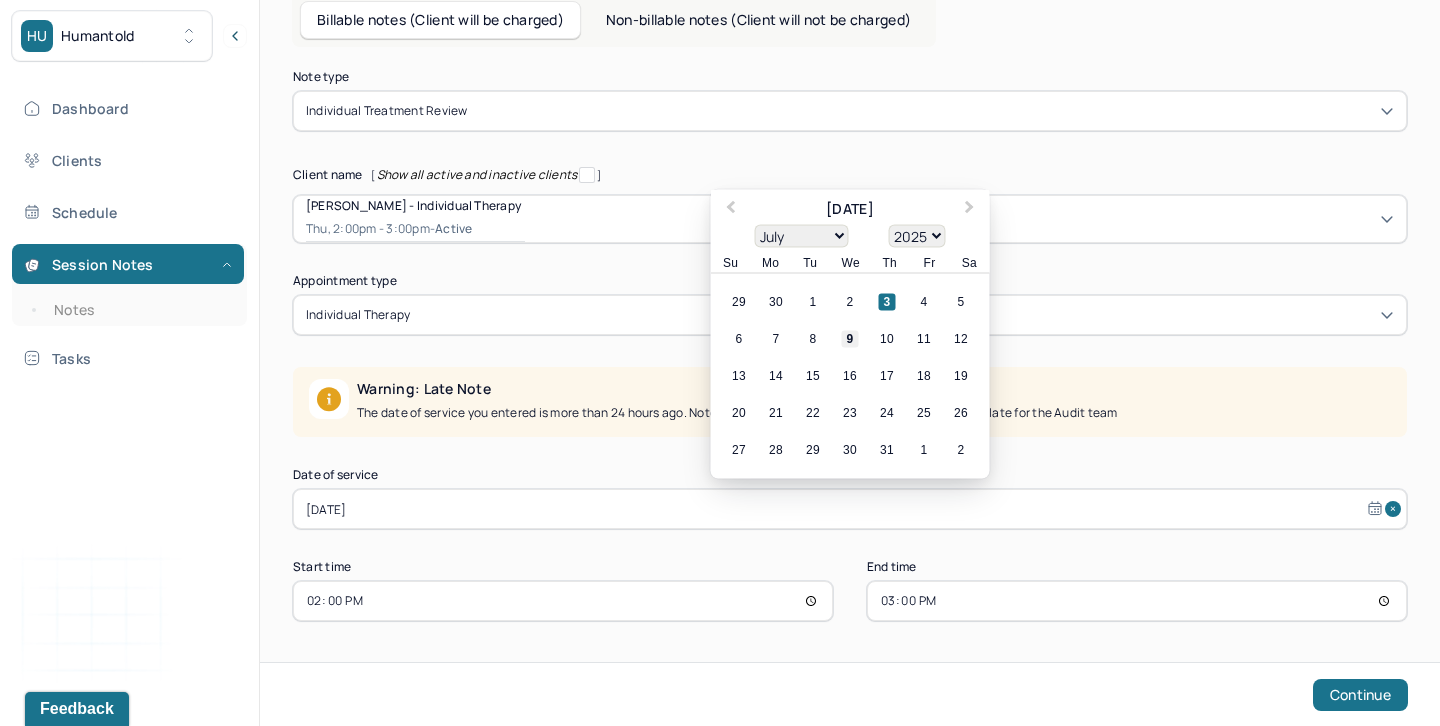 click on "9" at bounding box center [850, 339] 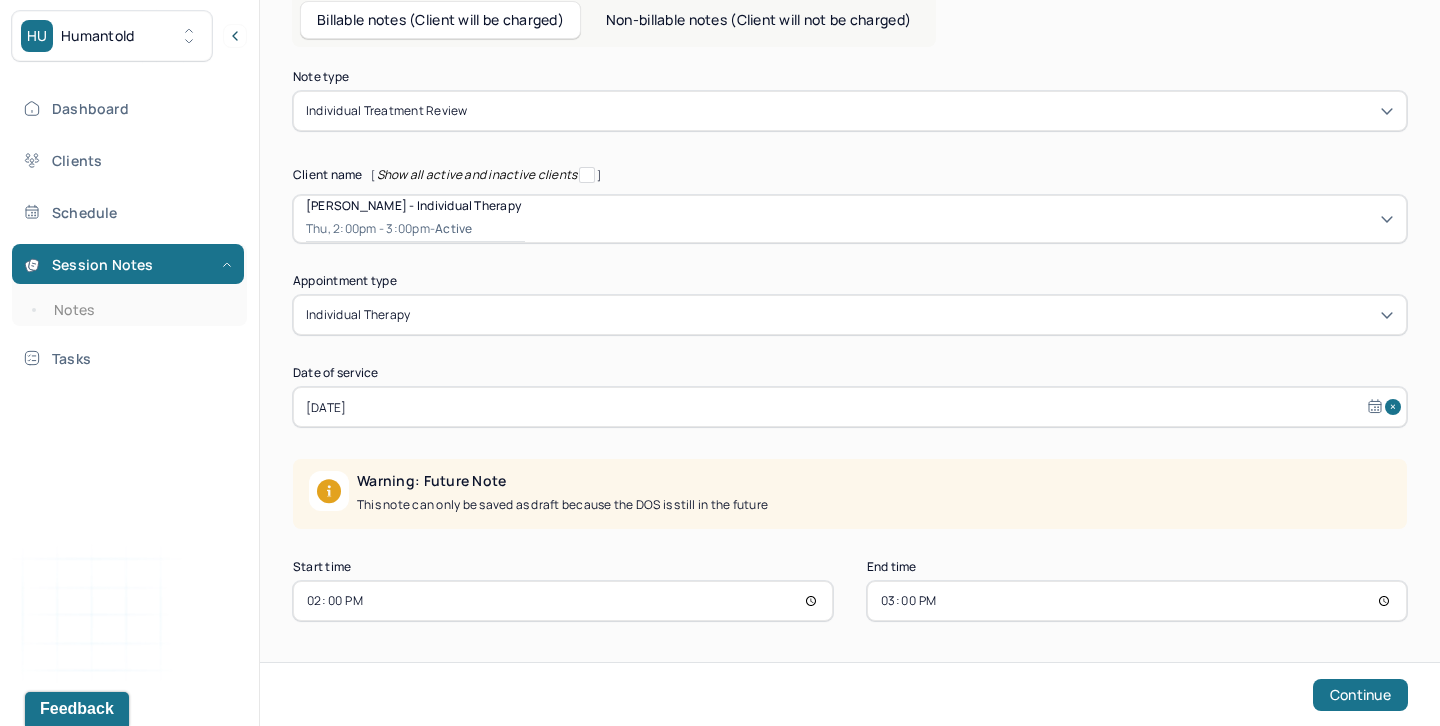 select on "6" 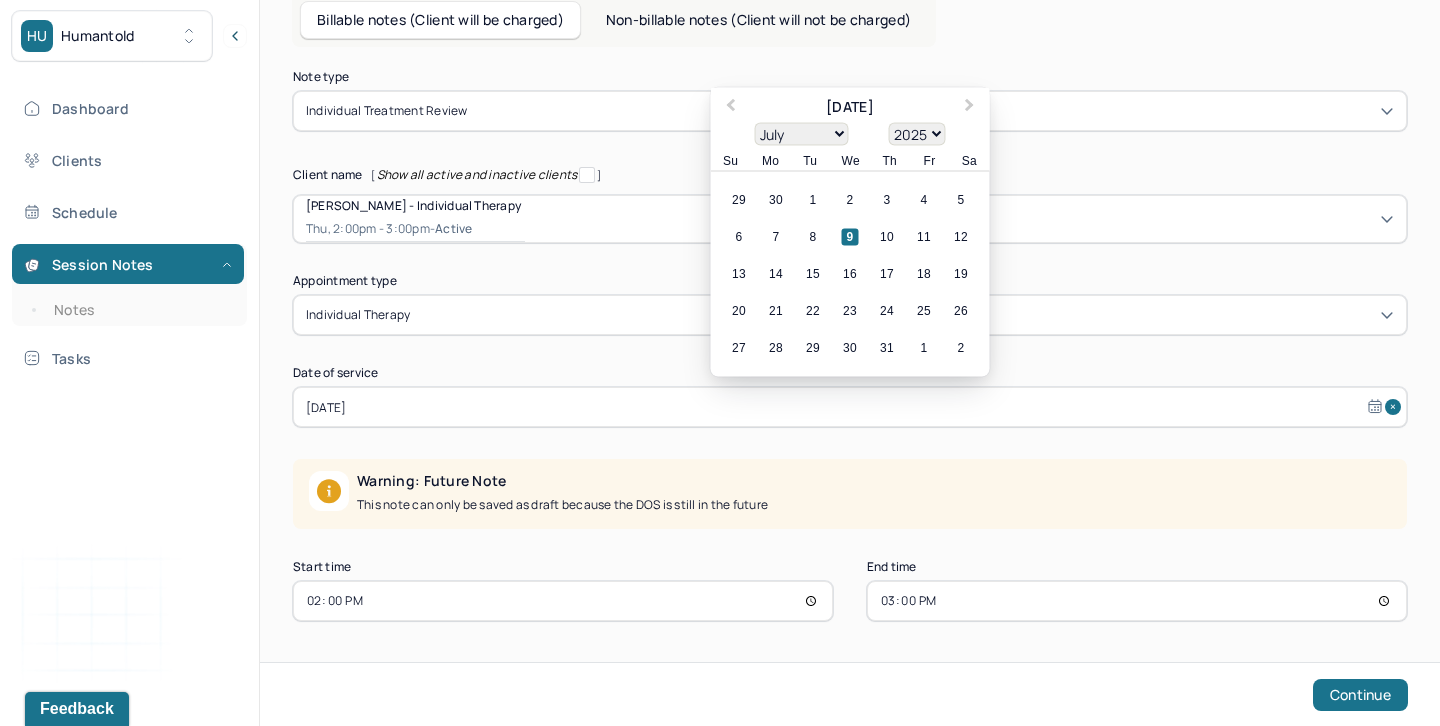 click on "14:00" at bounding box center (563, 601) 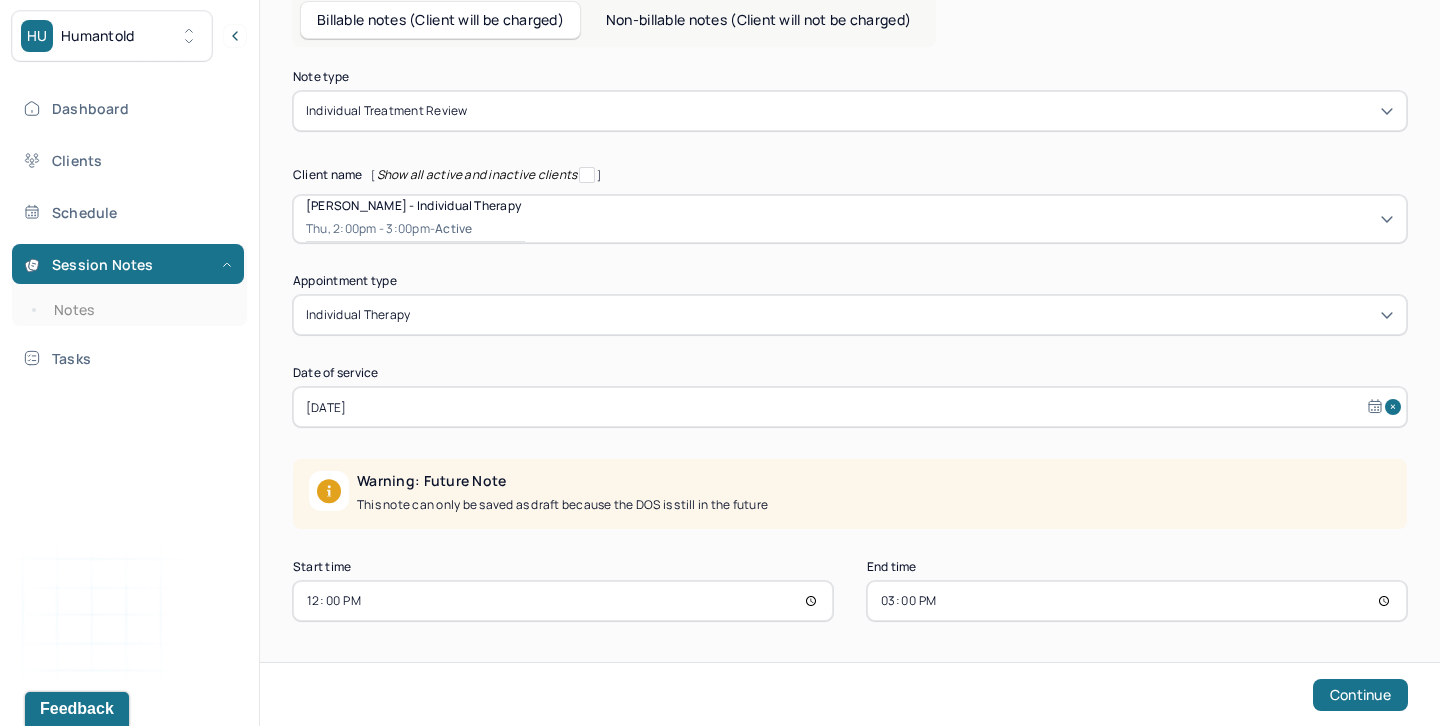type on "12:00" 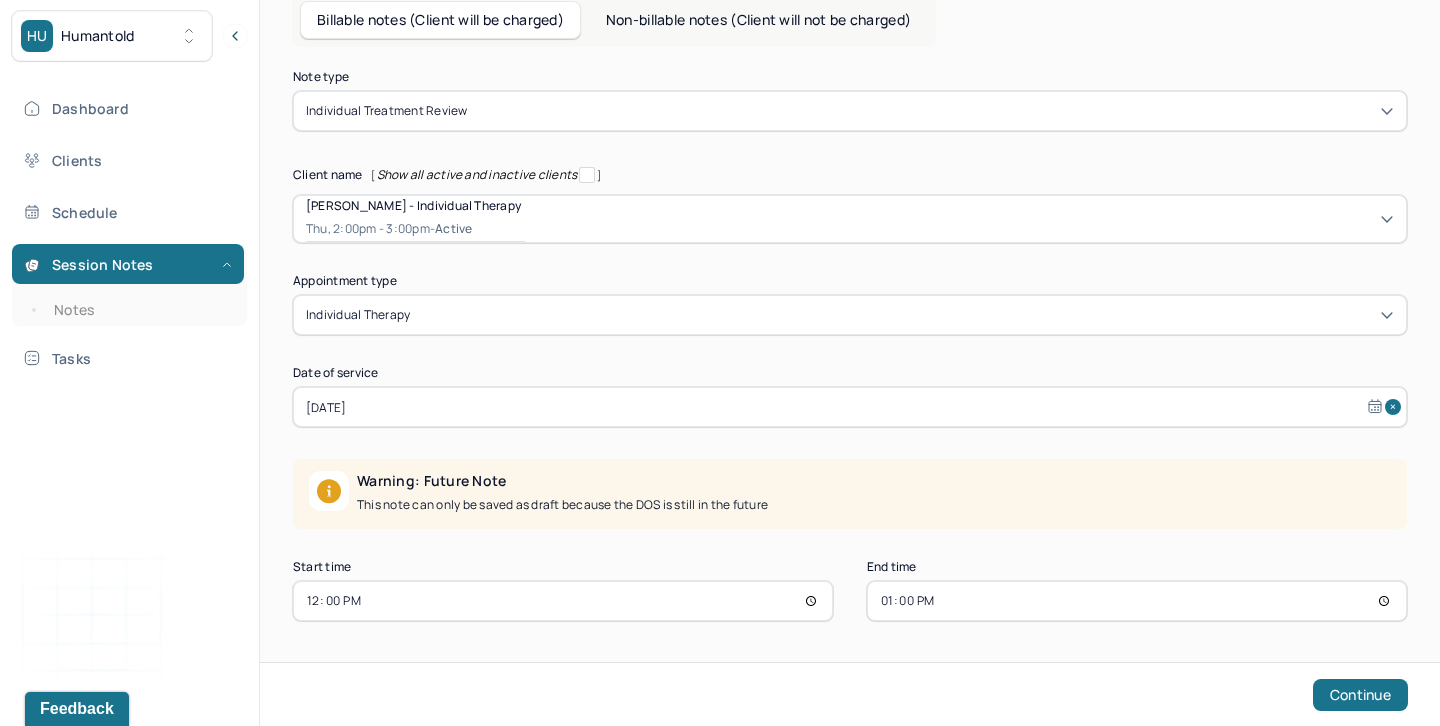 type on "13:00" 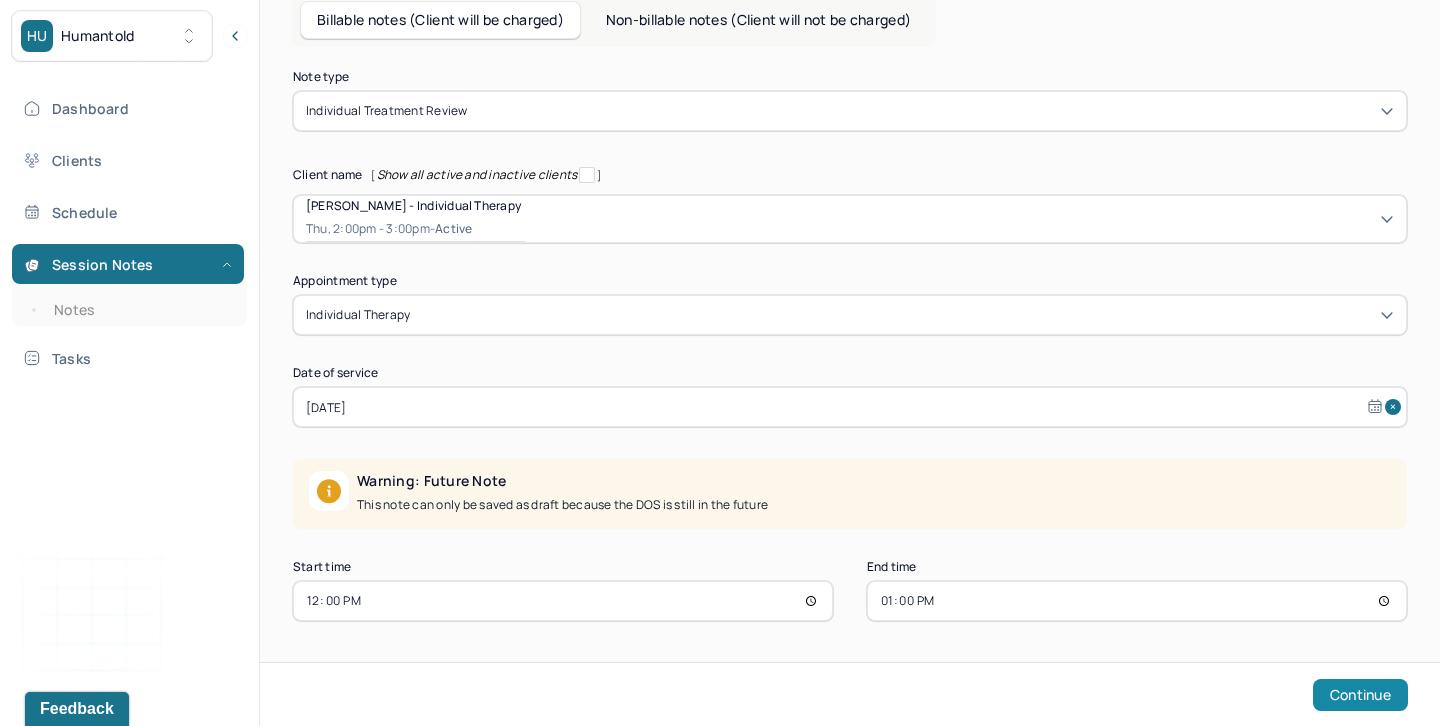 click on "Continue" at bounding box center (1360, 695) 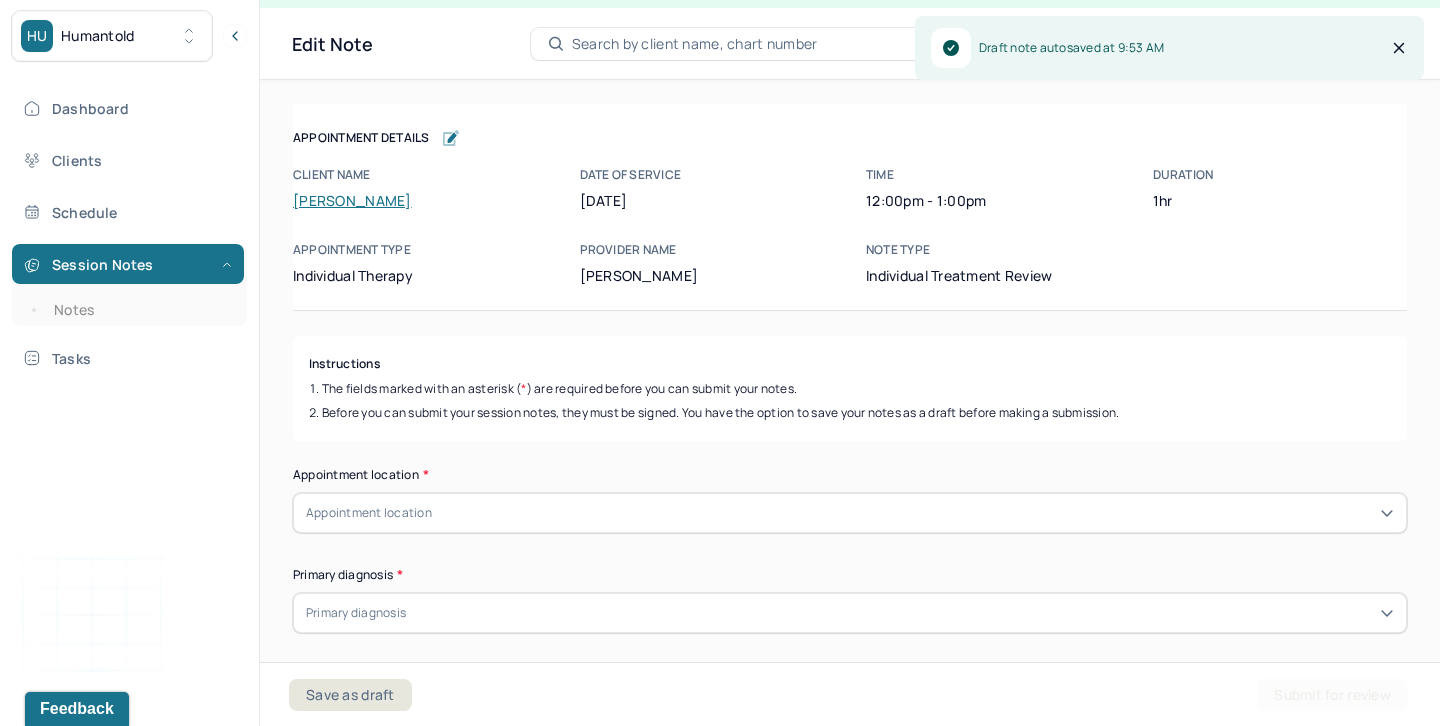 scroll, scrollTop: 36, scrollLeft: 0, axis: vertical 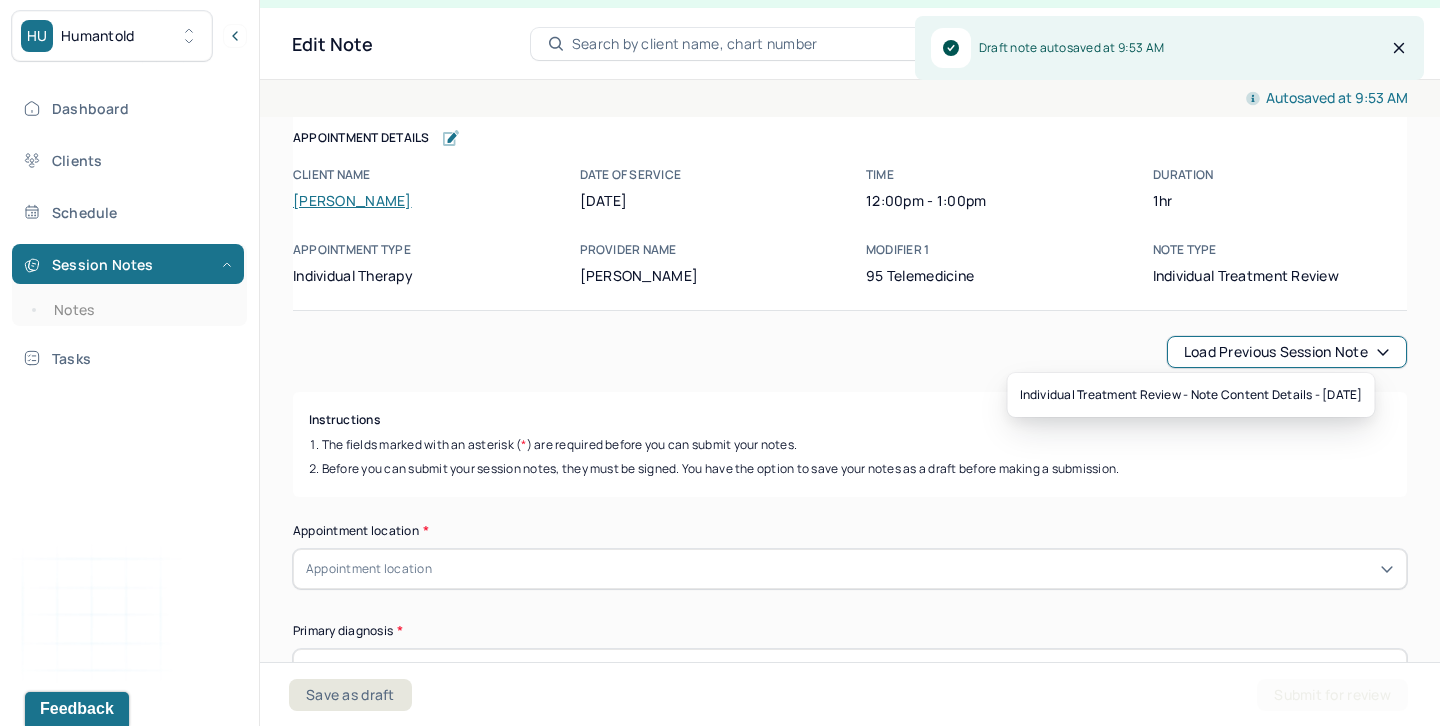 click on "Load previous session note" at bounding box center (1287, 352) 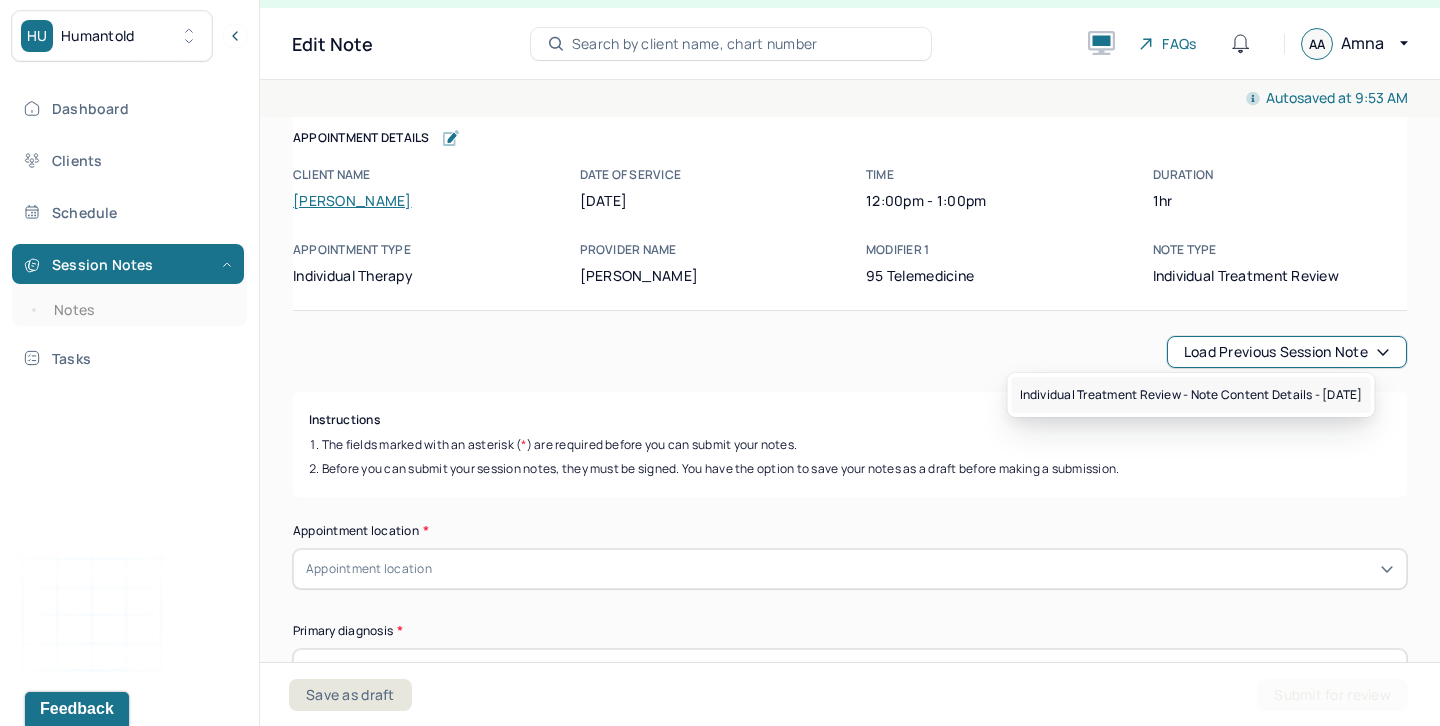 click on "Individual treatment review   - Note content Details -   01/30/2025" at bounding box center (1191, 395) 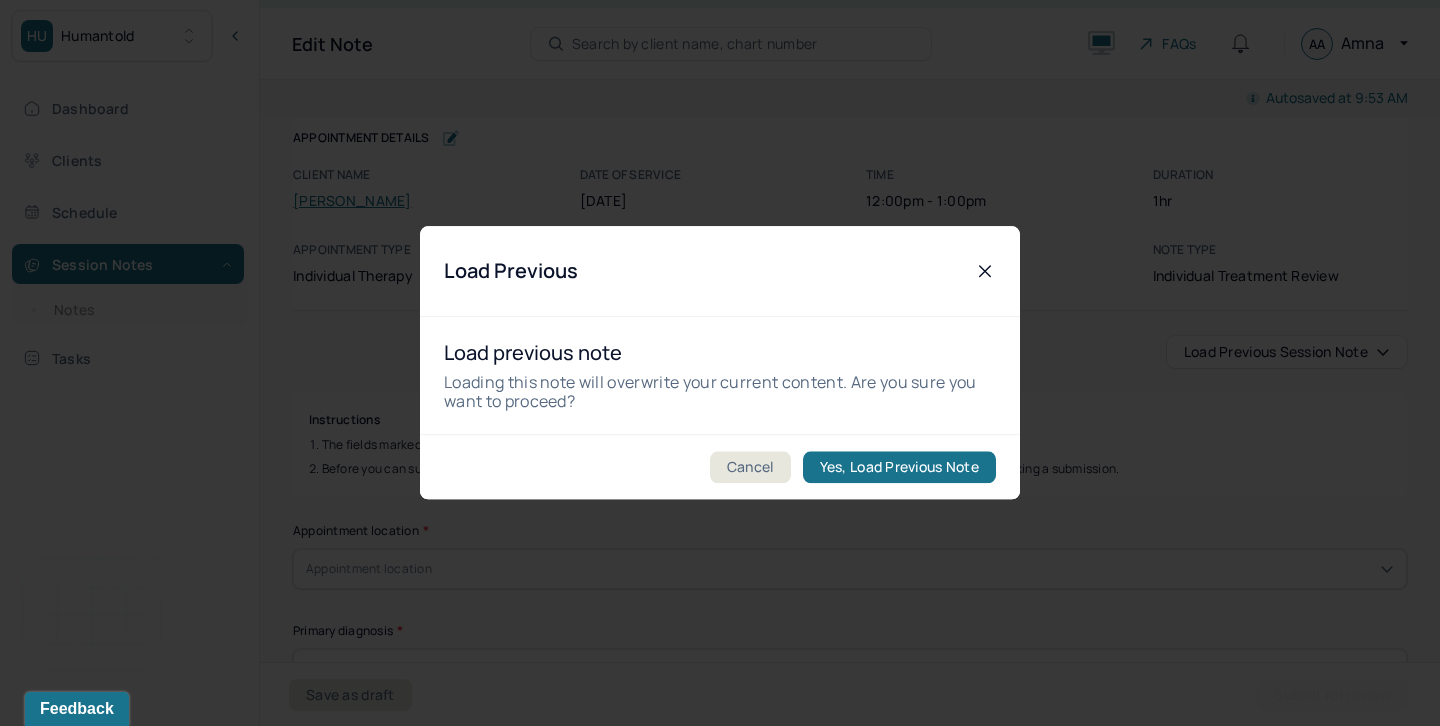 click on "Yes, Load Previous Note" at bounding box center [899, 468] 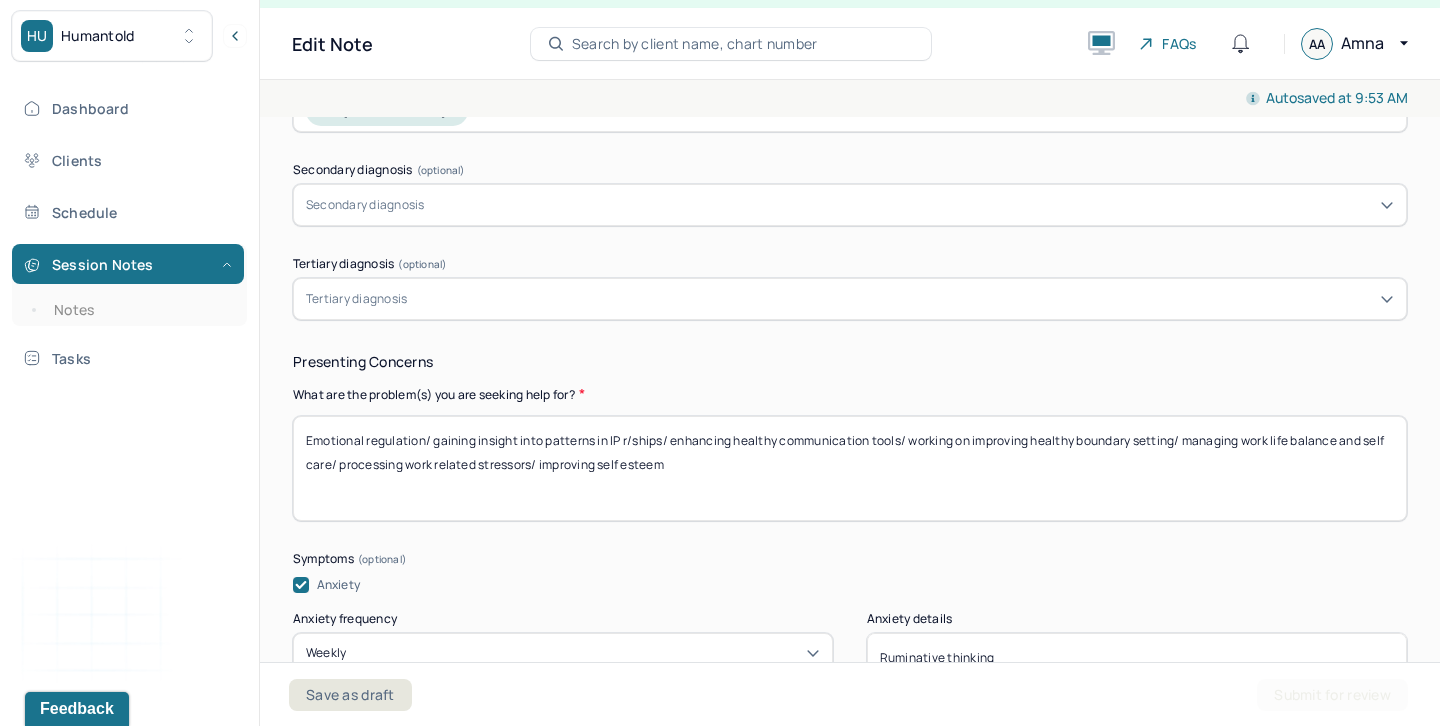 scroll, scrollTop: 849, scrollLeft: 0, axis: vertical 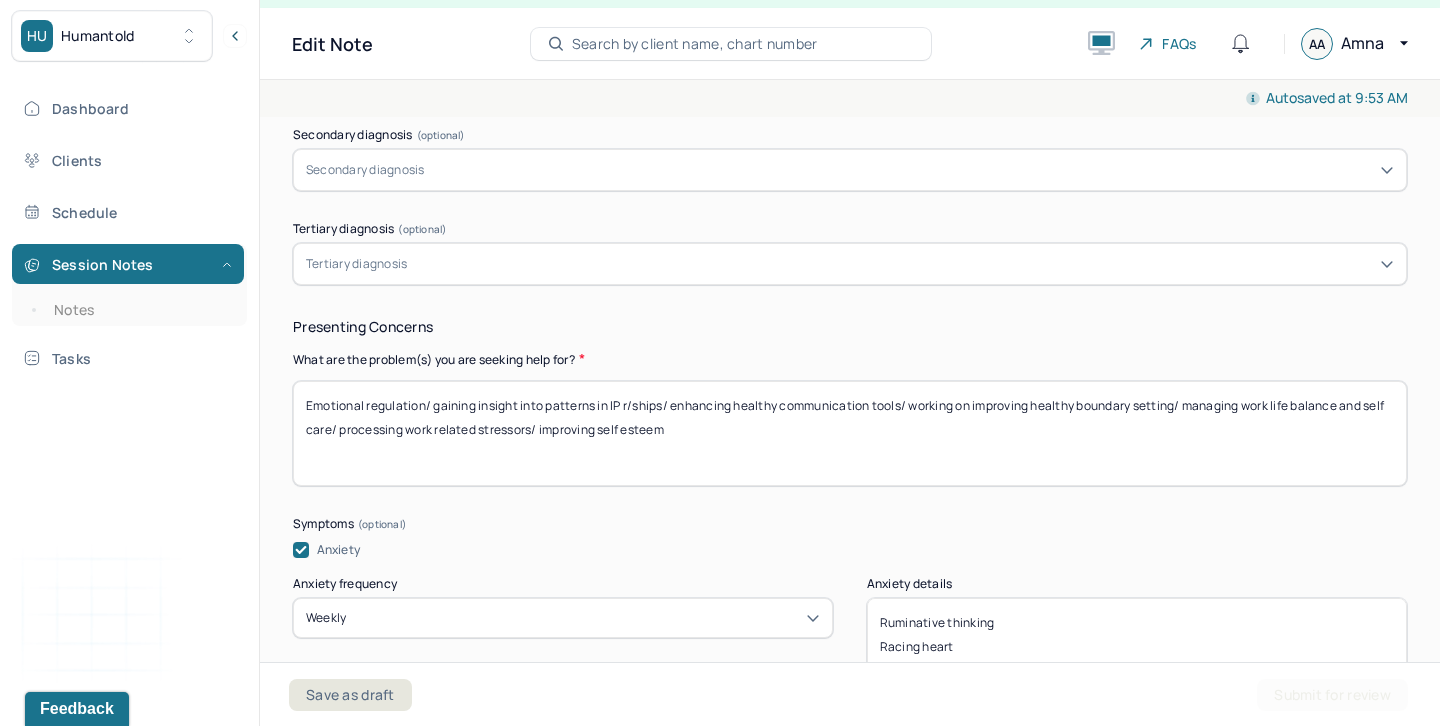click on "Emotional regulation/ gaining insight into patterns in IP r/ships/ enhancing healthy communication tools/ working on improving healthy boundary setting/ managing work life balance and self care/ processing work related stressors/ improving self esteem" at bounding box center (850, 433) 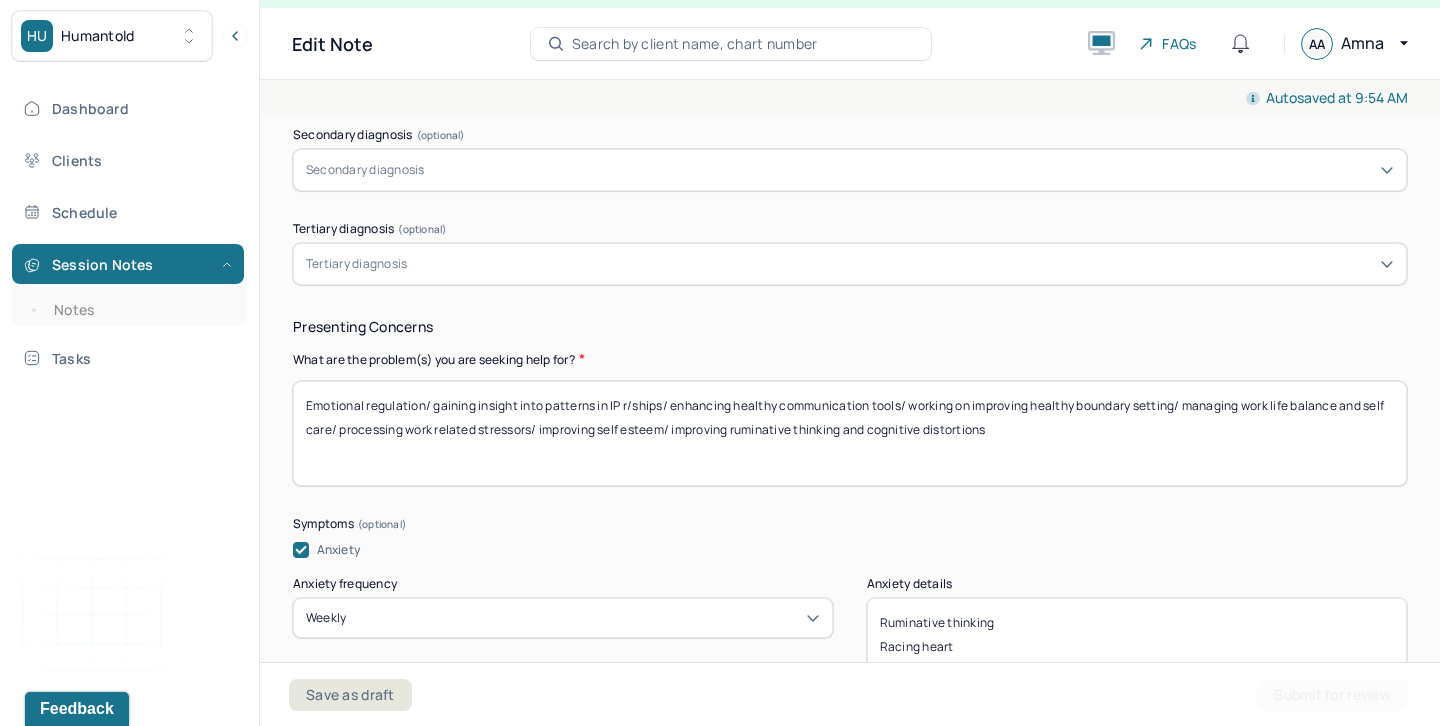 click on "Emotional regulation/ gaining insight into patterns in IP r/ships/ enhancing healthy communication tools/ working on improving healthy boundary setting/ managing work life balance and self care/ processing work related stressors/ improving self esteem/ improving ruminaitve thinking and cognitive distortions" at bounding box center [850, 433] 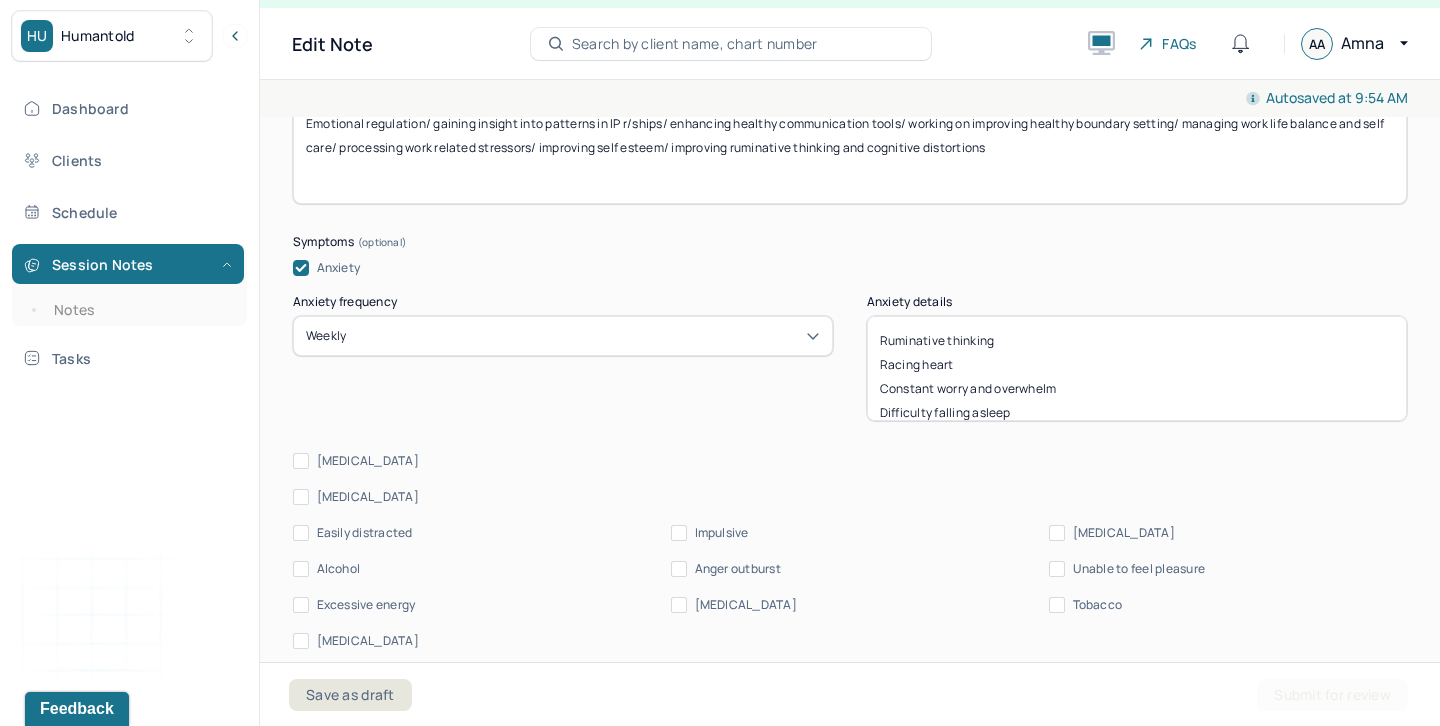 scroll, scrollTop: 1132, scrollLeft: 0, axis: vertical 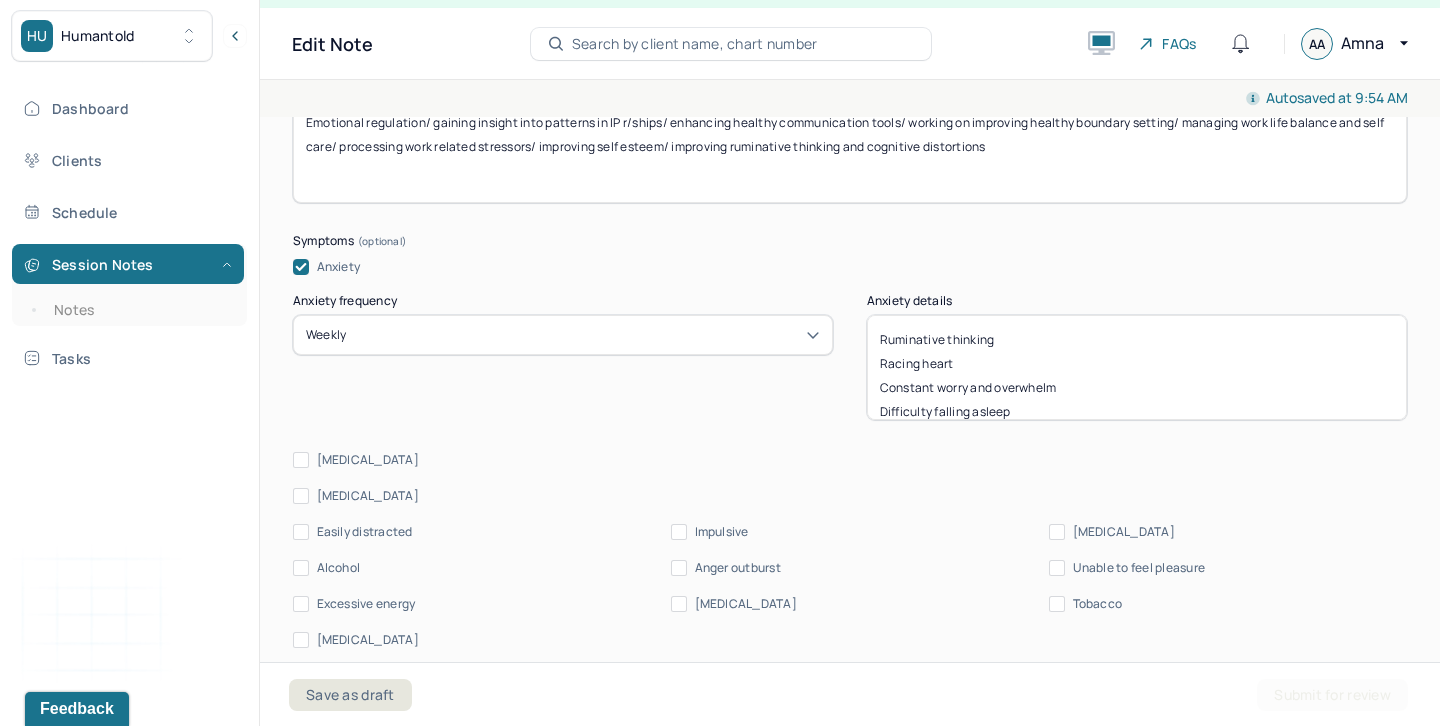 type on "Emotional regulation/ gaining insight into patterns in IP r/ships/ enhancing healthy communication tools/ working on improving healthy boundary setting/ managing work life balance and self care/ processing work related stressors/ improving self esteem/ improving ruminative thinking and cognitive distortions" 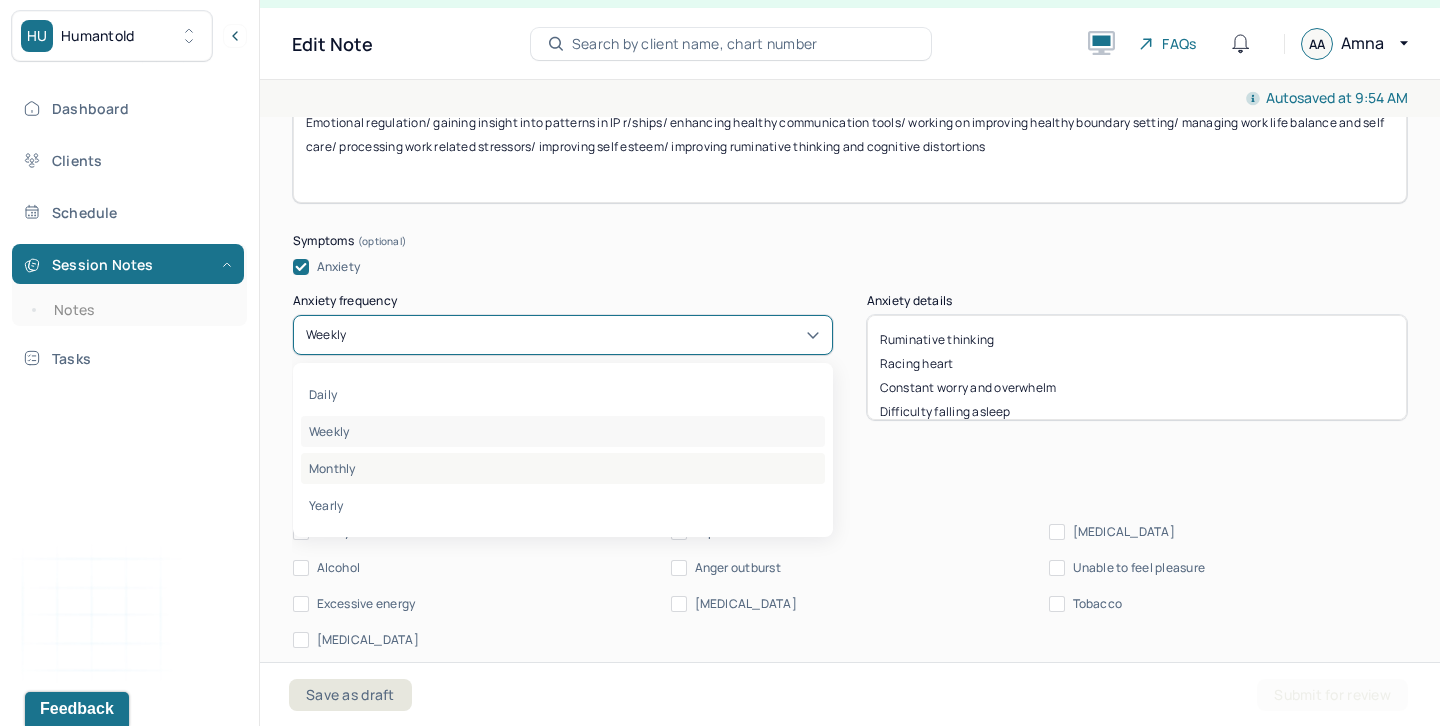 click on "Monthly" at bounding box center [563, 468] 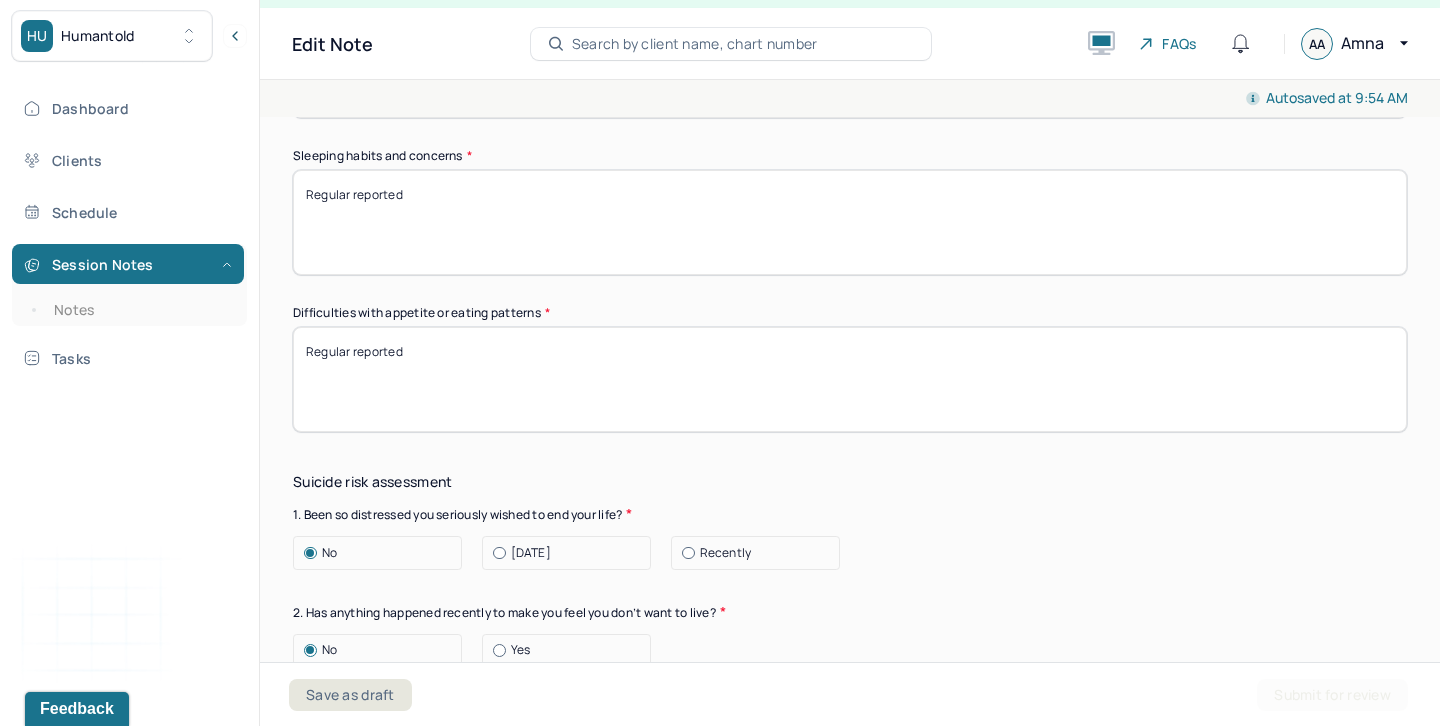 scroll, scrollTop: 2137, scrollLeft: 0, axis: vertical 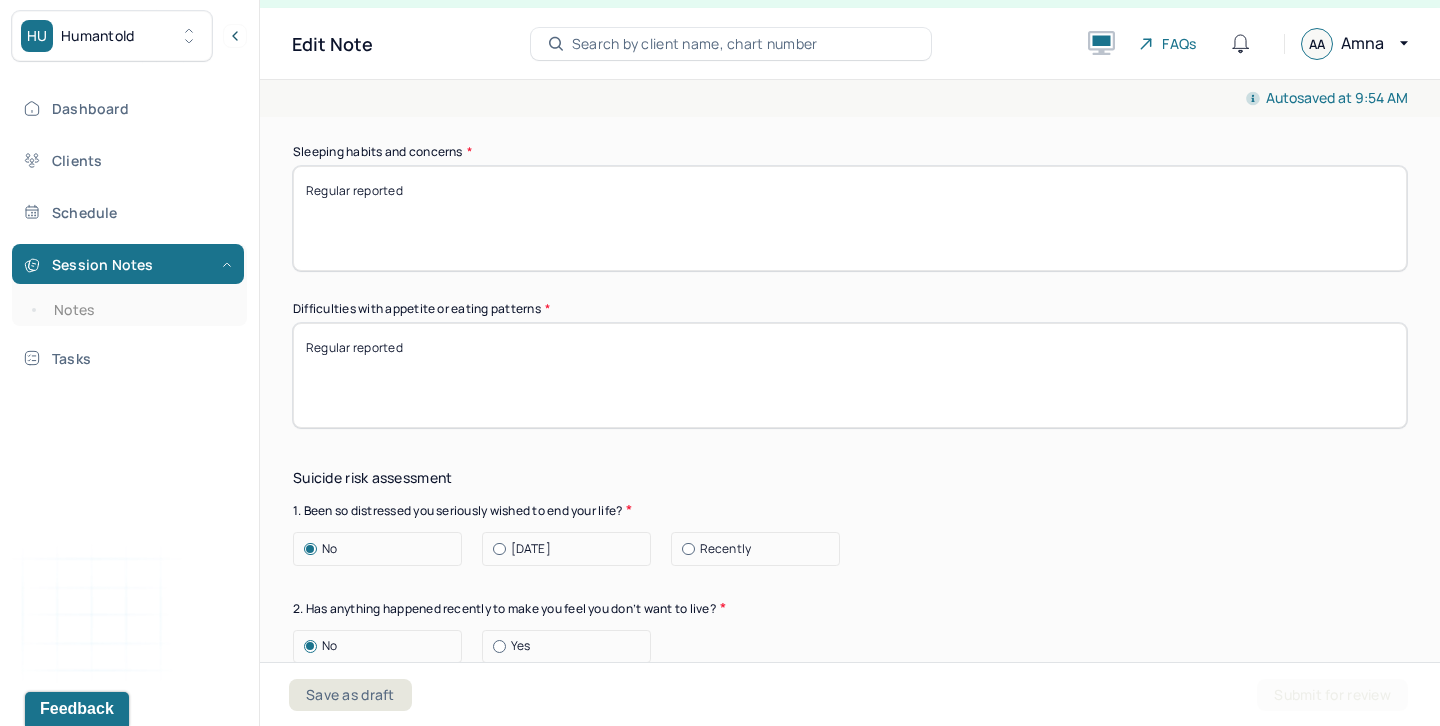 click on "Regular reported" at bounding box center (850, 218) 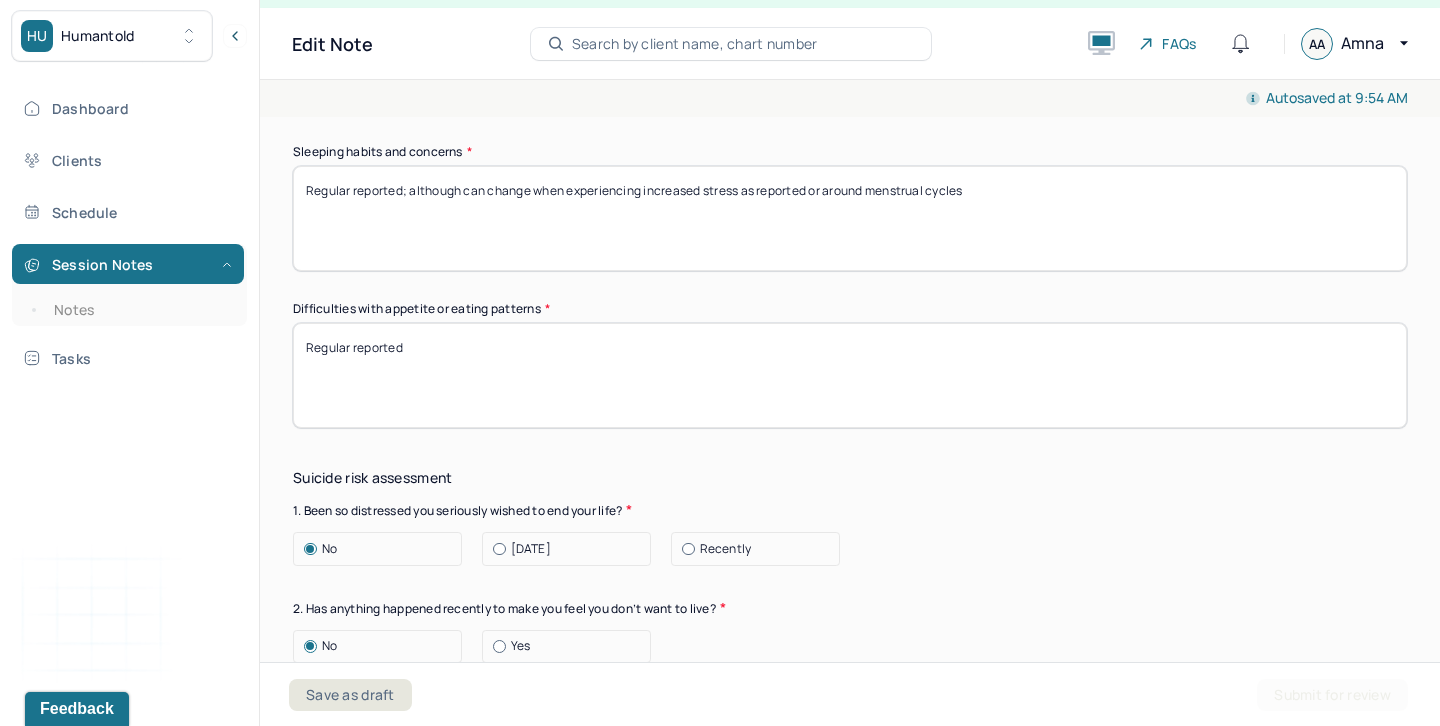 click on "Regular reported" at bounding box center (850, 218) 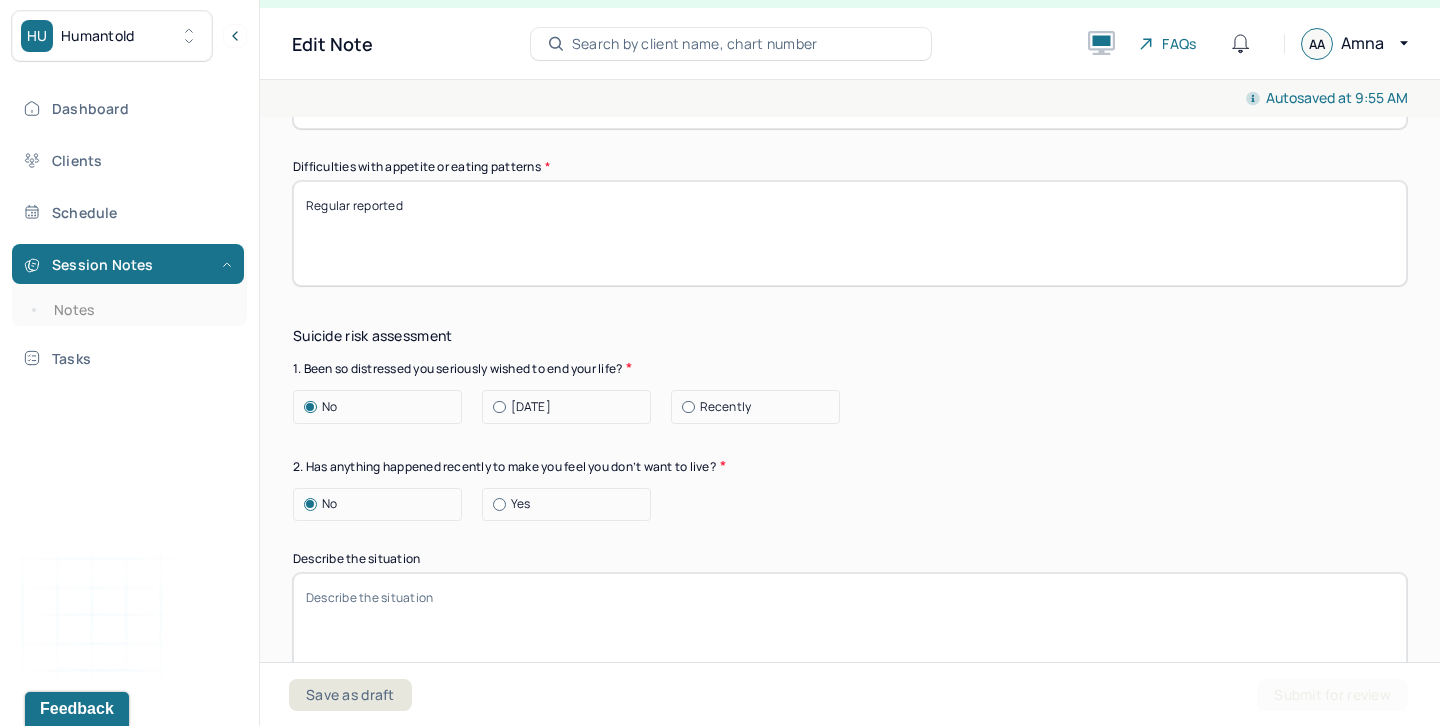 scroll, scrollTop: 2314, scrollLeft: 0, axis: vertical 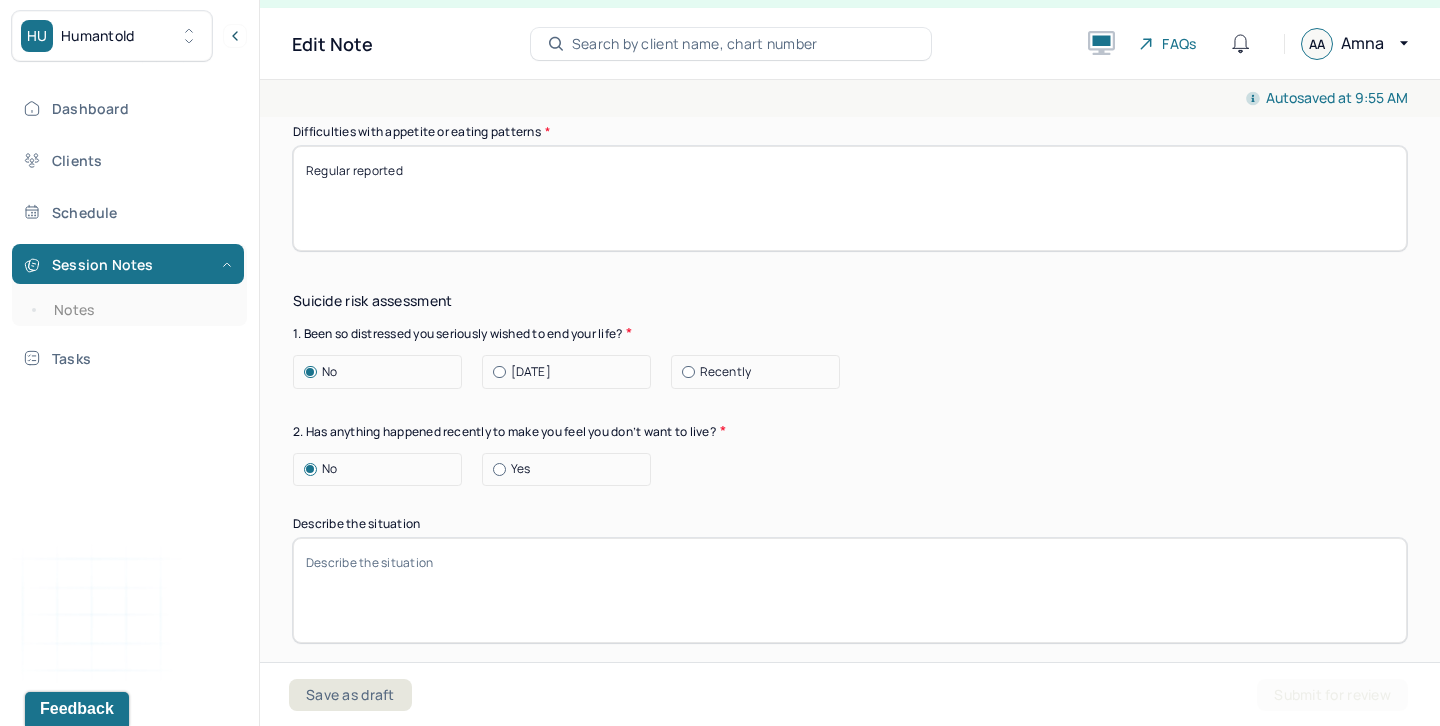 type on "Regular reported; although can change when experiencing increased stress as reported or around menstrual cycles" 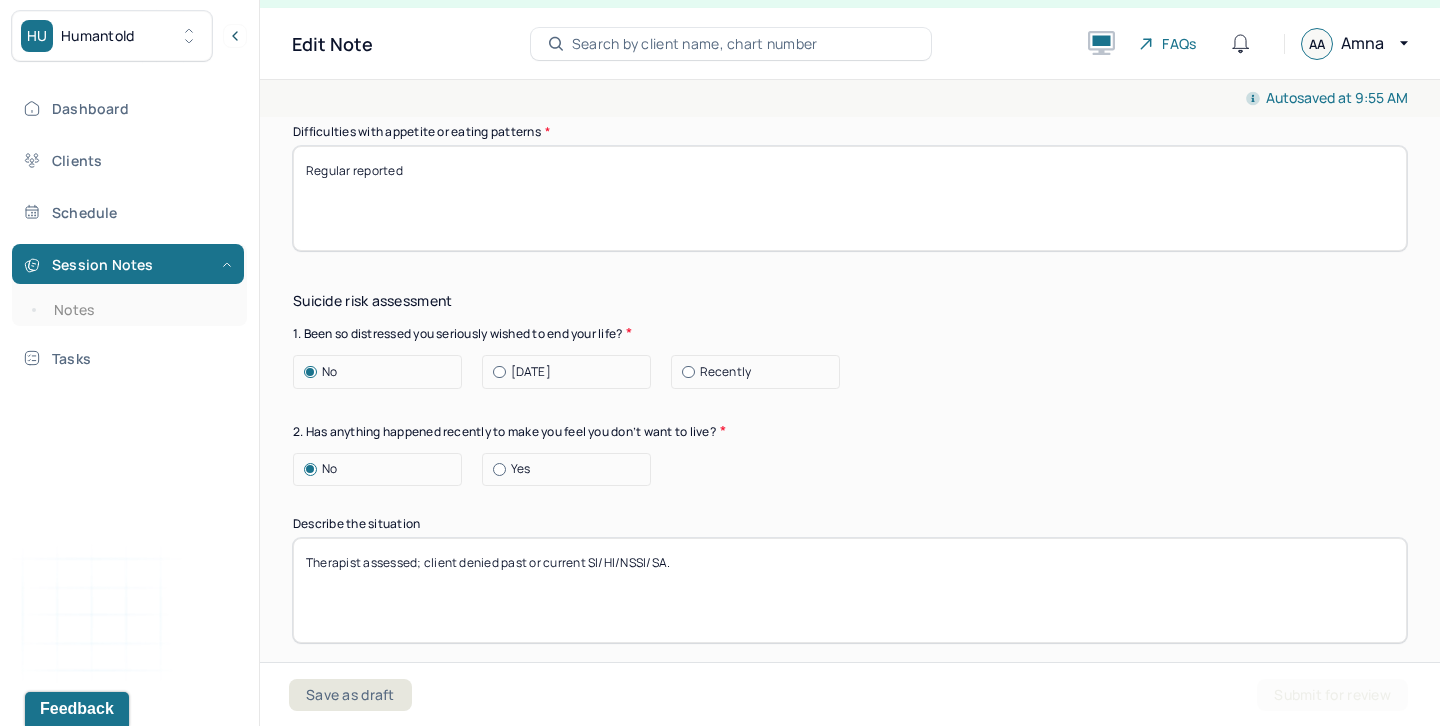 type on "Therapist assessed; client denied past or current SI/HI/NSSI/SA." 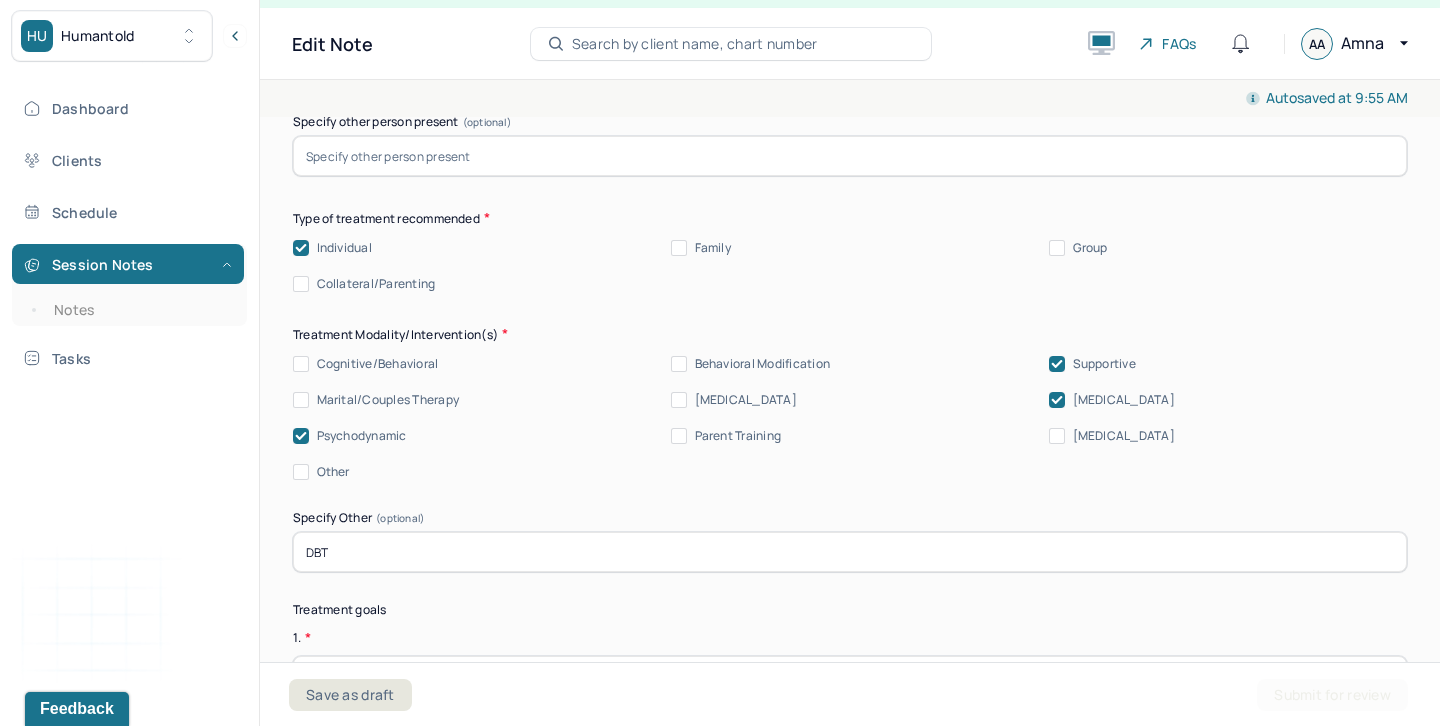 scroll, scrollTop: 4726, scrollLeft: 0, axis: vertical 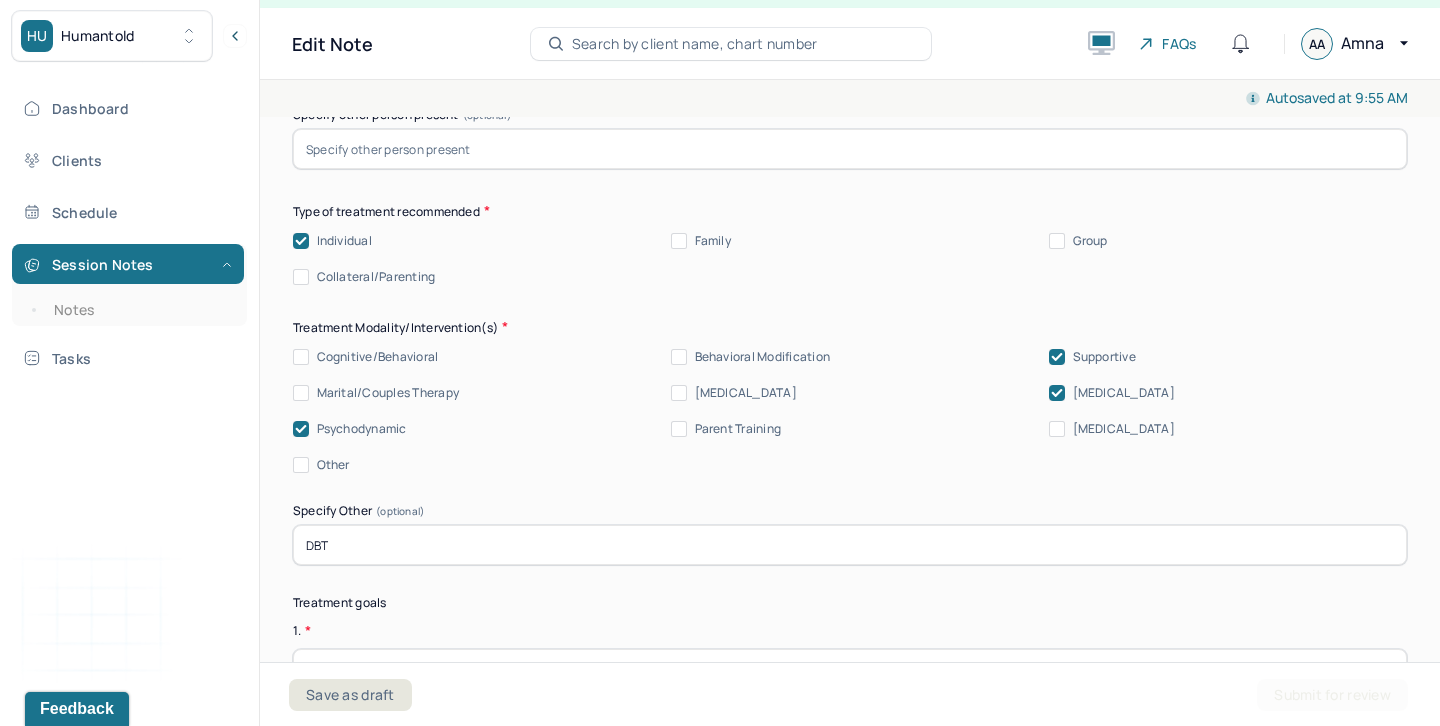 click on "Cognitive/Behavioral" at bounding box center (378, 357) 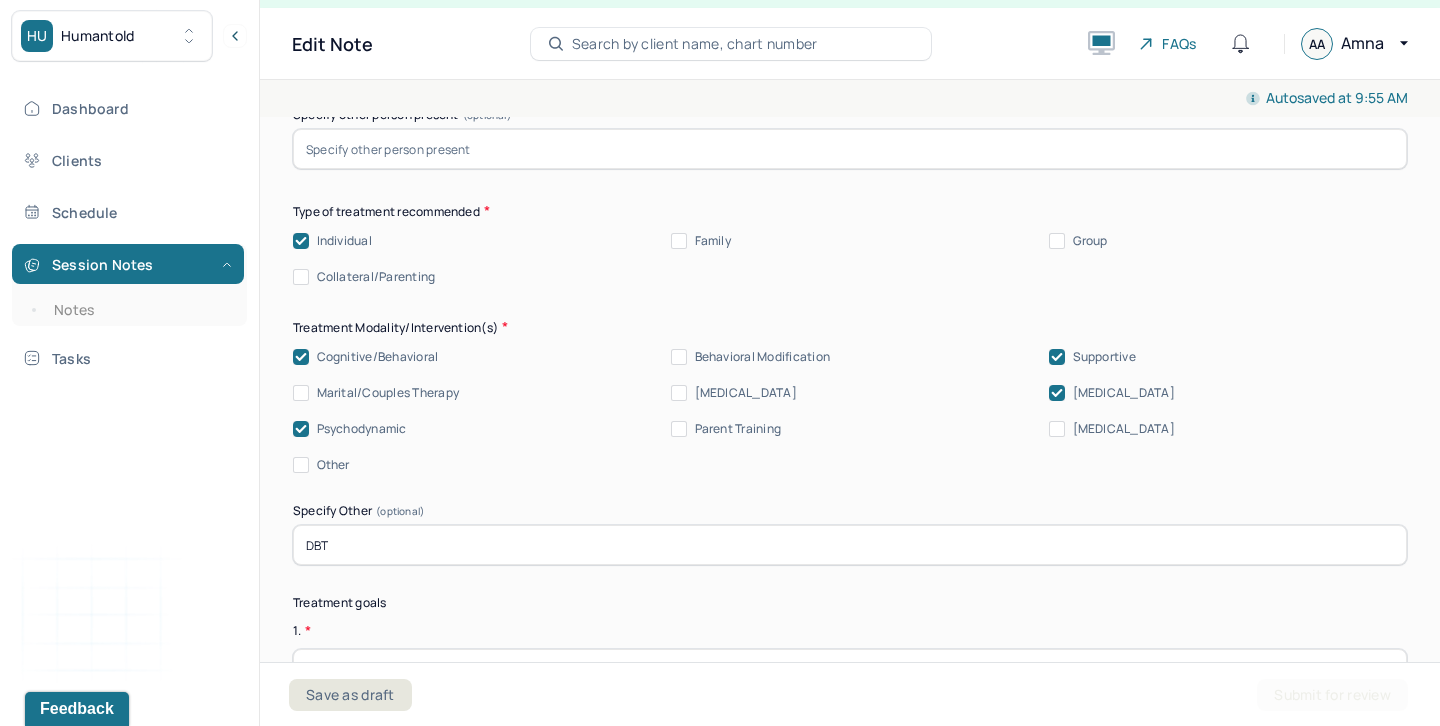 click on "Behavioral Modification" at bounding box center [763, 357] 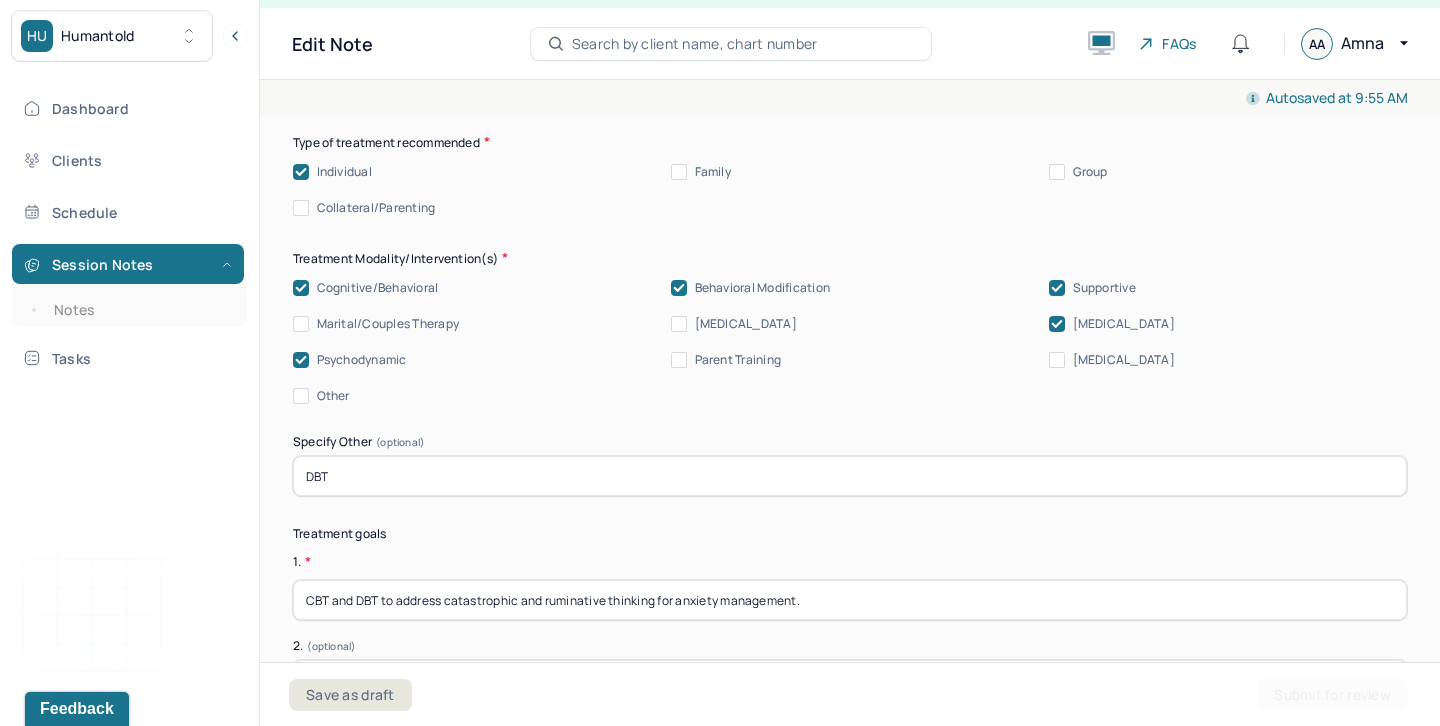 scroll, scrollTop: 4895, scrollLeft: 0, axis: vertical 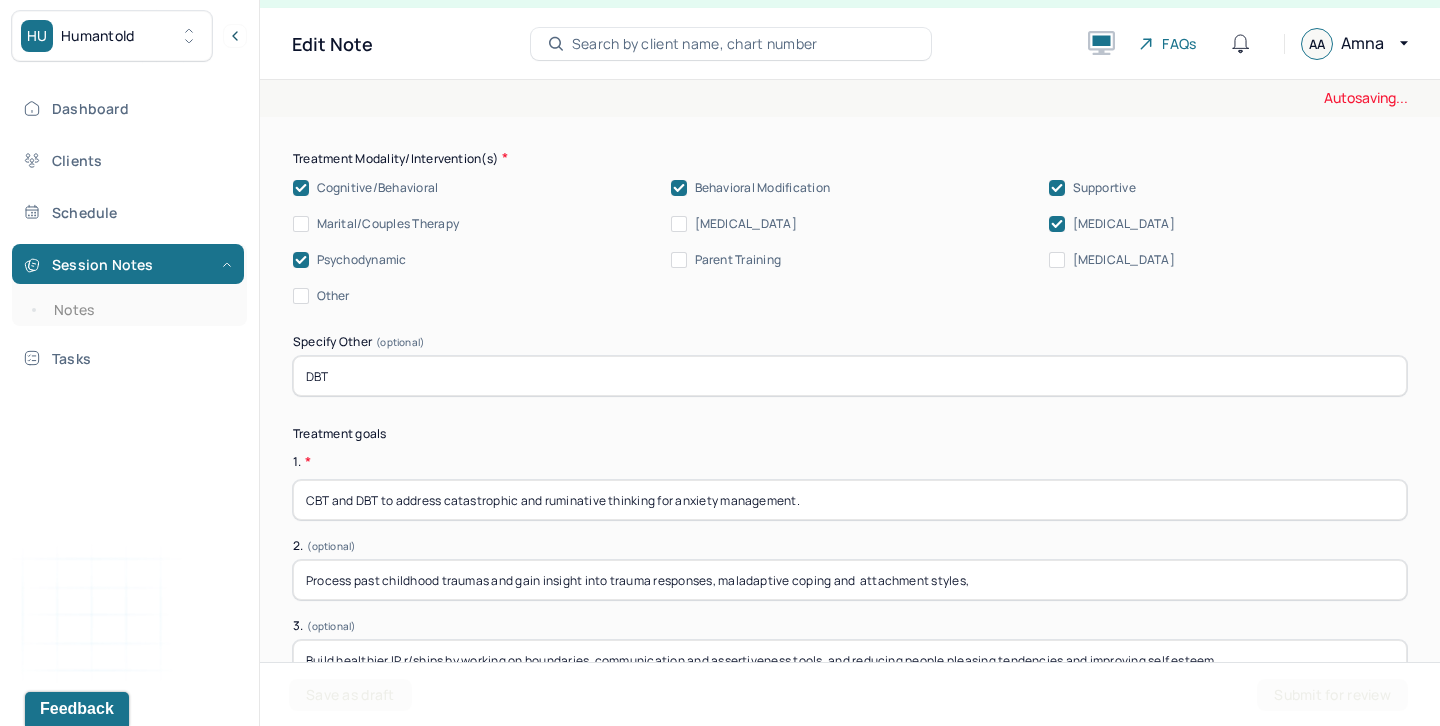 click on "DBT" at bounding box center [850, 376] 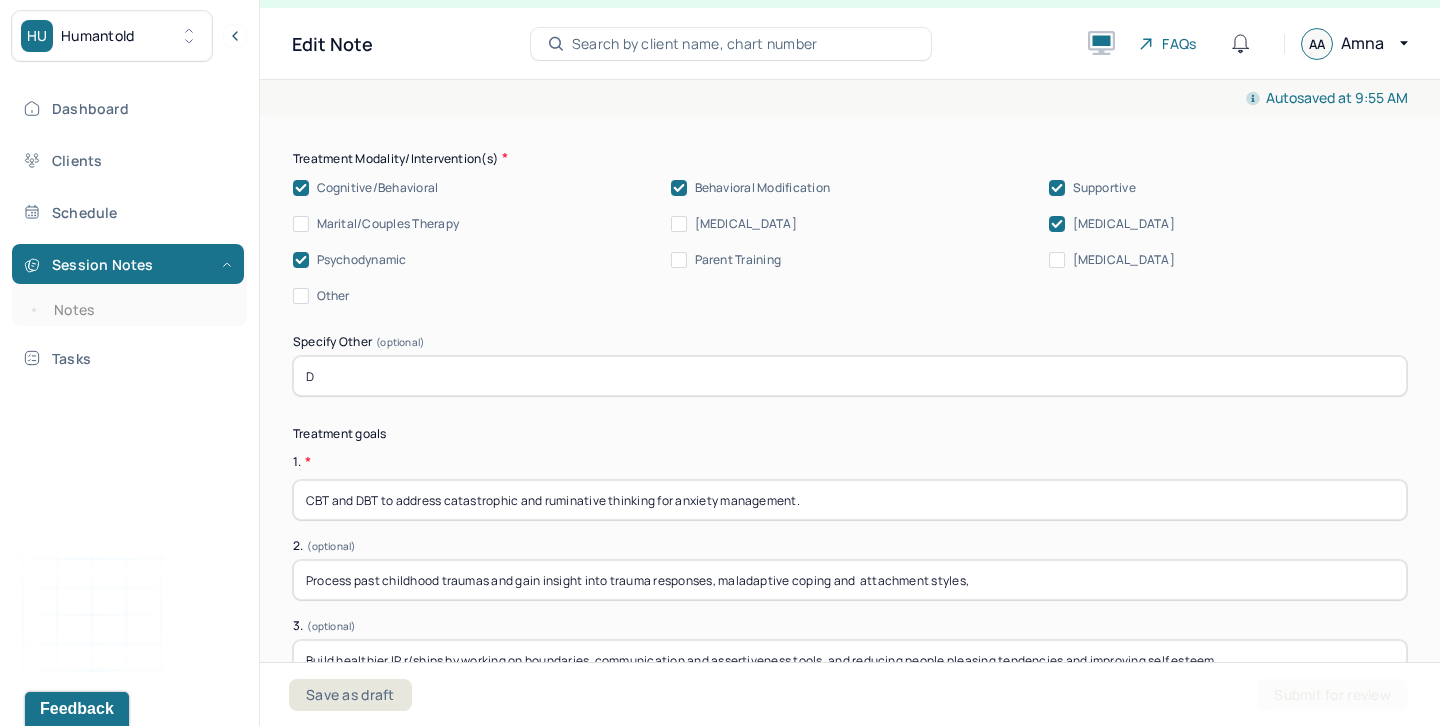 type on "DBT, ACT" 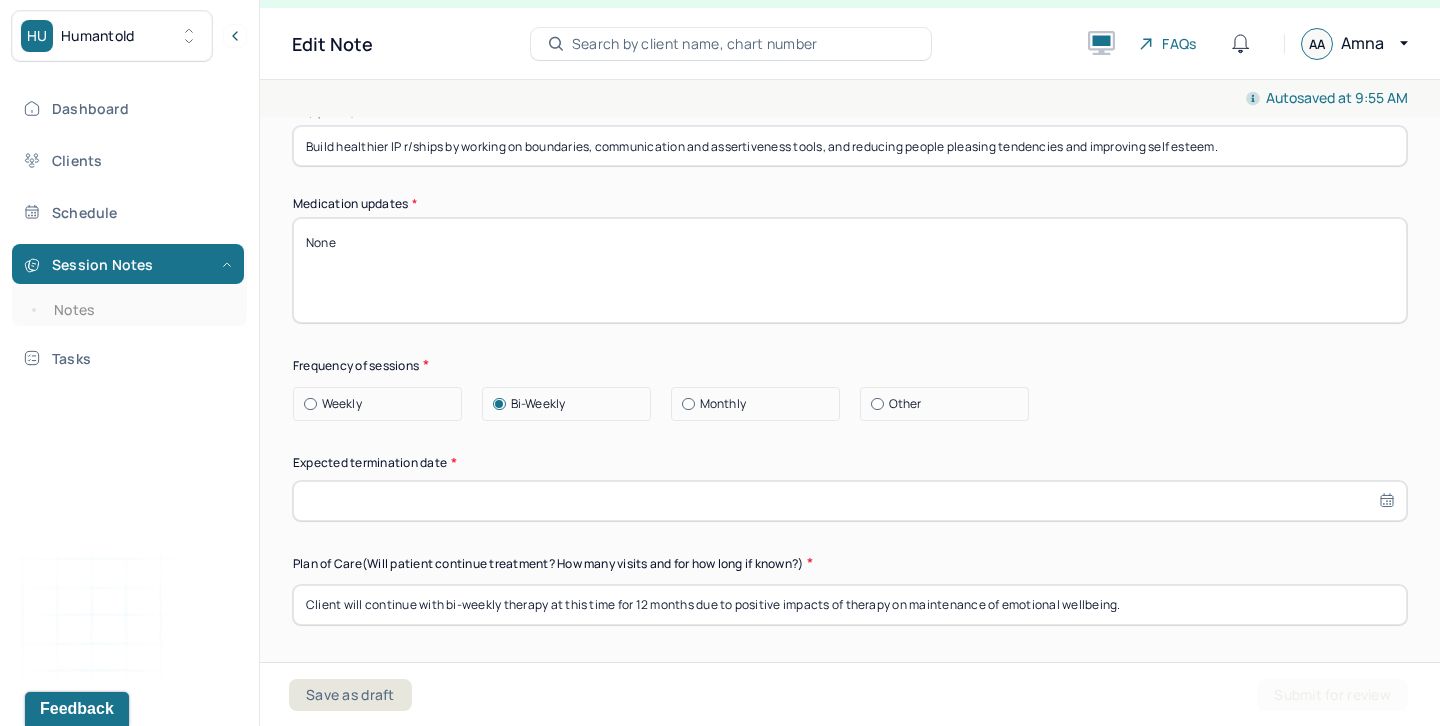 scroll, scrollTop: 5418, scrollLeft: 0, axis: vertical 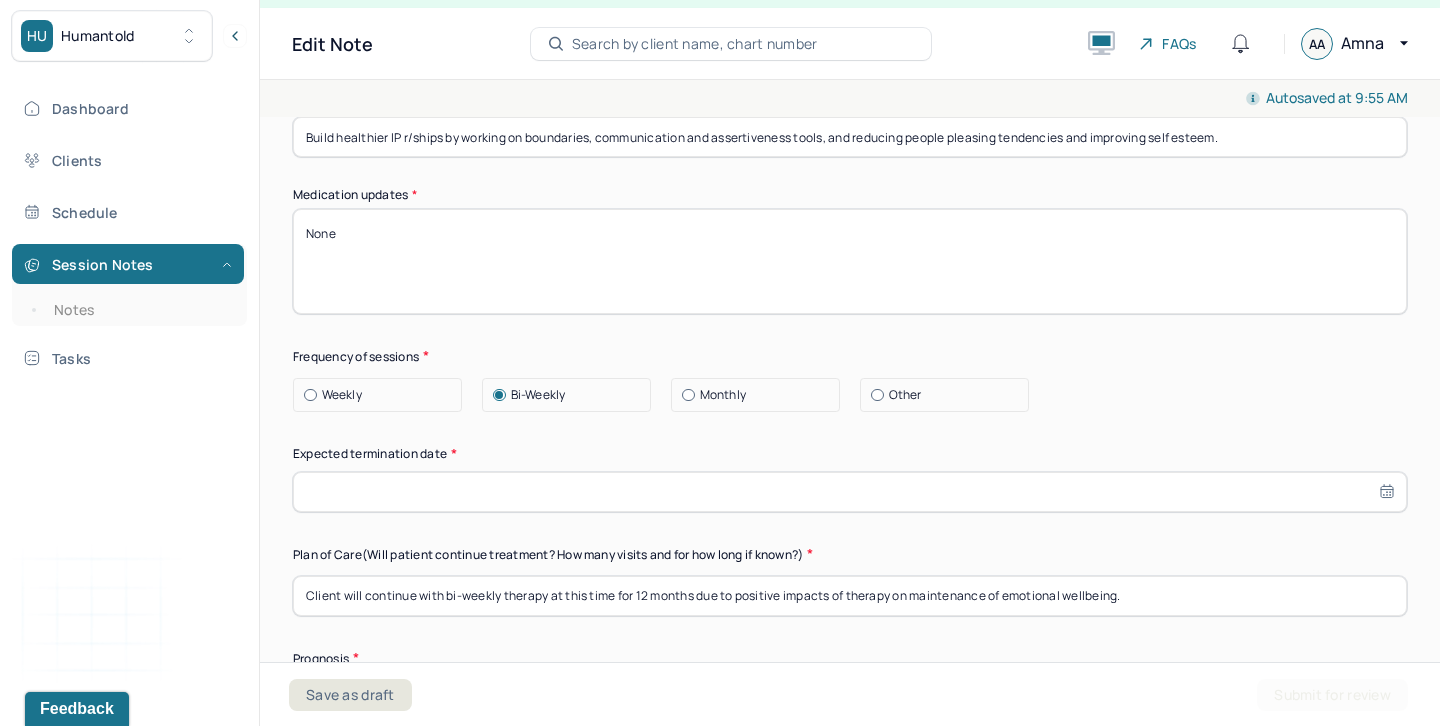 click at bounding box center [850, 492] 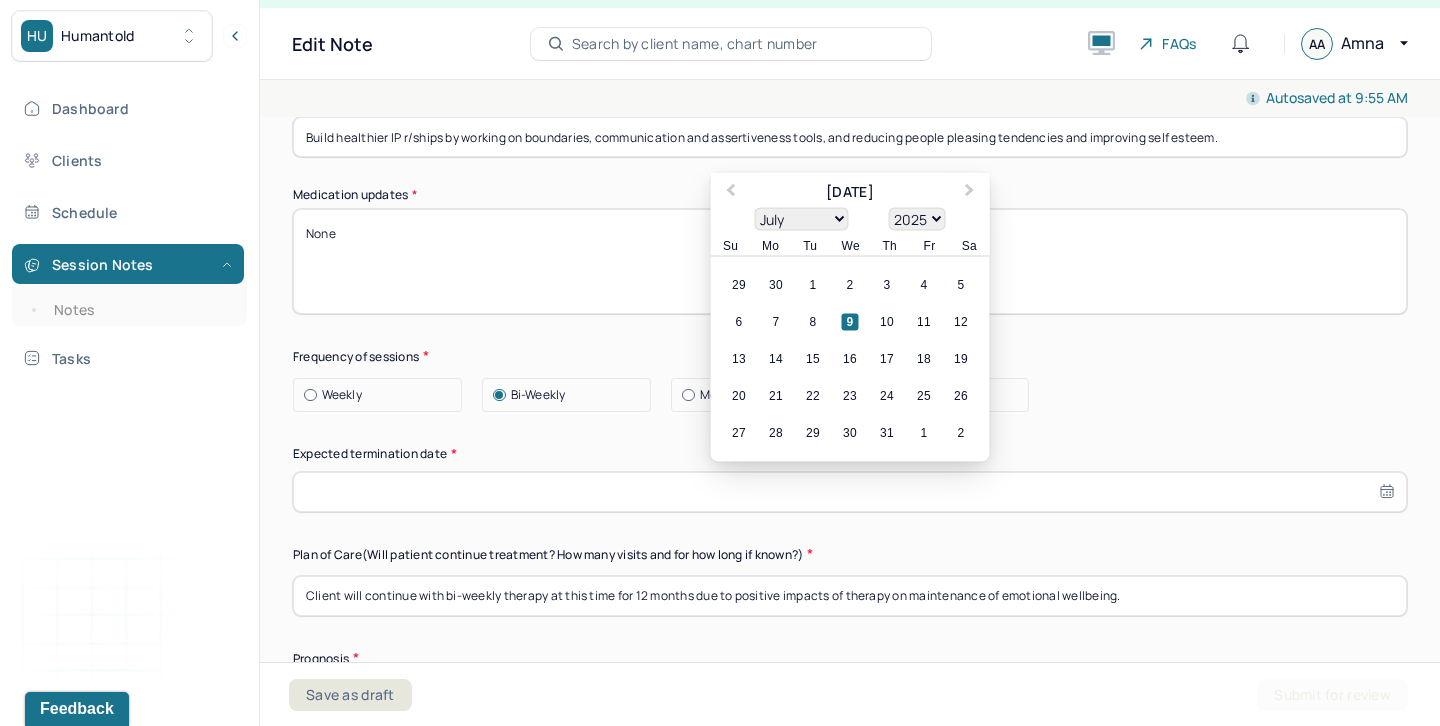 click on "1900 1901 1902 1903 1904 1905 1906 1907 1908 1909 1910 1911 1912 1913 1914 1915 1916 1917 1918 1919 1920 1921 1922 1923 1924 1925 1926 1927 1928 1929 1930 1931 1932 1933 1934 1935 1936 1937 1938 1939 1940 1941 1942 1943 1944 1945 1946 1947 1948 1949 1950 1951 1952 1953 1954 1955 1956 1957 1958 1959 1960 1961 1962 1963 1964 1965 1966 1967 1968 1969 1970 1971 1972 1973 1974 1975 1976 1977 1978 1979 1980 1981 1982 1983 1984 1985 1986 1987 1988 1989 1990 1991 1992 1993 1994 1995 1996 1997 1998 1999 2000 2001 2002 2003 2004 2005 2006 2007 2008 2009 2010 2011 2012 2013 2014 2015 2016 2017 2018 2019 2020 2021 2022 2023 2024 2025 2026 2027 2028 2029 2030 2031 2032 2033 2034 2035 2036 2037 2038 2039 2040 2041 2042 2043 2044 2045 2046 2047 2048 2049 2050 2051 2052 2053 2054 2055 2056 2057 2058 2059 2060 2061 2062 2063 2064 2065 2066 2067 2068 2069 2070 2071 2072 2073 2074 2075 2076 2077 2078 2079 2080 2081 2082 2083 2084 2085 2086 2087 2088 2089 2090 2091 2092 2093 2094 2095 2096 2097 2098 2099 2100" at bounding box center (917, 218) 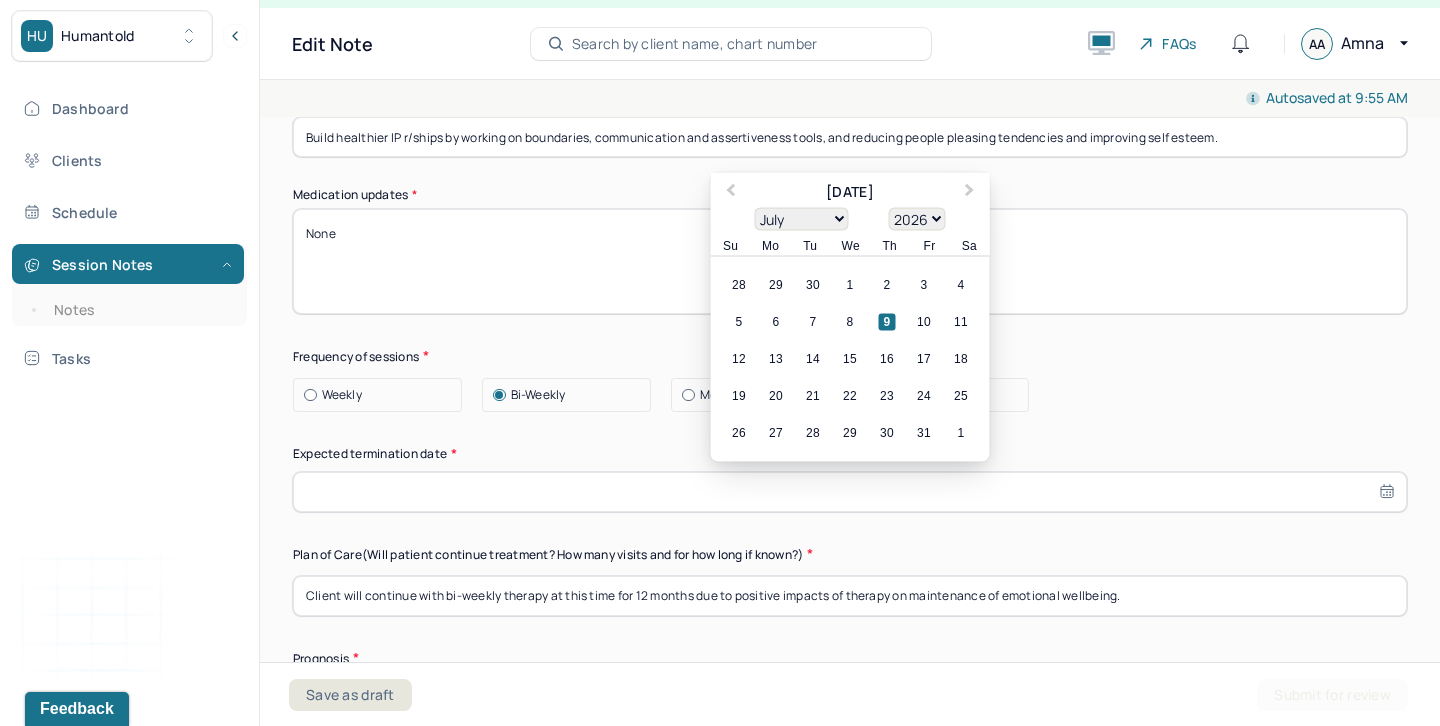 click on "9" at bounding box center (887, 321) 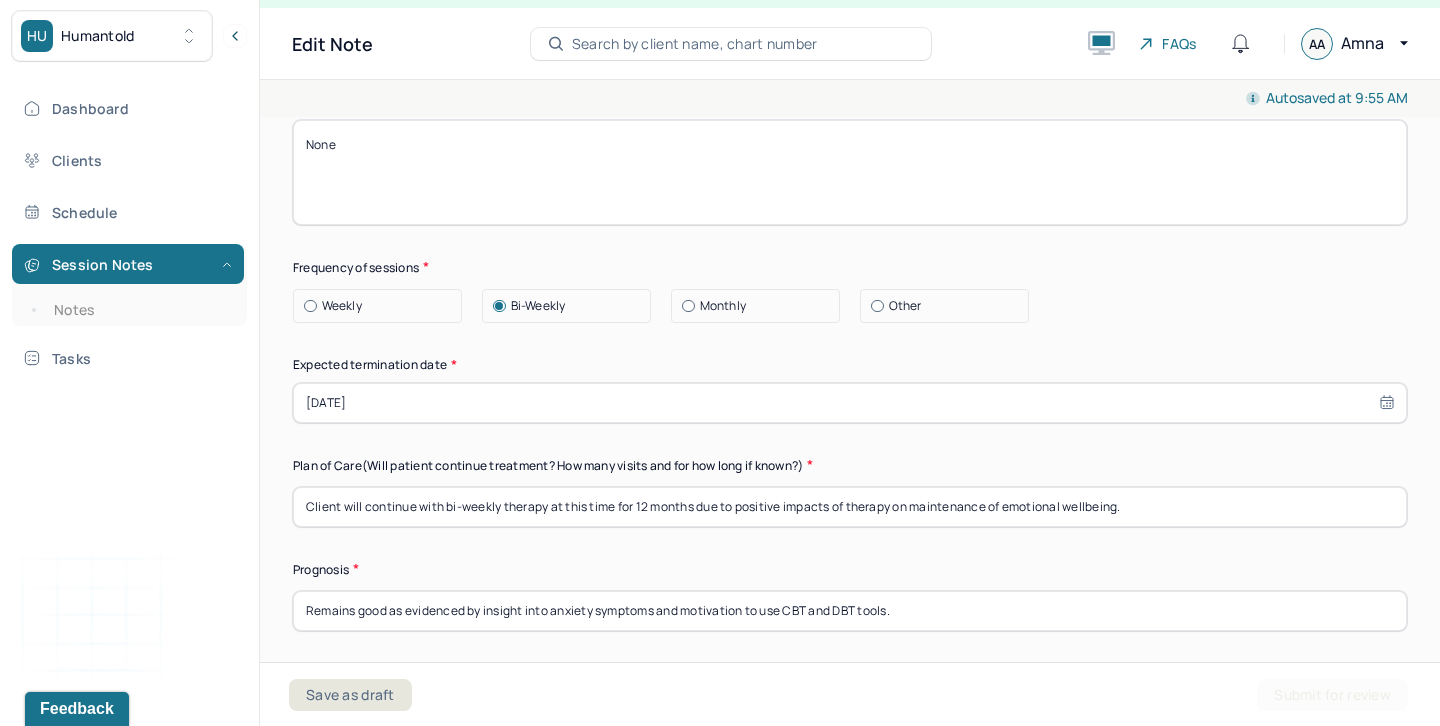 scroll, scrollTop: 5522, scrollLeft: 0, axis: vertical 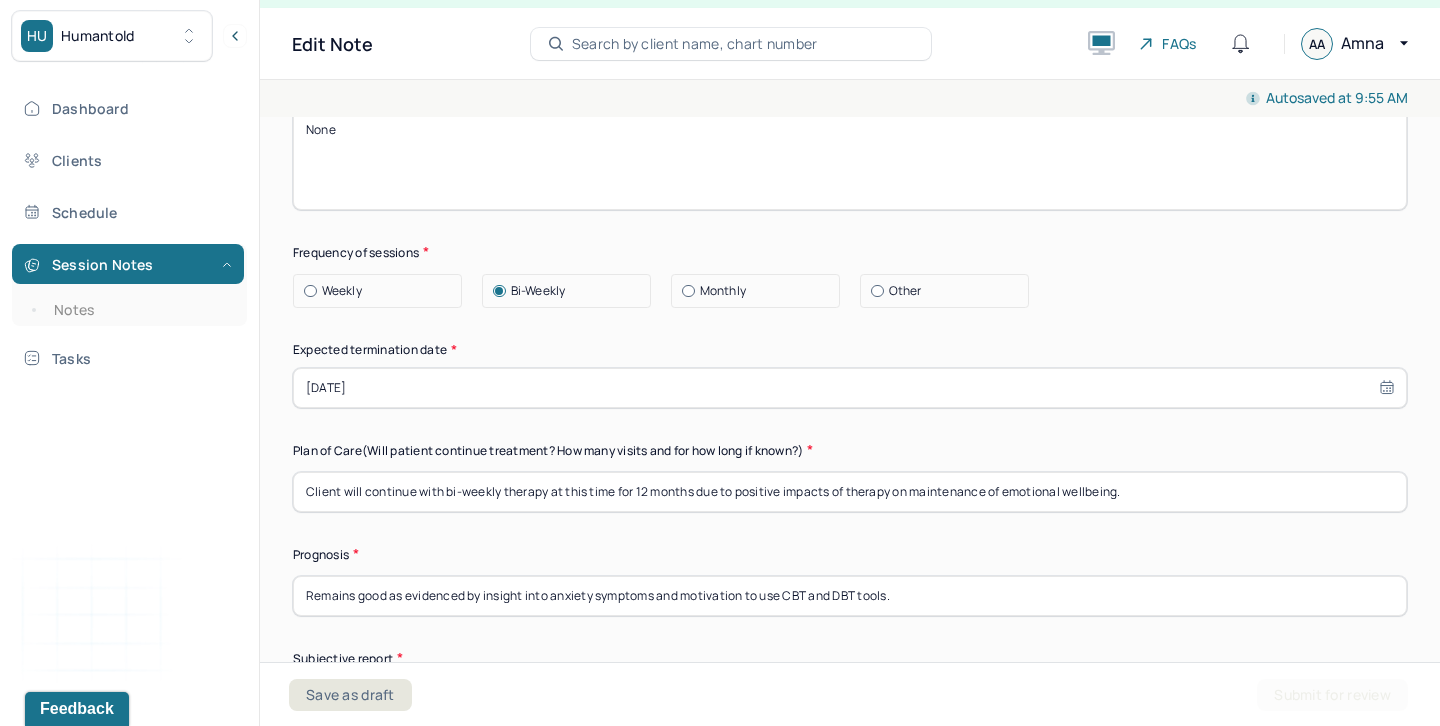 click on "Client will continue with bi-weekly therapy at this time for 12 months due to positive impacts of therapy on maintenance of emotional wellbeing." at bounding box center [850, 492] 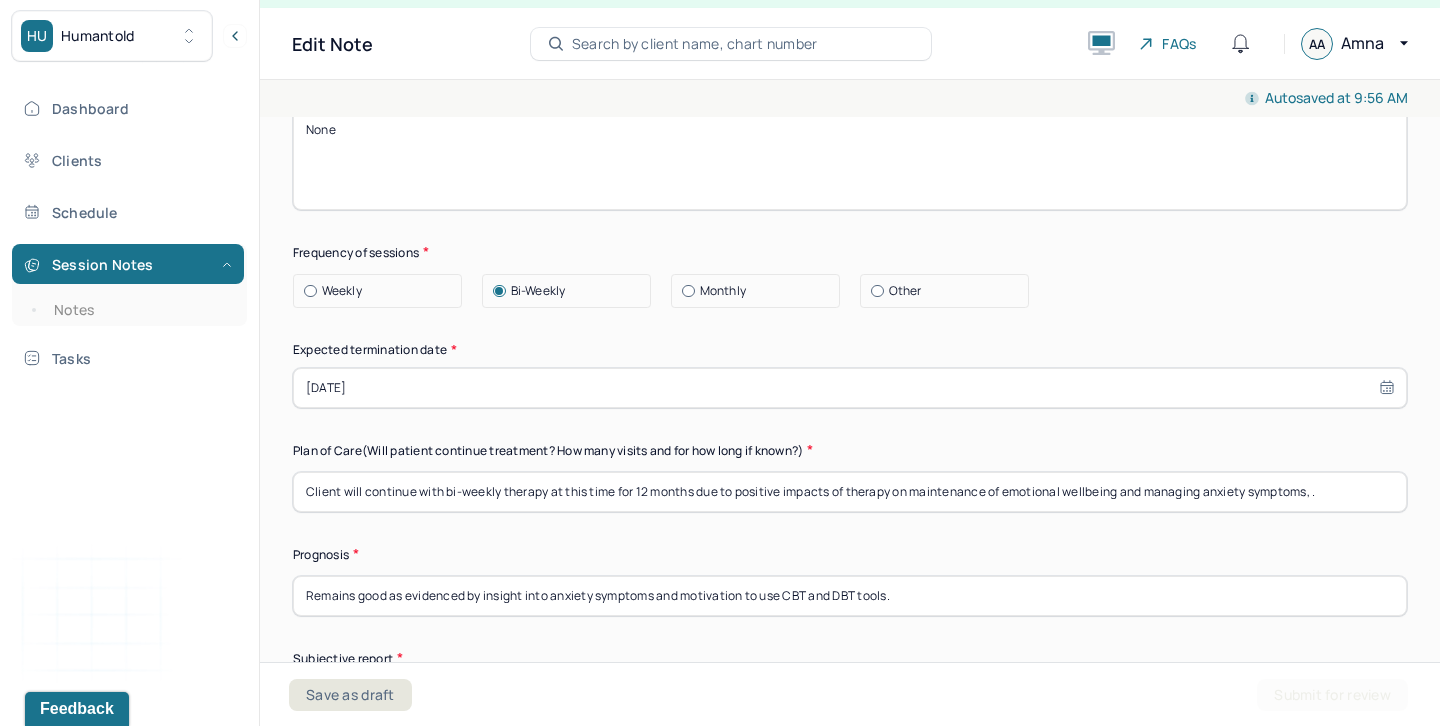click on "Client will continue with bi-weekly therapy at this time for 12 months due to positive impacts of therapy on maintenance of emotional wellbeing and managing anxiety symptoms, ." at bounding box center (850, 492) 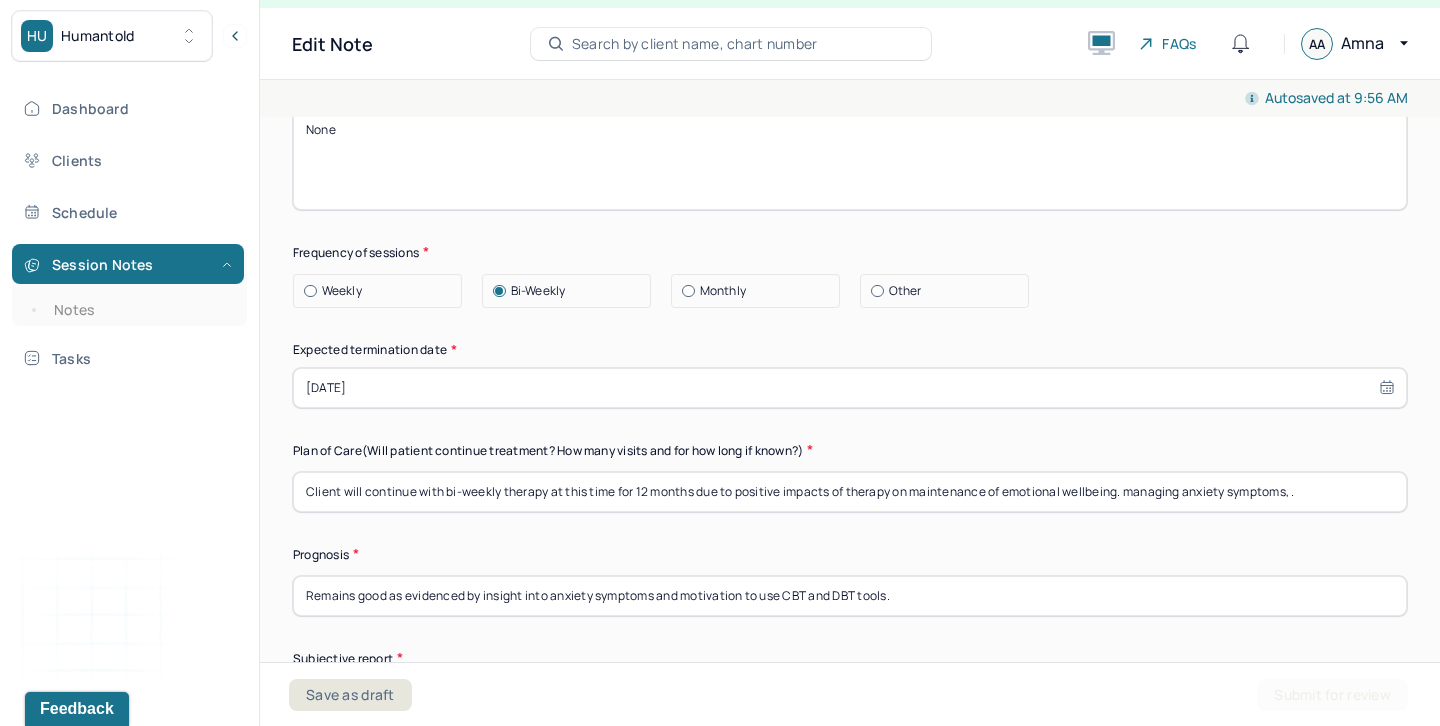 click on "Client will continue with bi-weekly therapy at this time for 12 months due to positive impacts of therapy on maintenance of emotional wellbeing. managing anxiety symptoms, ." at bounding box center [850, 492] 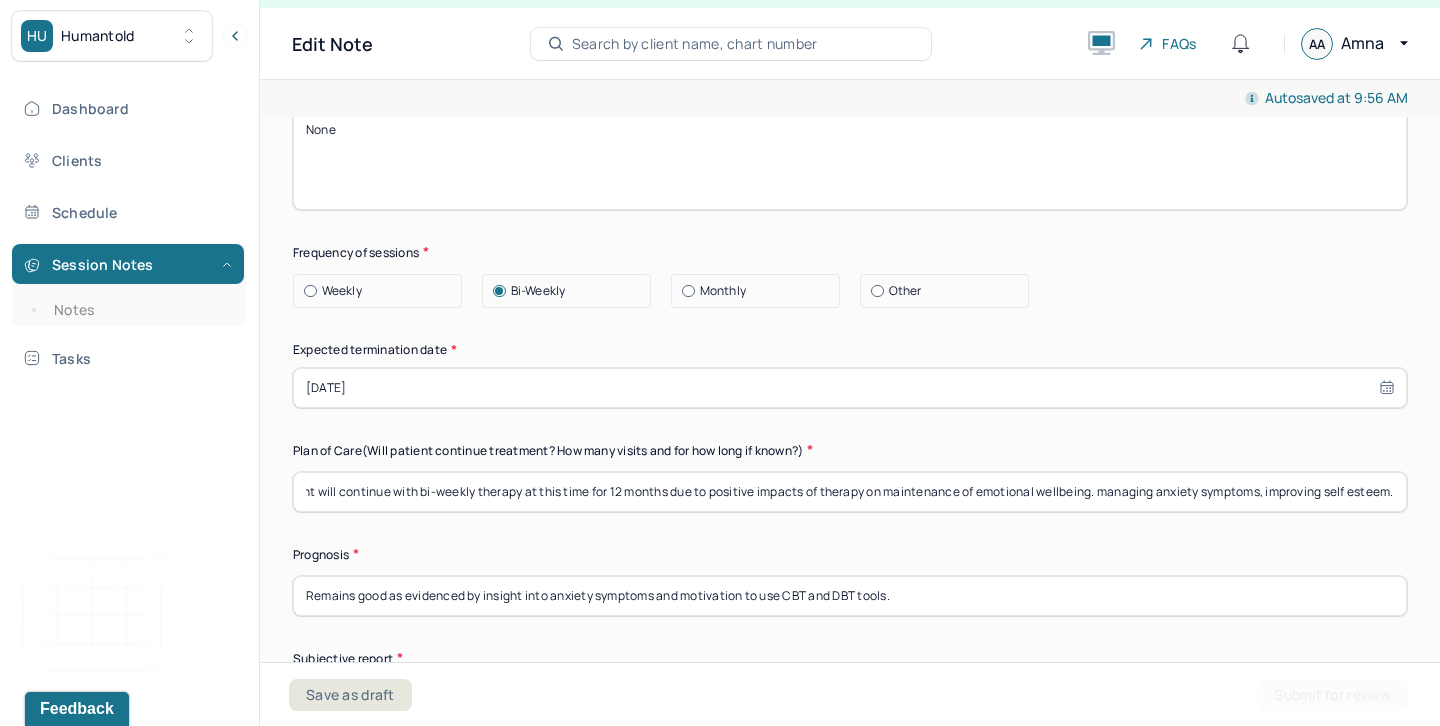 scroll, scrollTop: 0, scrollLeft: 35, axis: horizontal 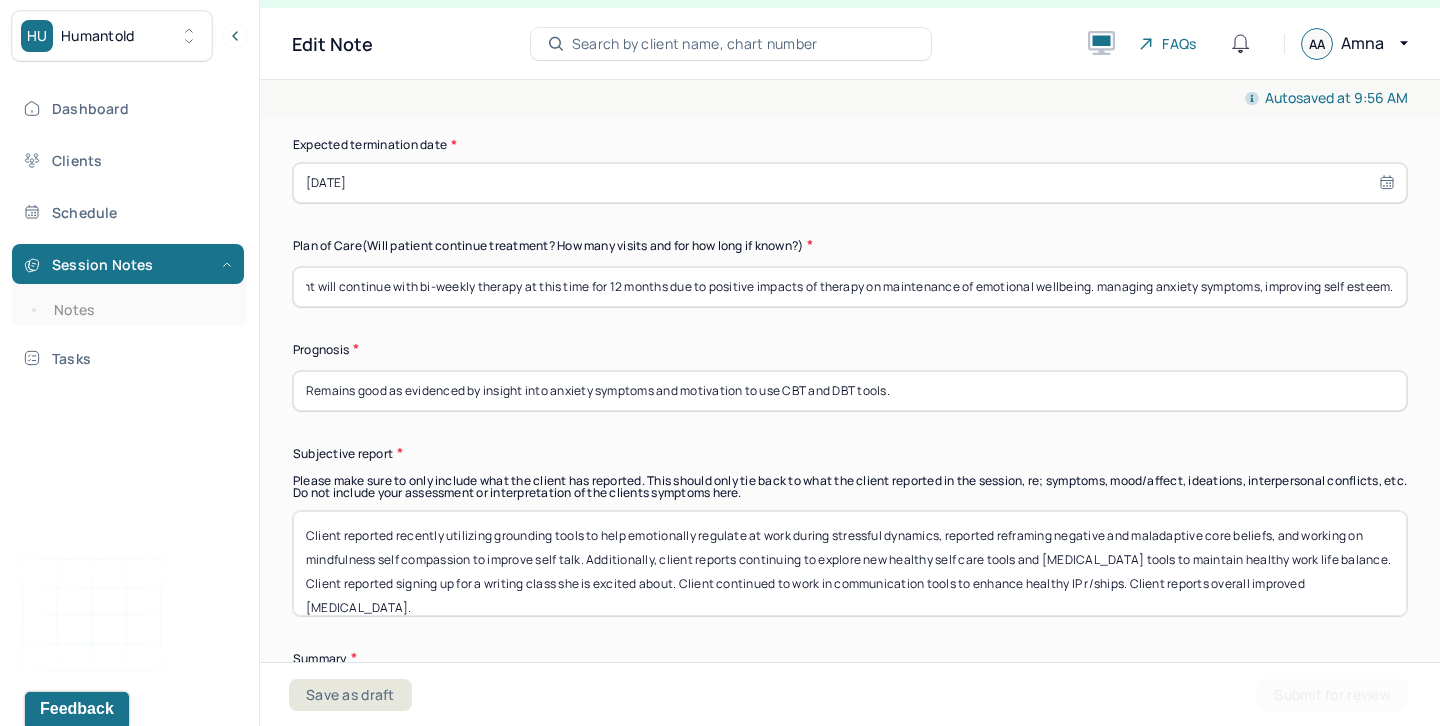 type on "Client will continue with bi-weekly therapy at this time for 12 months due to positive impacts of therapy on maintenance of emotional wellbeing. managing anxiety symptoms, improving self esteem." 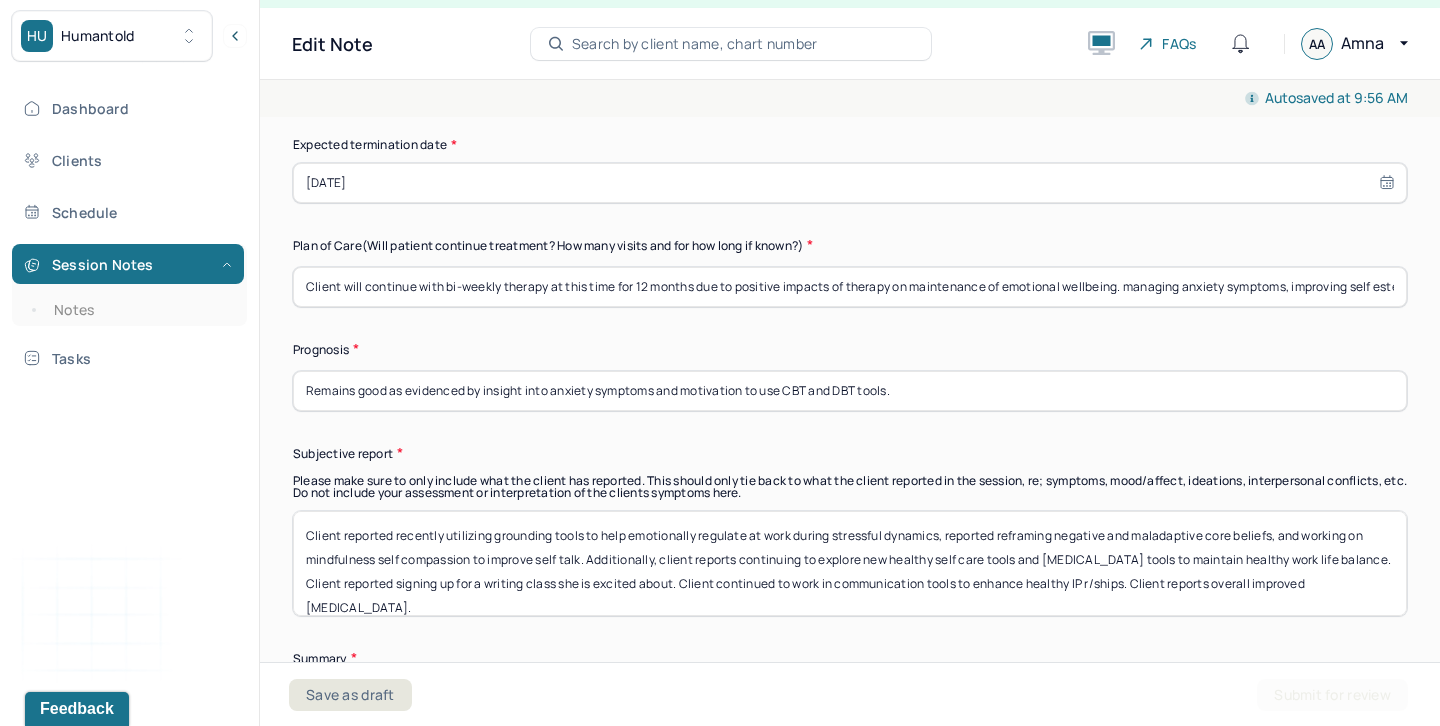 click on "Remains good as evidenced by insight into anxiety symptoms and motivation to use CBT and DBT tools." at bounding box center [850, 391] 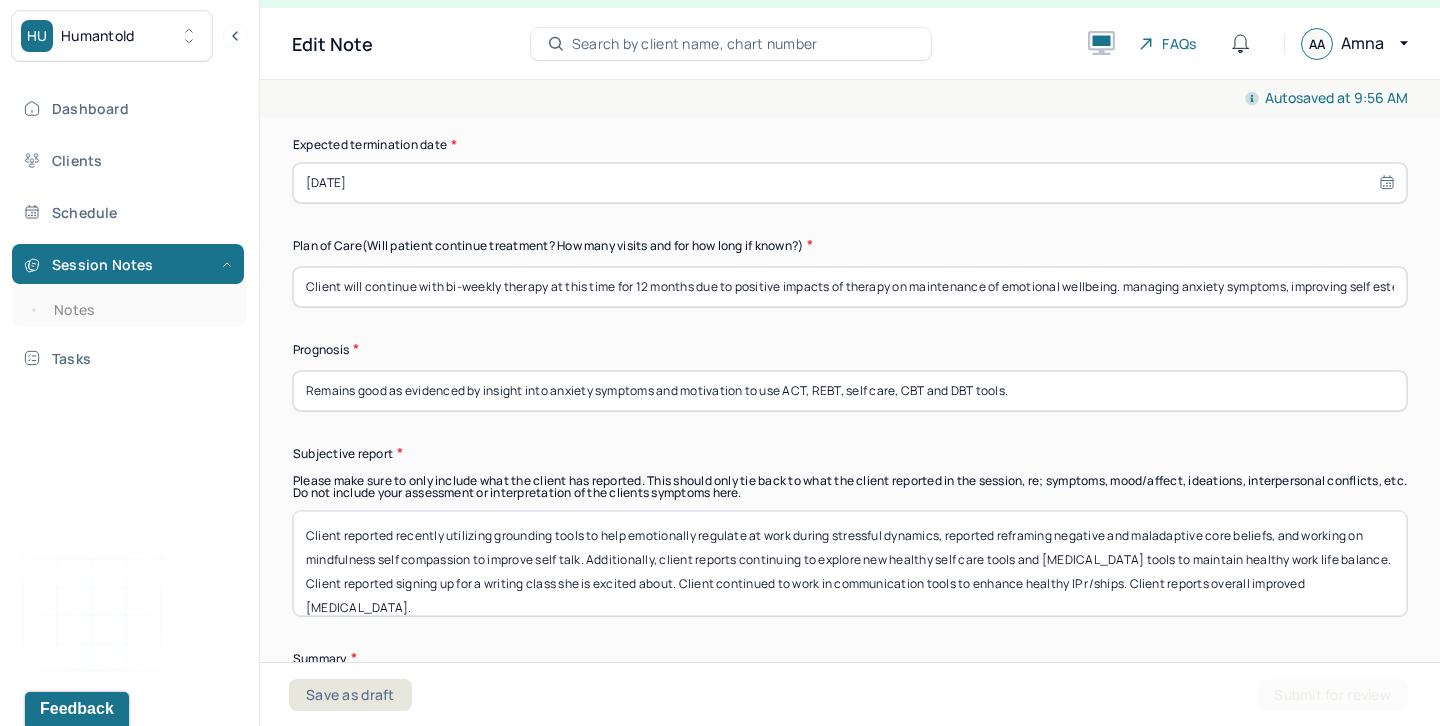 scroll, scrollTop: 16, scrollLeft: 0, axis: vertical 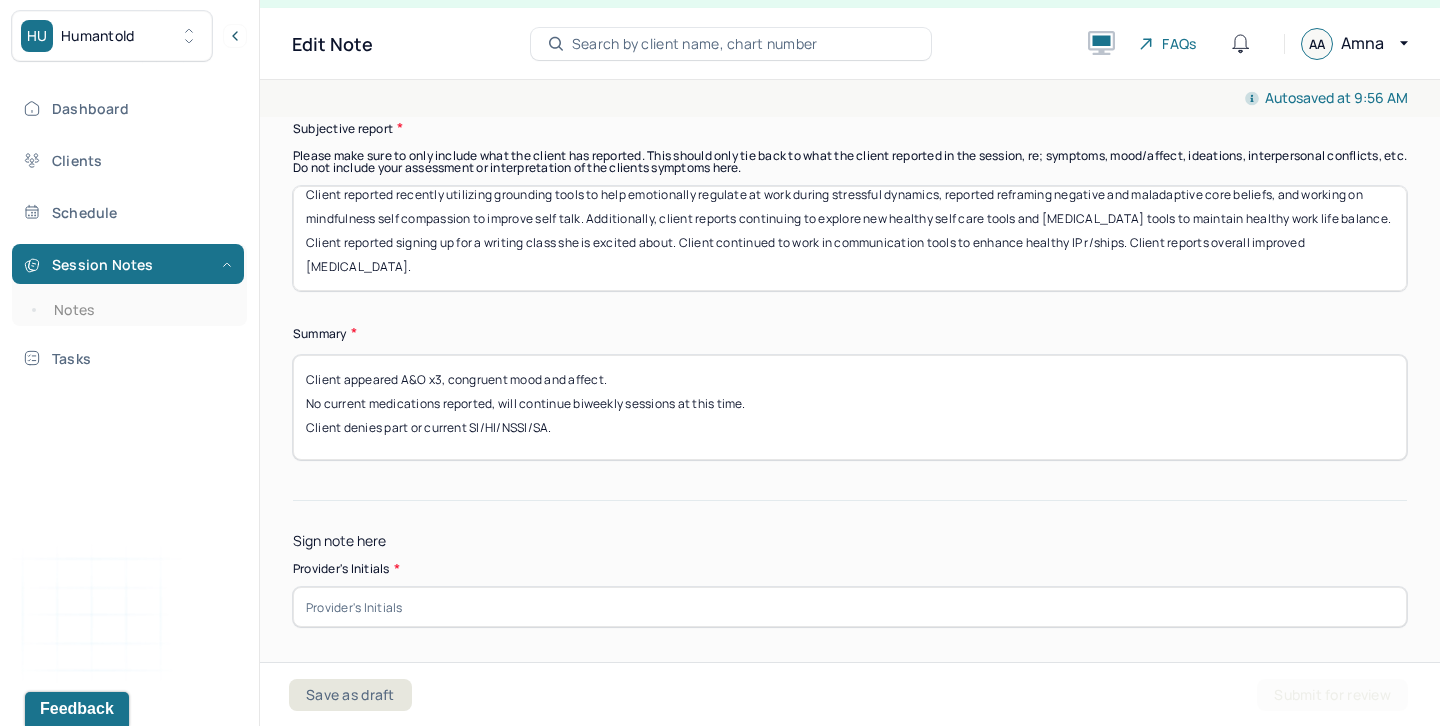 type on "Remains good as evidenced by insight into anxiety symptoms and motivation to use ACT, REBT, self care, CBT and DBT tools." 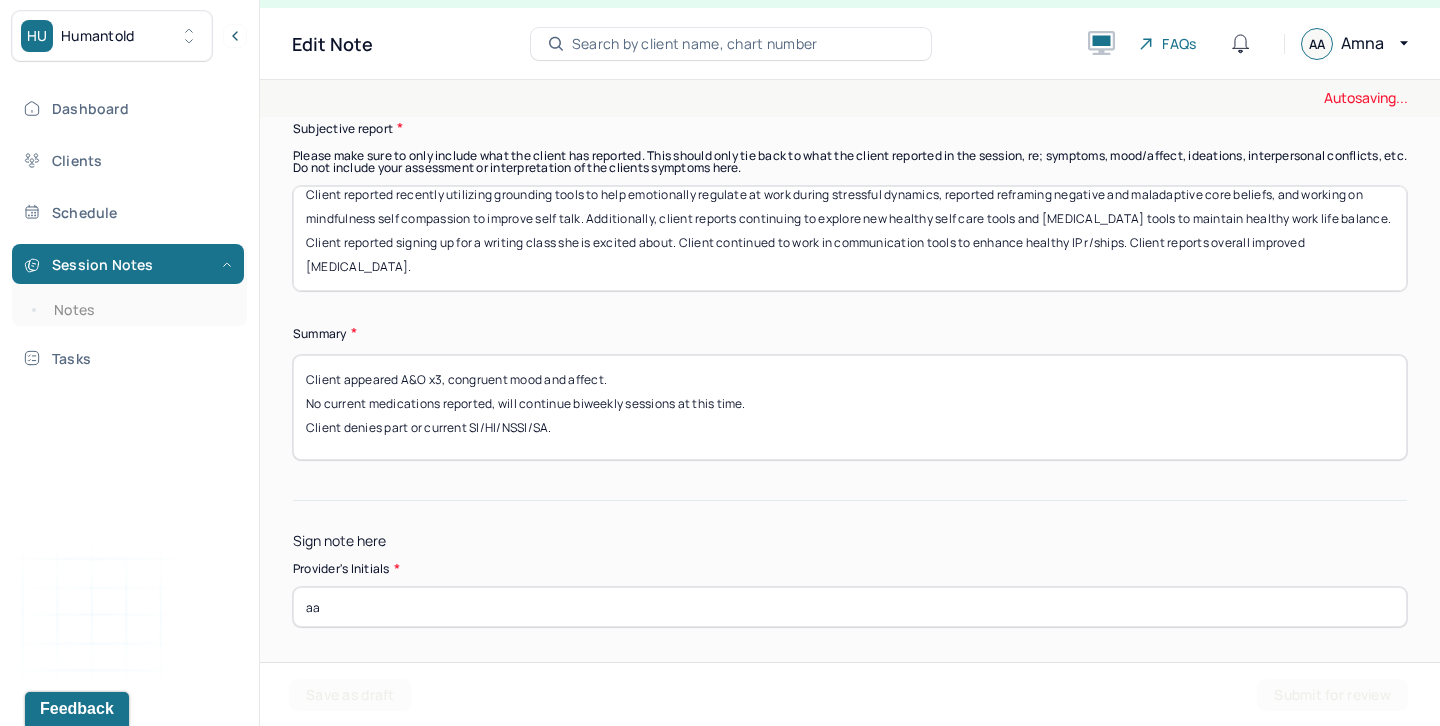 scroll, scrollTop: 5981, scrollLeft: 0, axis: vertical 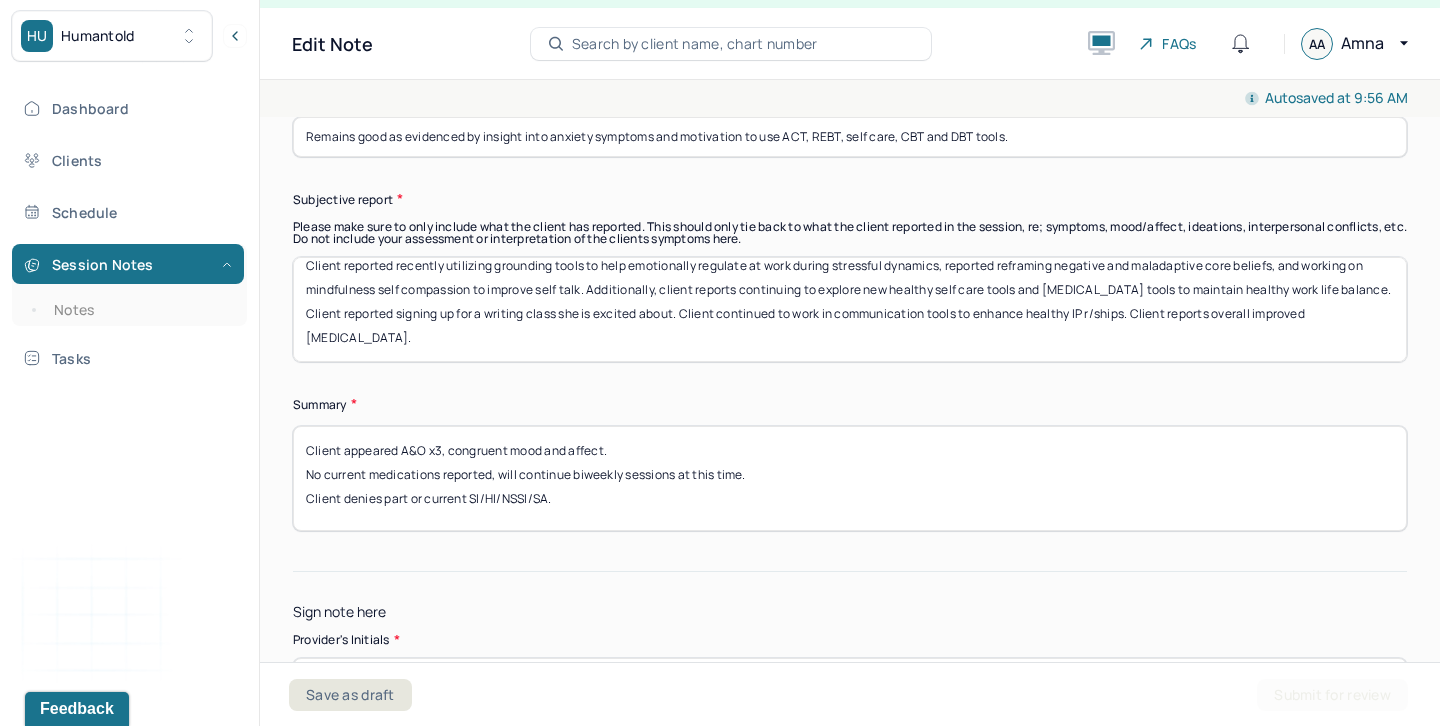 type on "aa" 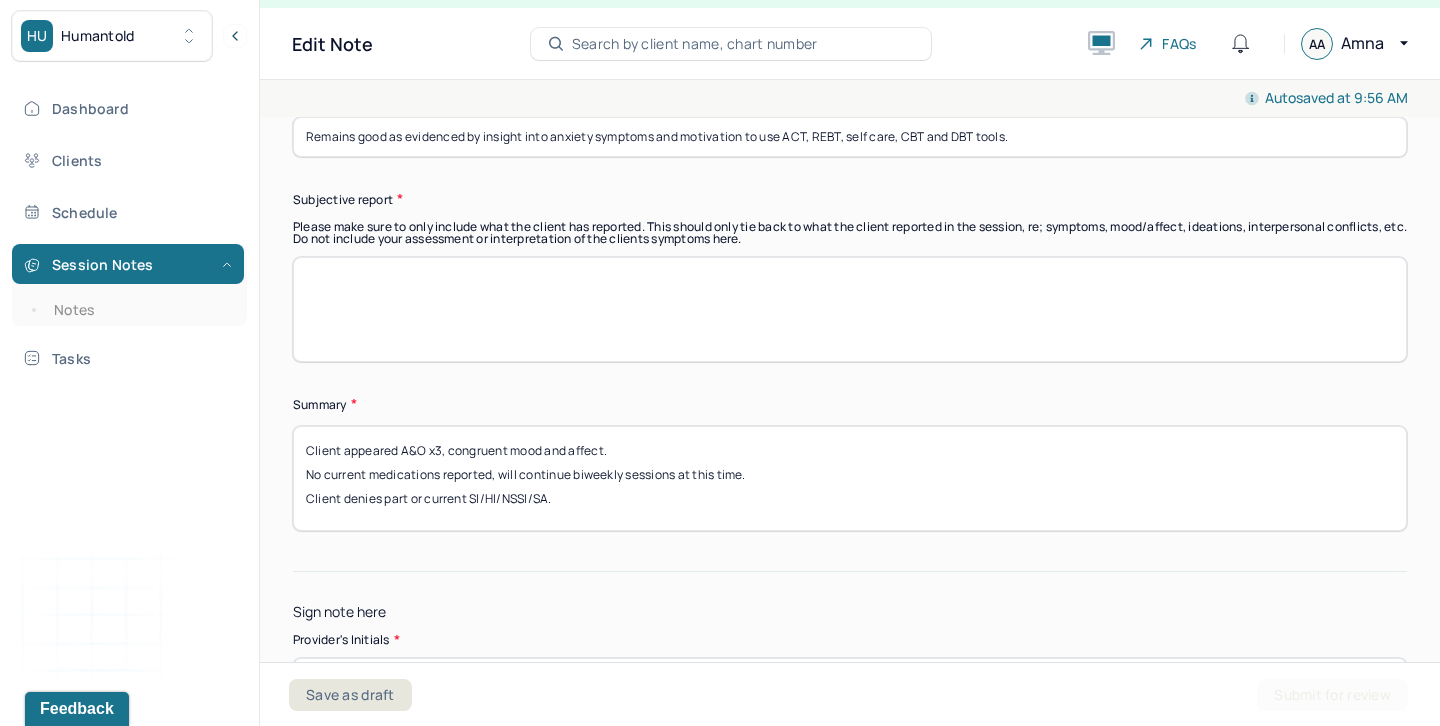 scroll, scrollTop: 0, scrollLeft: 0, axis: both 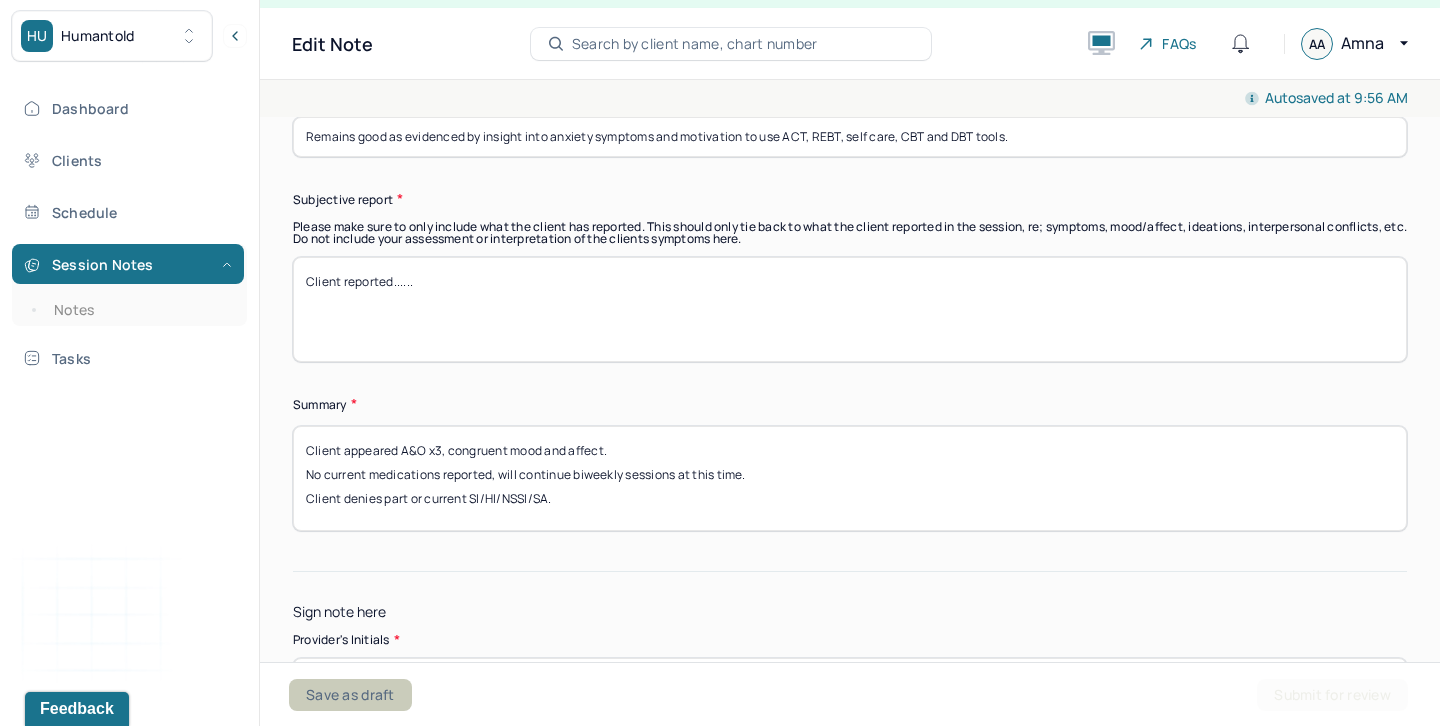 type on "Client reported......" 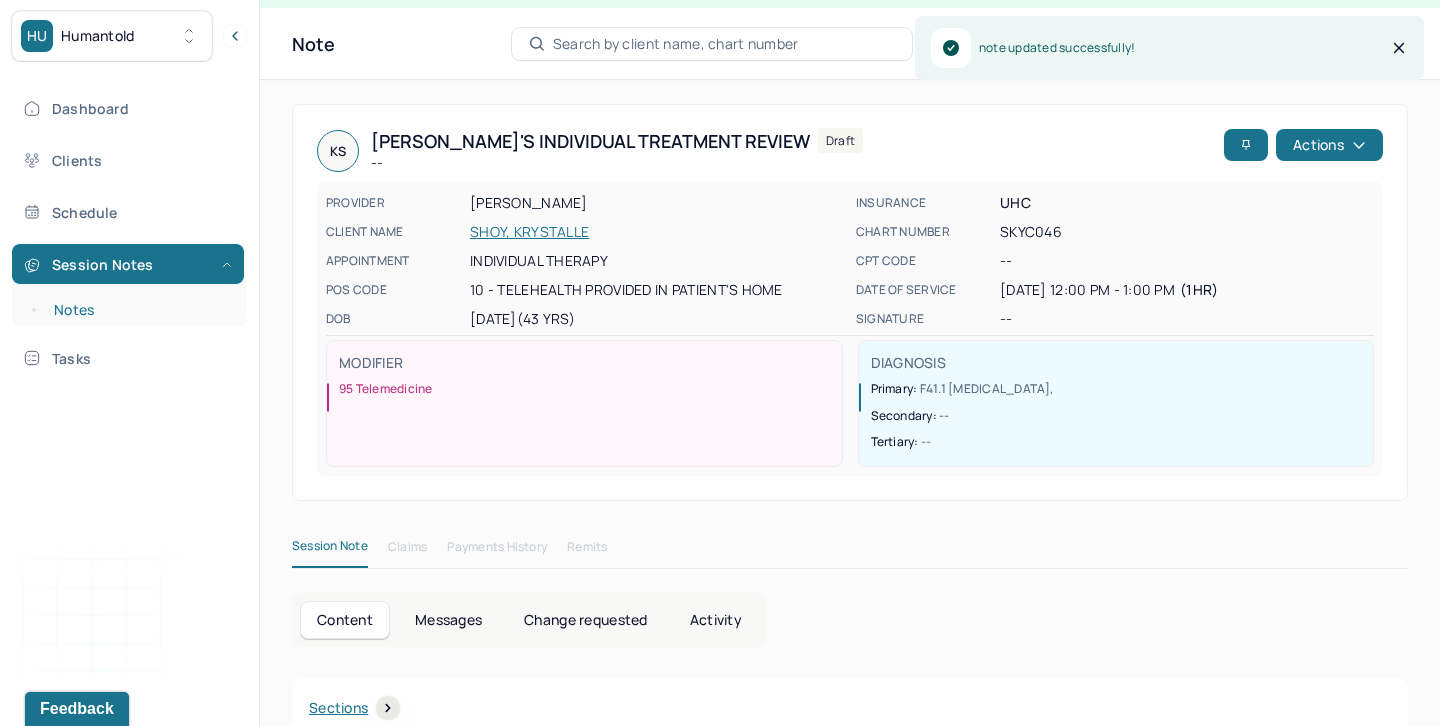 click on "Notes" at bounding box center (139, 310) 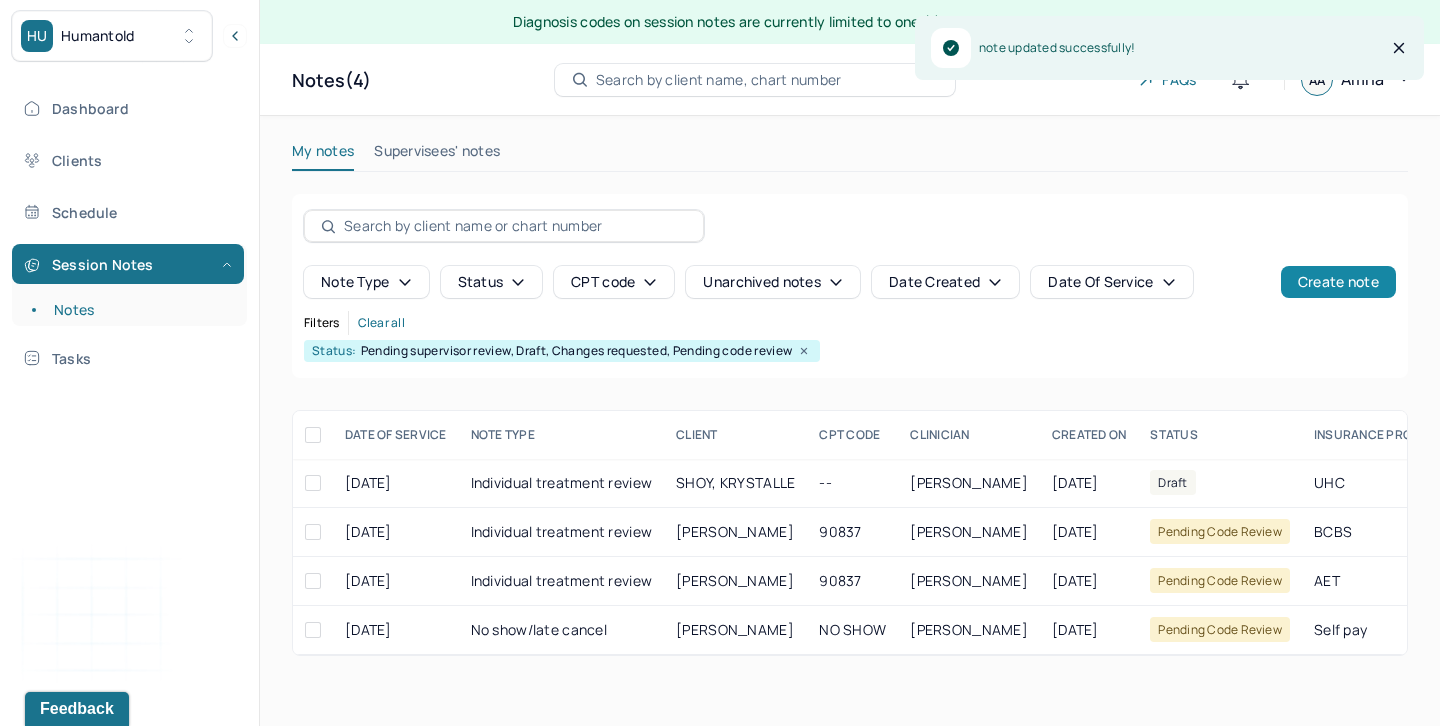click on "Create note" at bounding box center [1338, 282] 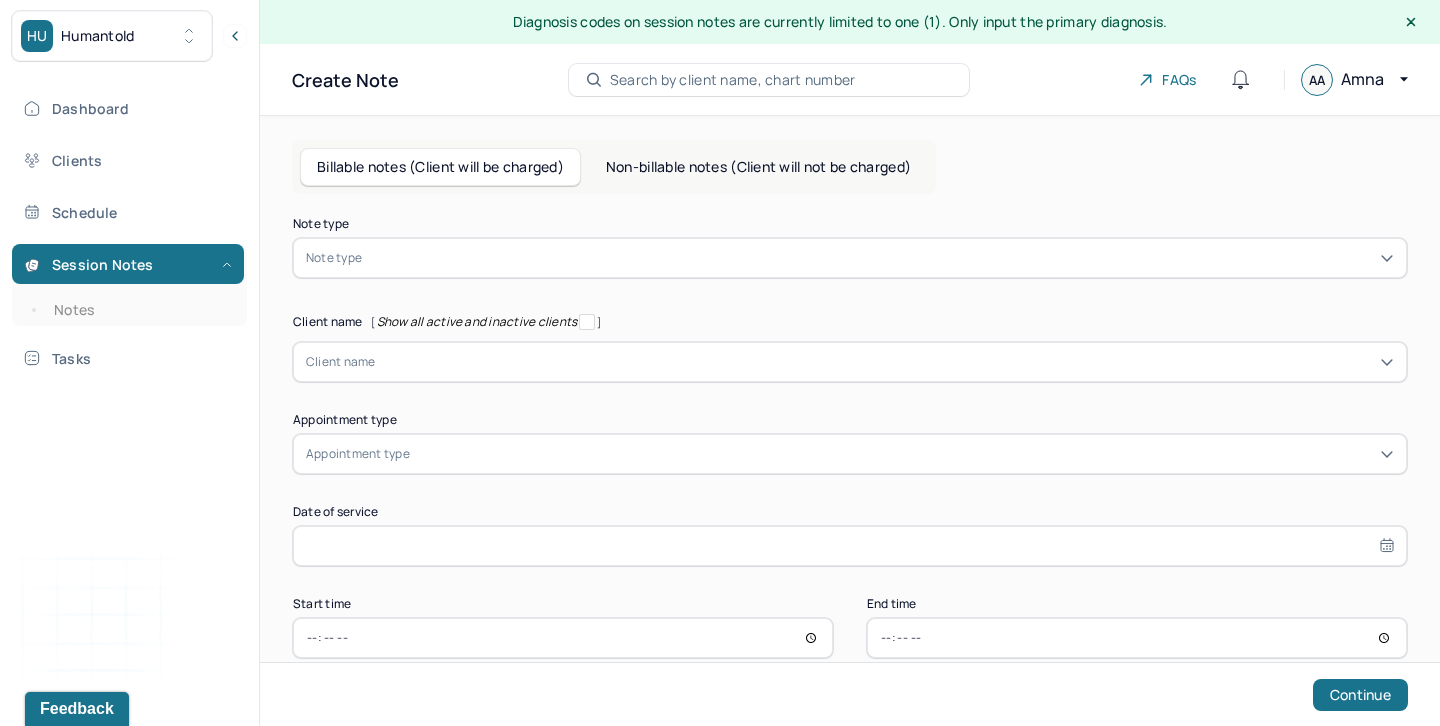 click at bounding box center (880, 258) 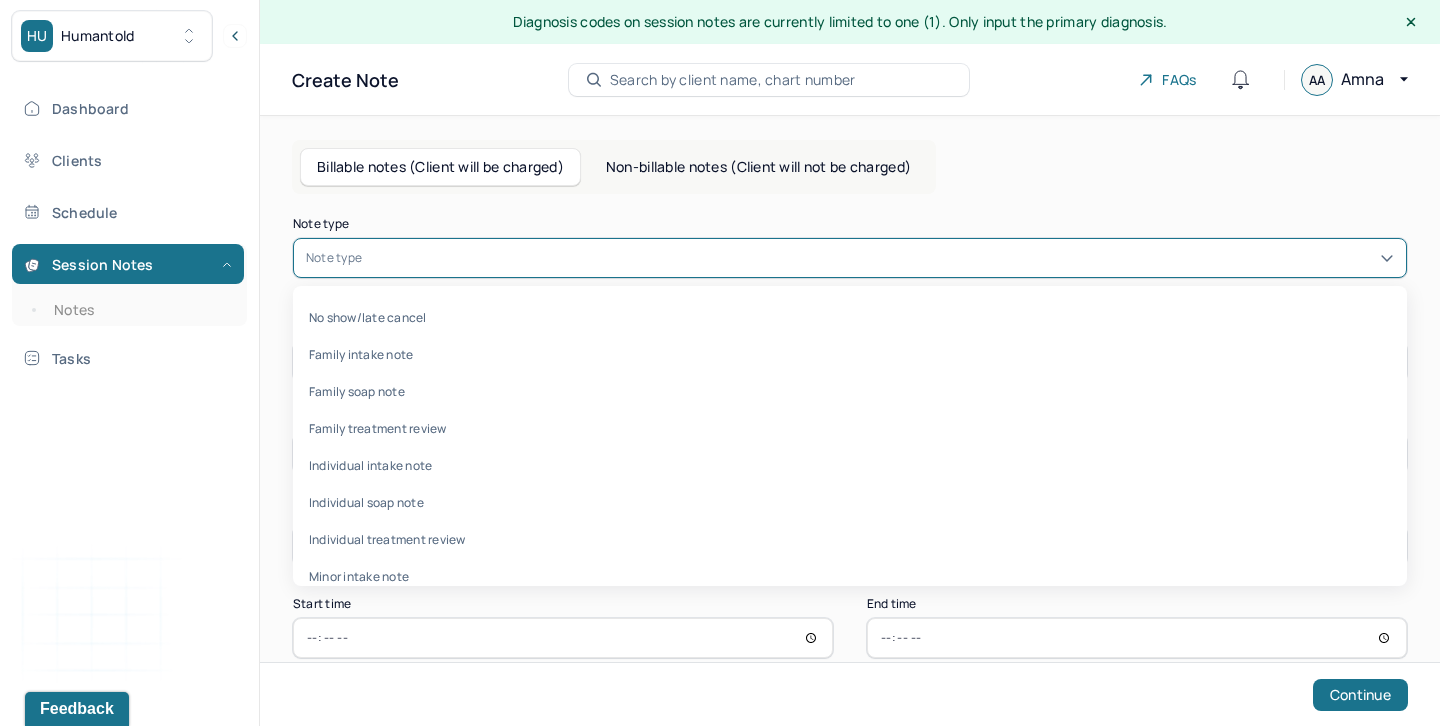 click on "Billable notes (Client will be charged)" at bounding box center (440, 167) 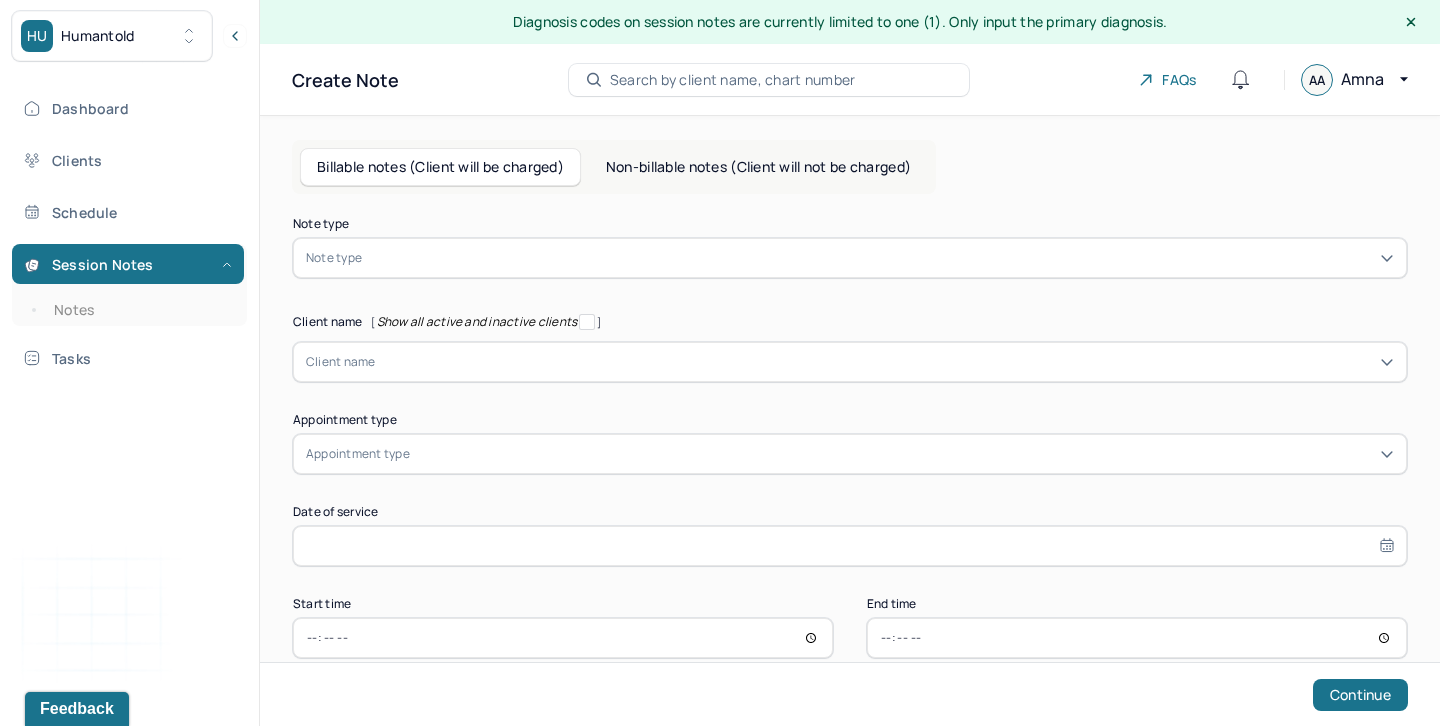 click on "Billable notes (Client will be charged)" at bounding box center [440, 167] 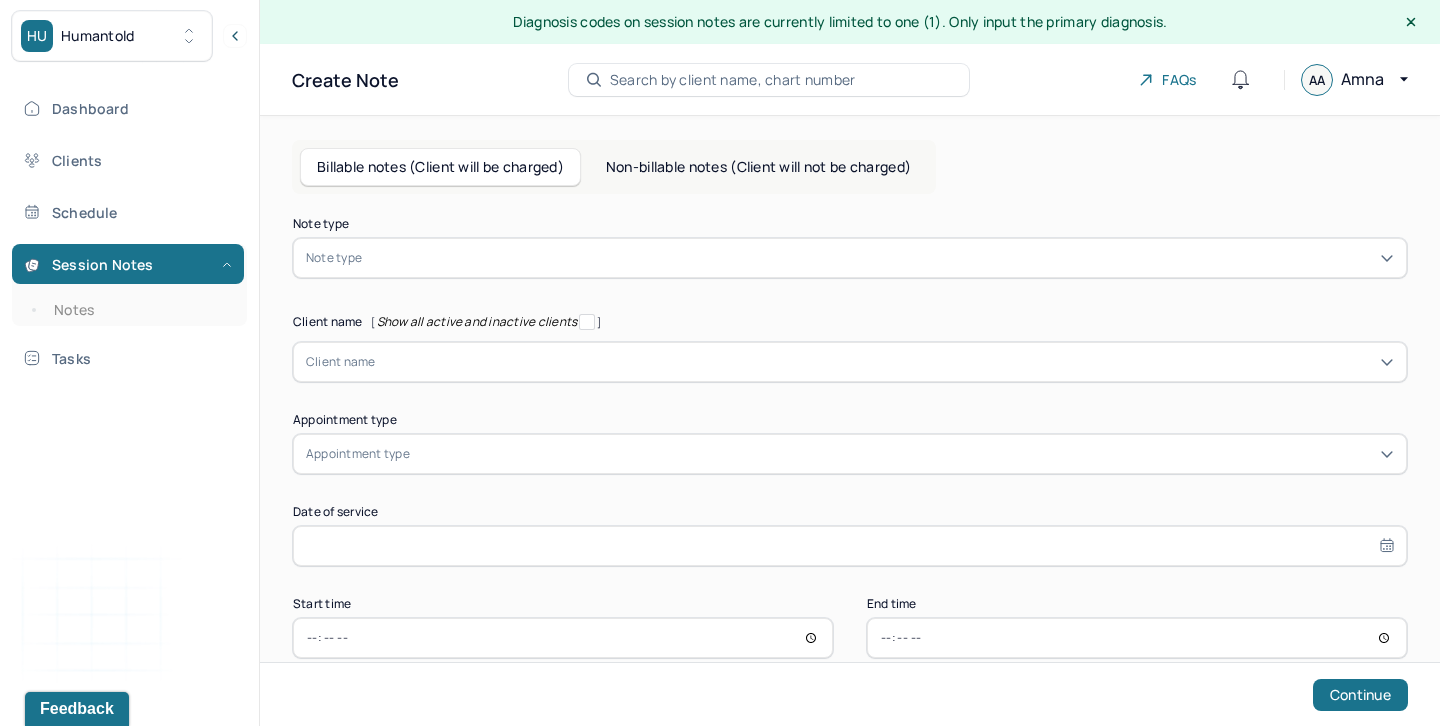 click at bounding box center (880, 258) 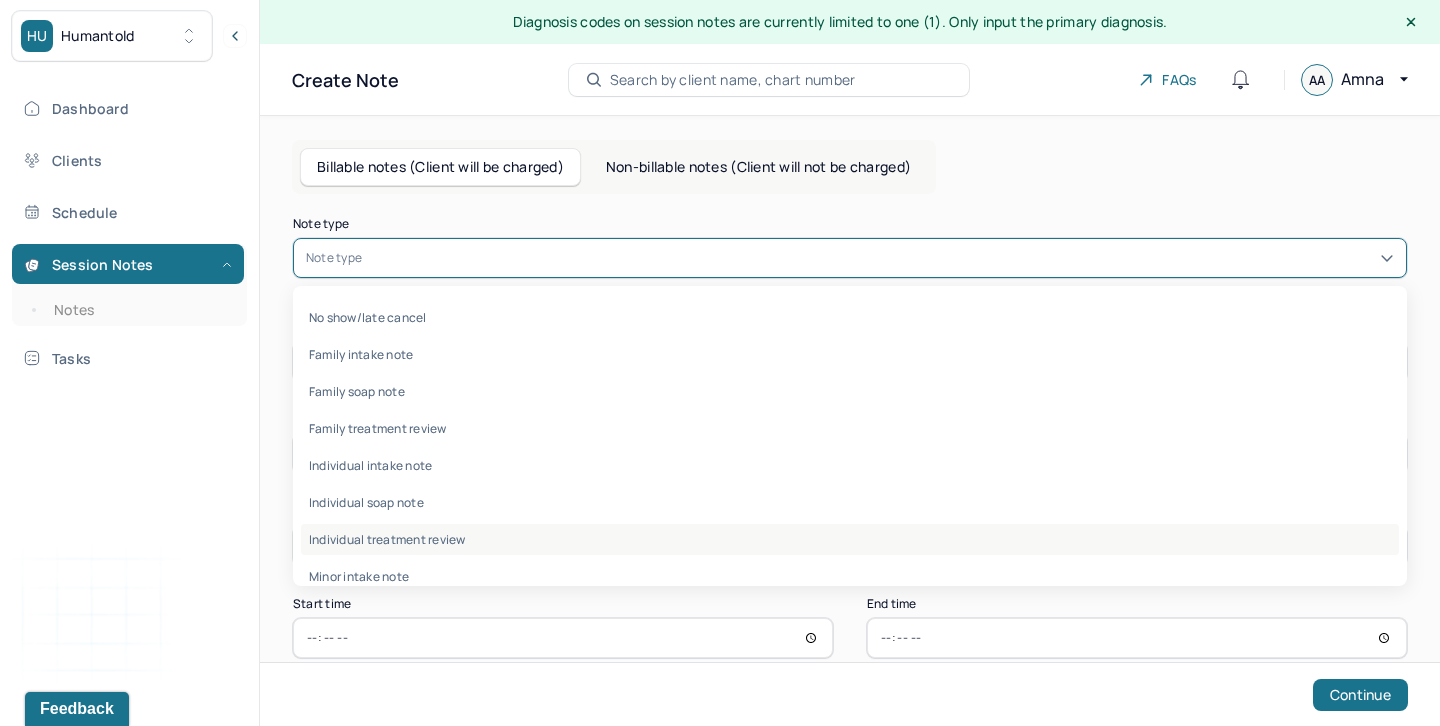 click on "Individual treatment review" at bounding box center [850, 539] 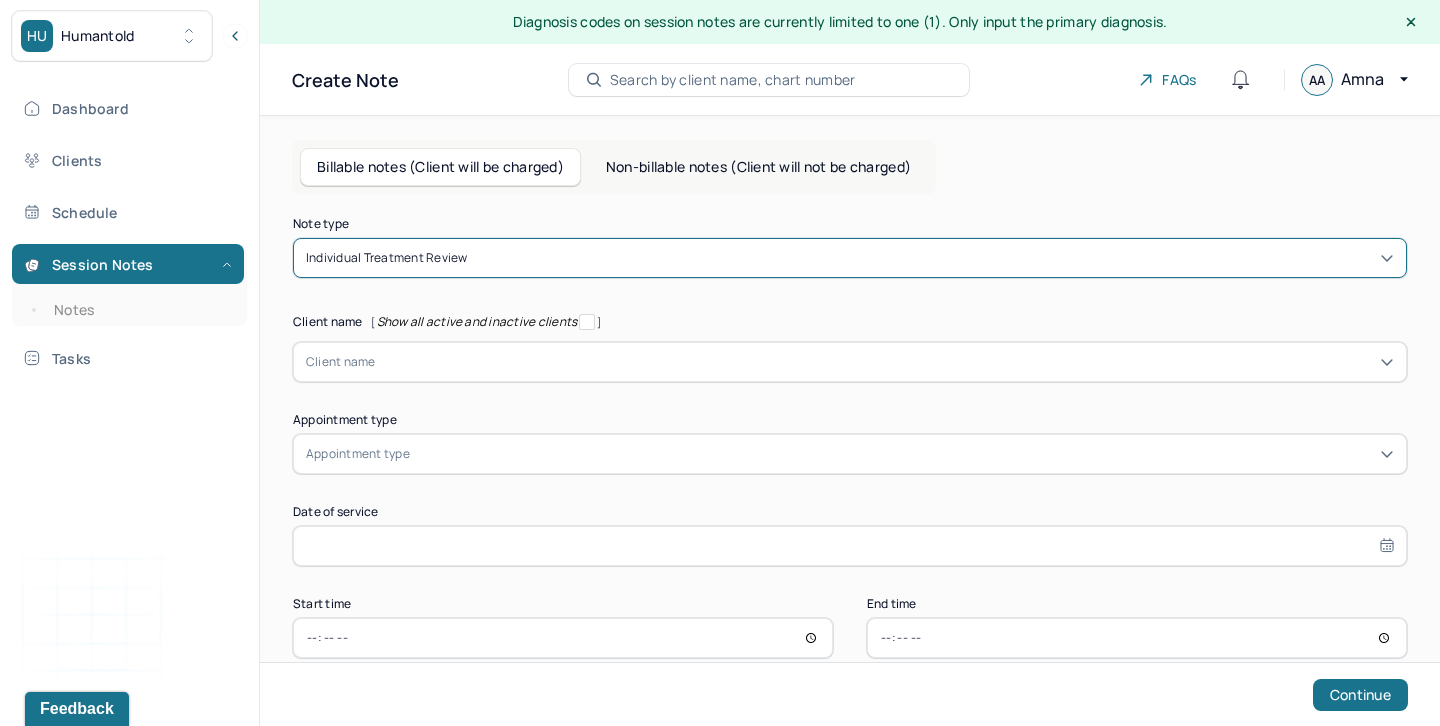 click at bounding box center (885, 362) 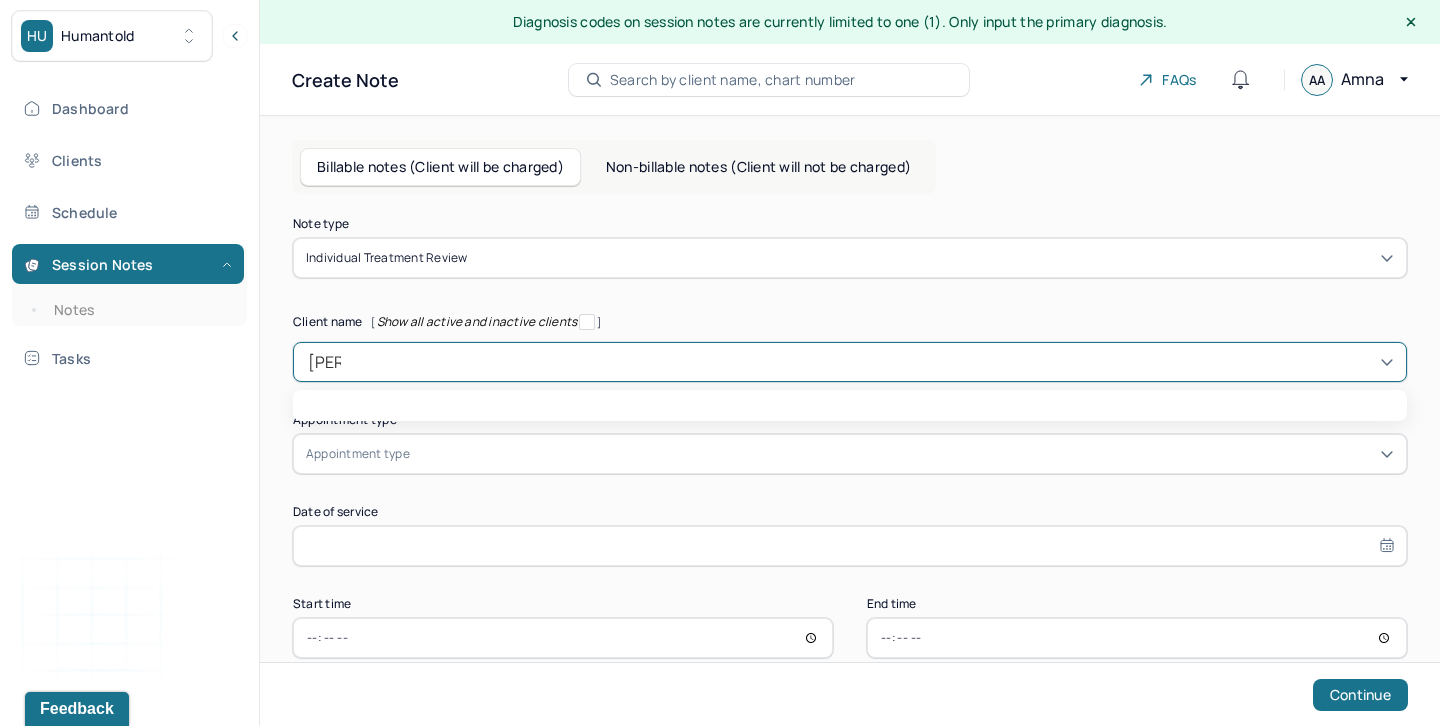 type on "anna" 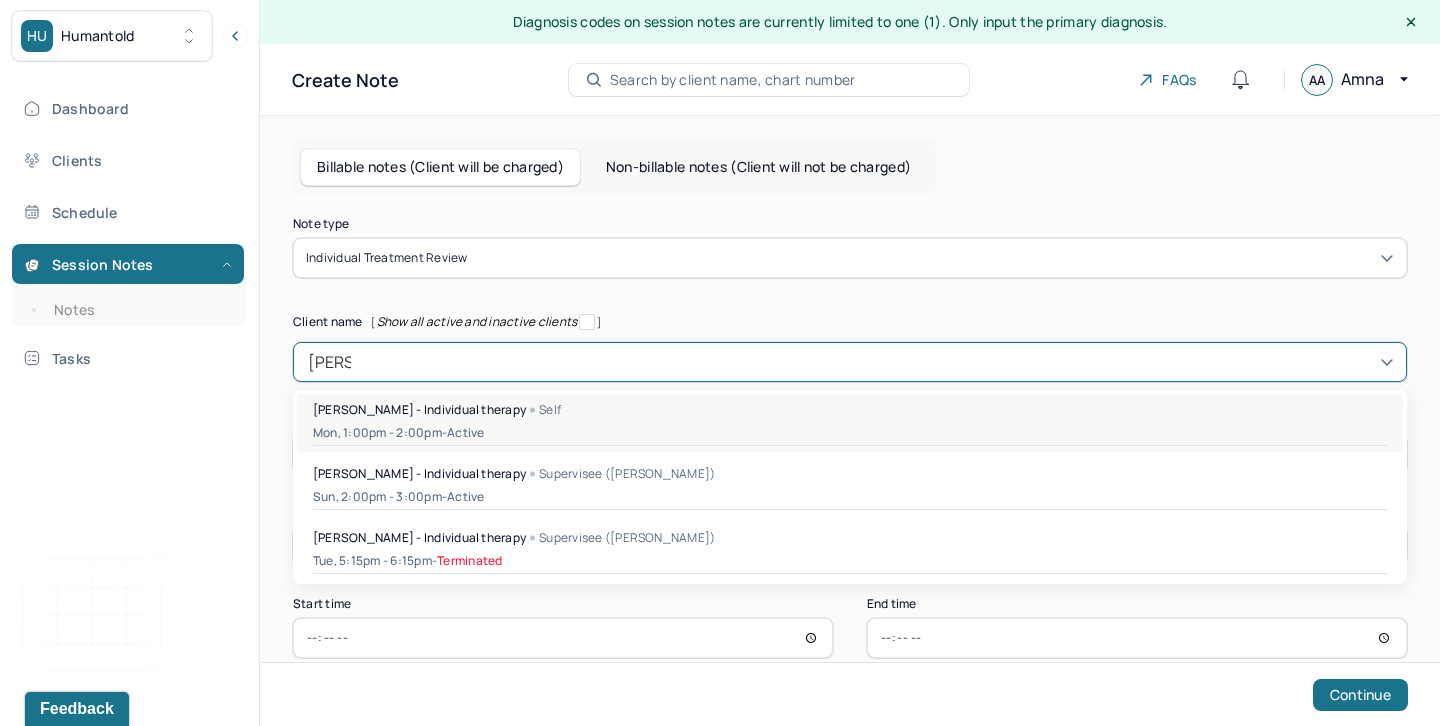 click on "Mon, 1:00pm - 2:00pm  -  active" at bounding box center [850, 433] 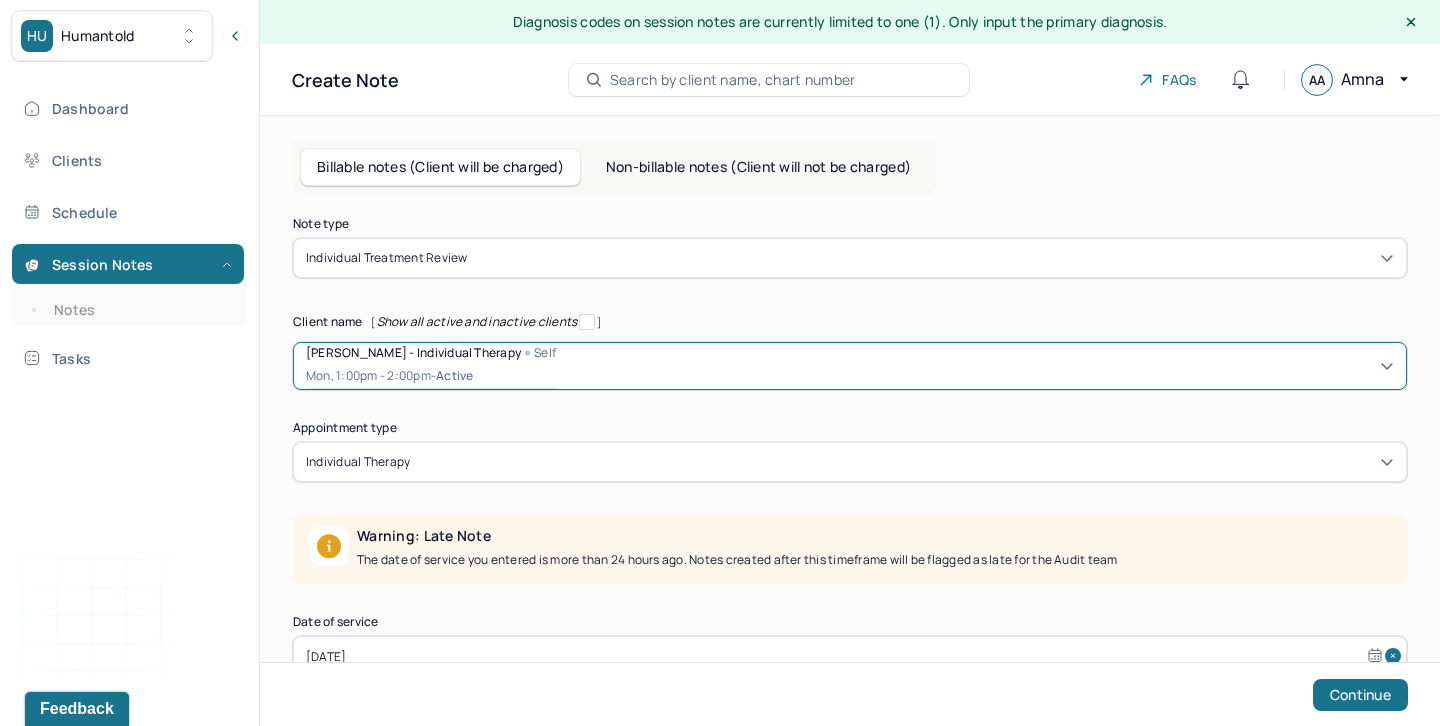 scroll, scrollTop: 170, scrollLeft: 0, axis: vertical 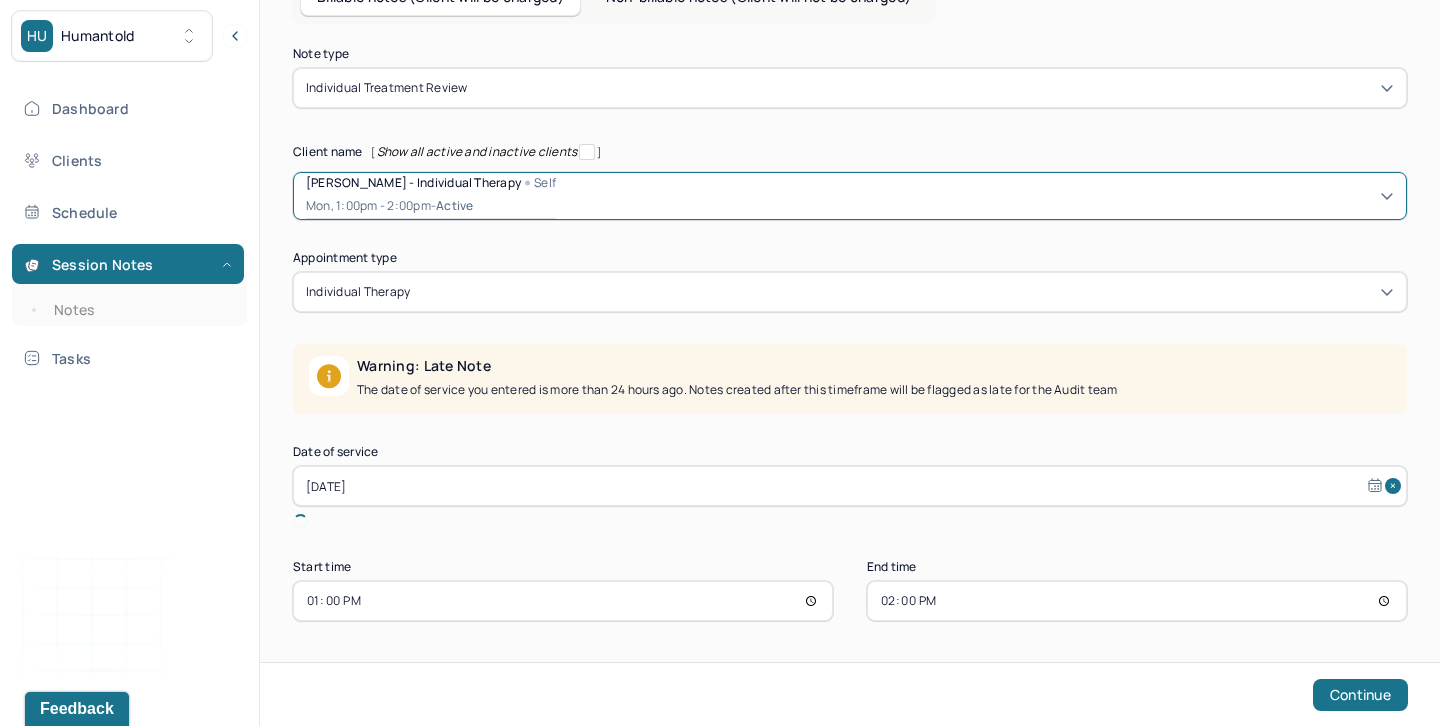 click on "Jun 30, 2025" at bounding box center (850, 486) 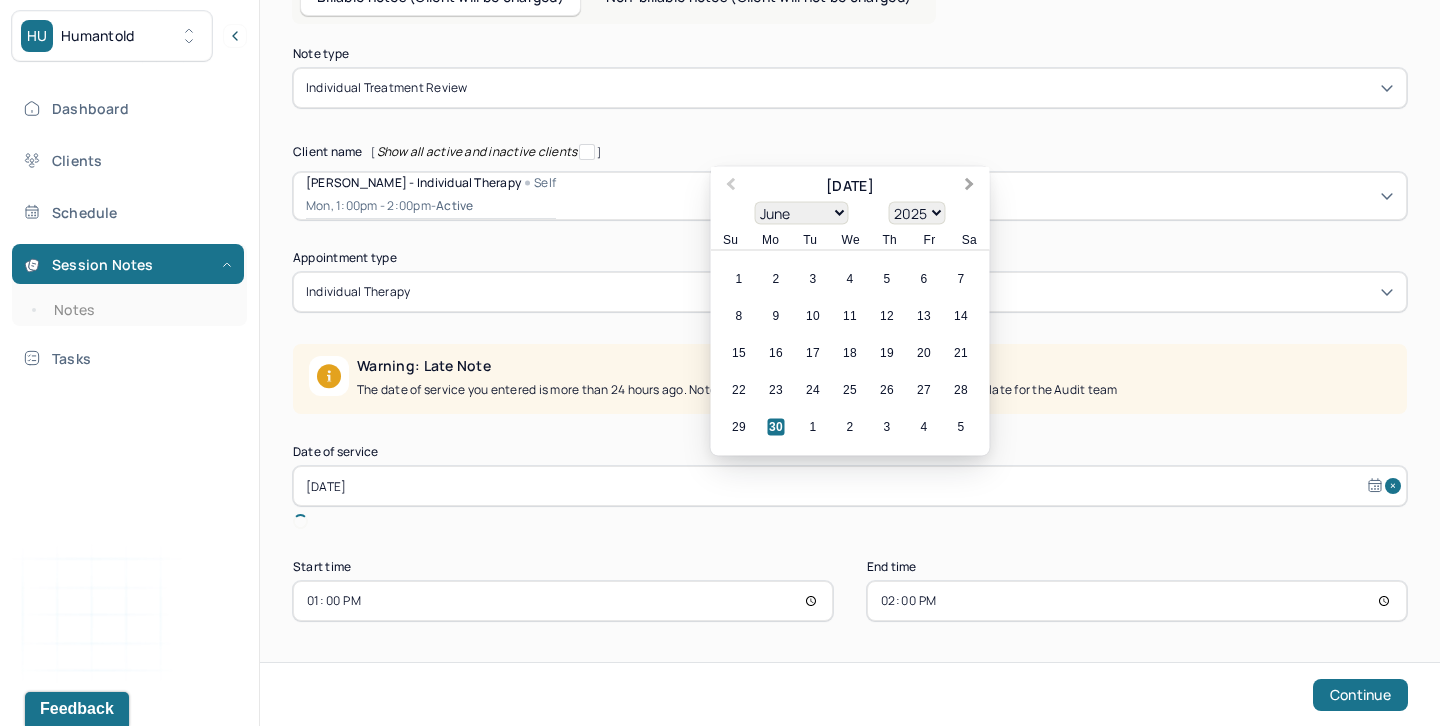 click on "Next Month" at bounding box center (970, 186) 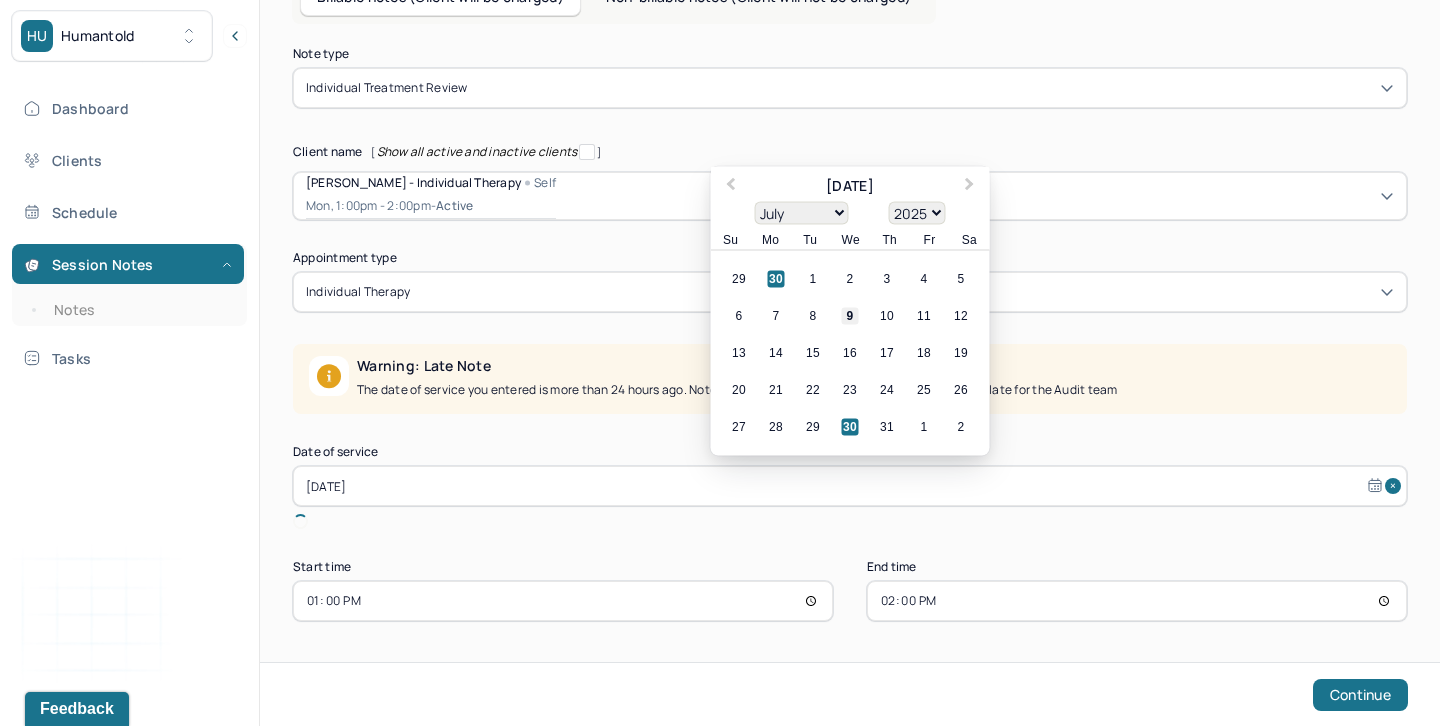 click on "29 30 1 2 3 4 5 6 7 8 9 10 11 12 13 14 15 16 17 18 19 20 21 22 23 24 25 26 27 28 29 30 31 1 2" at bounding box center (850, 353) 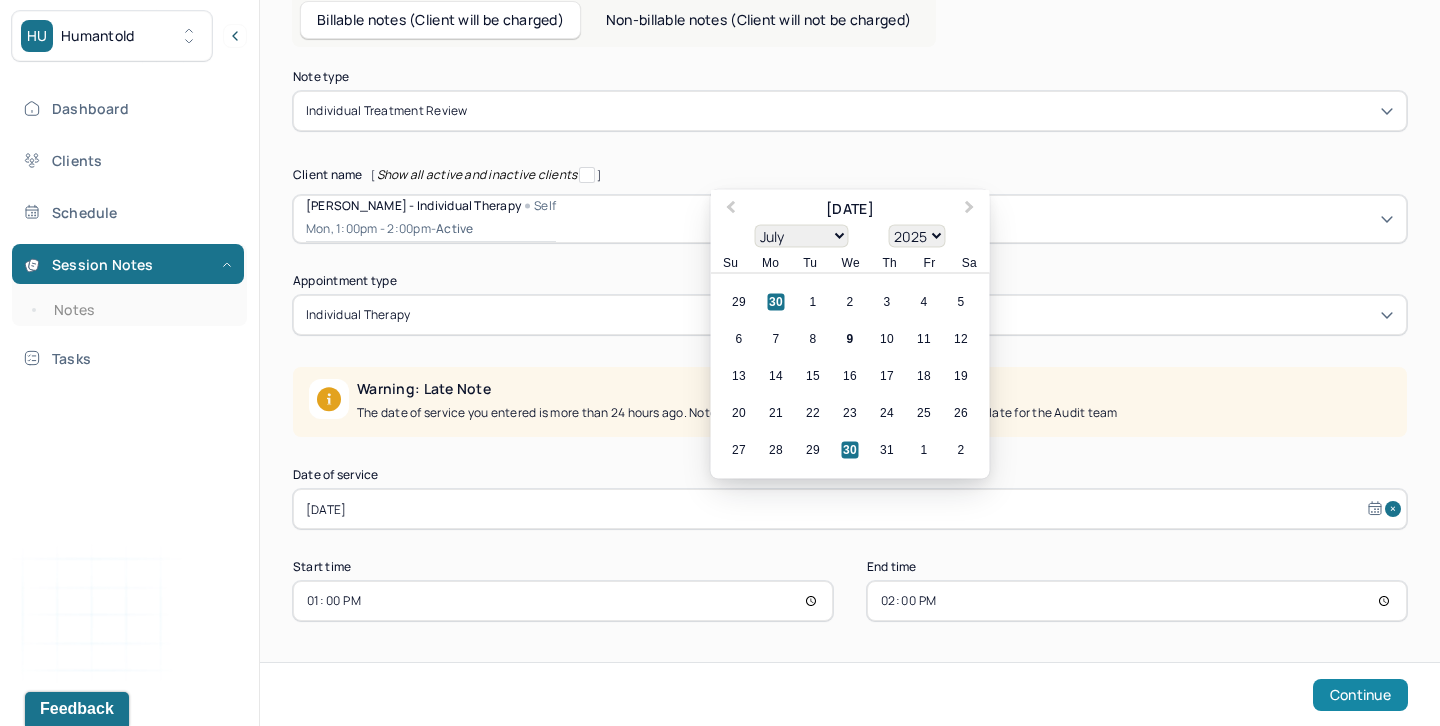 click on "Continue" at bounding box center [1360, 695] 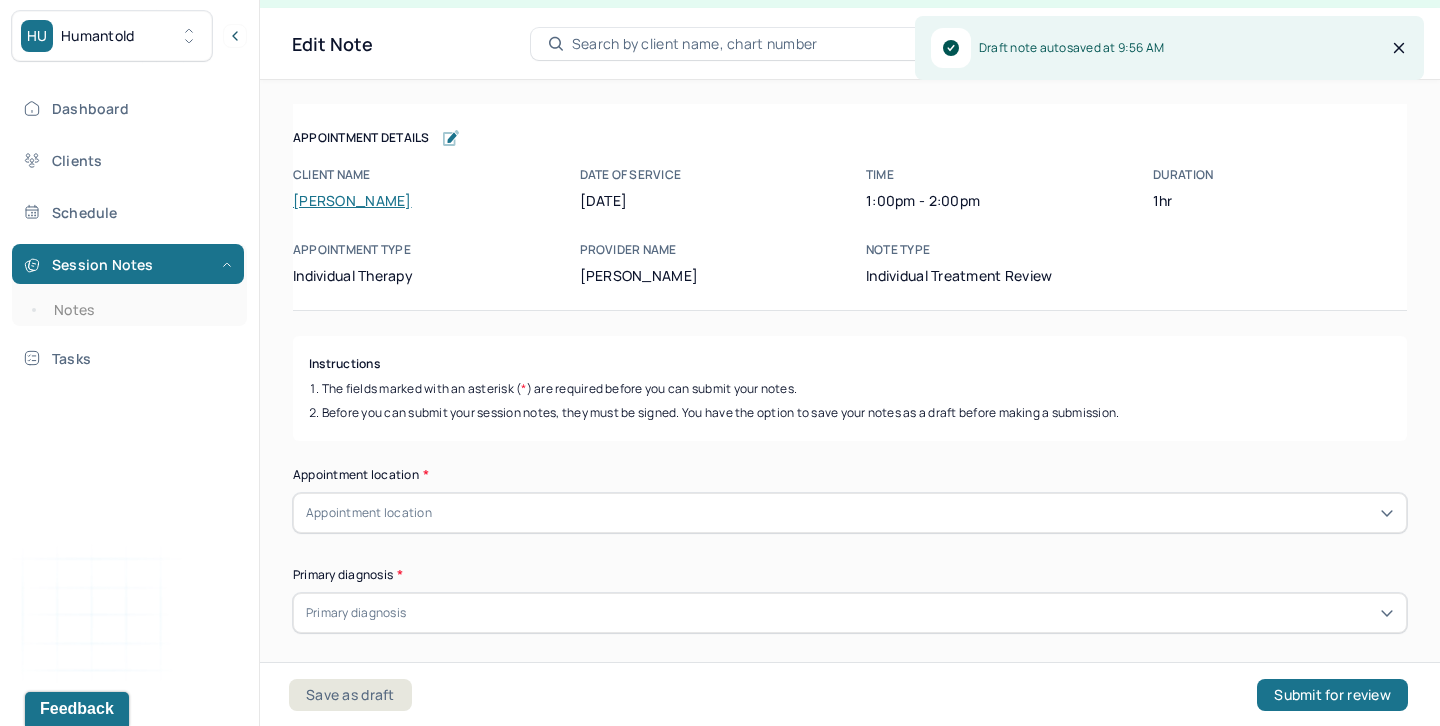 scroll, scrollTop: 36, scrollLeft: 0, axis: vertical 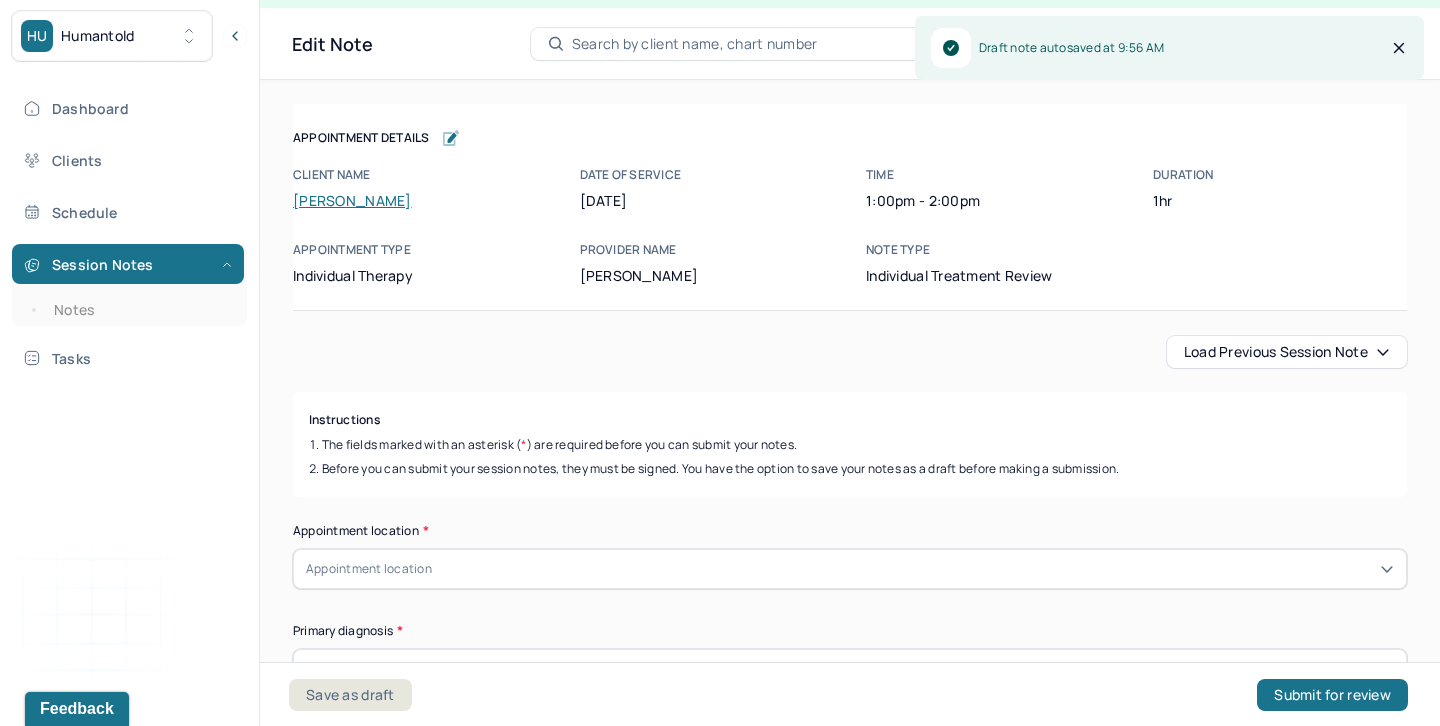 click on "Load previous session note" at bounding box center [1287, 352] 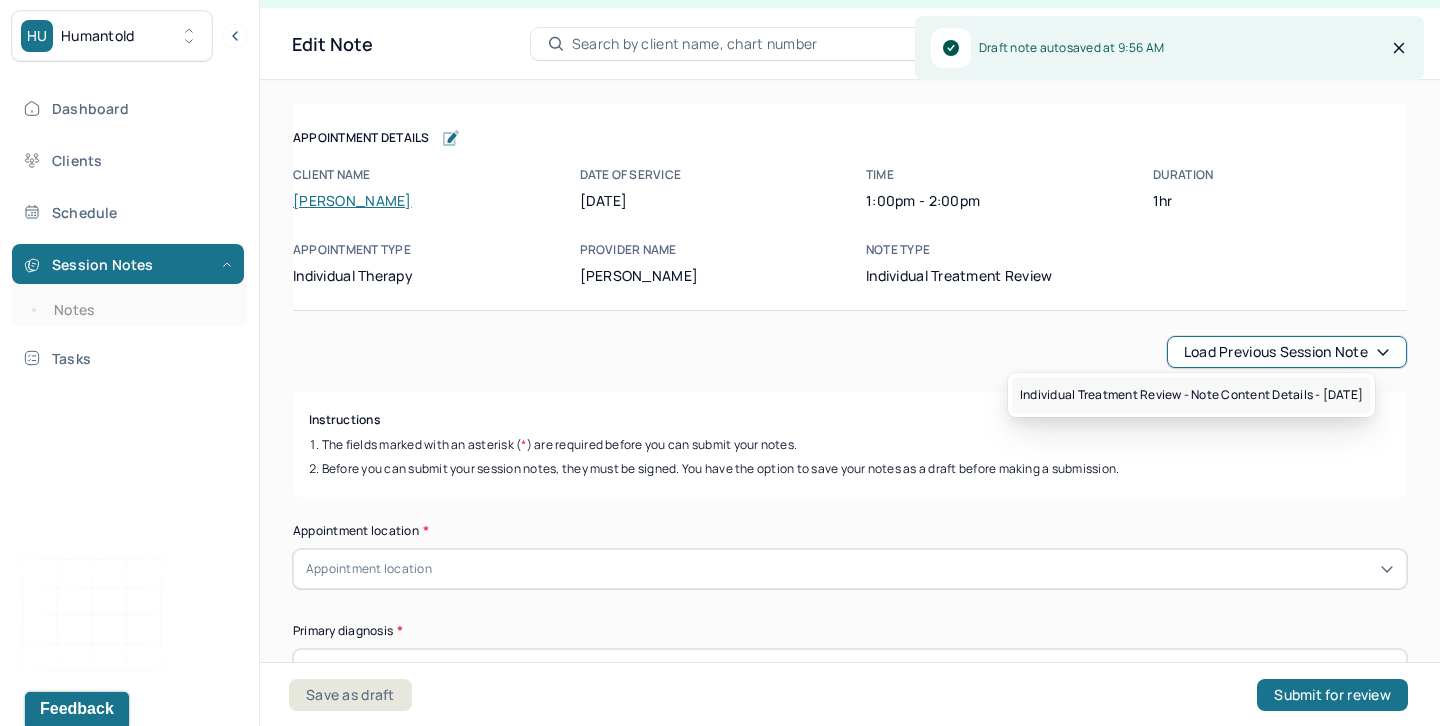 click on "Individual treatment review   - Note content Details -   01/22/2025" at bounding box center [1191, 395] 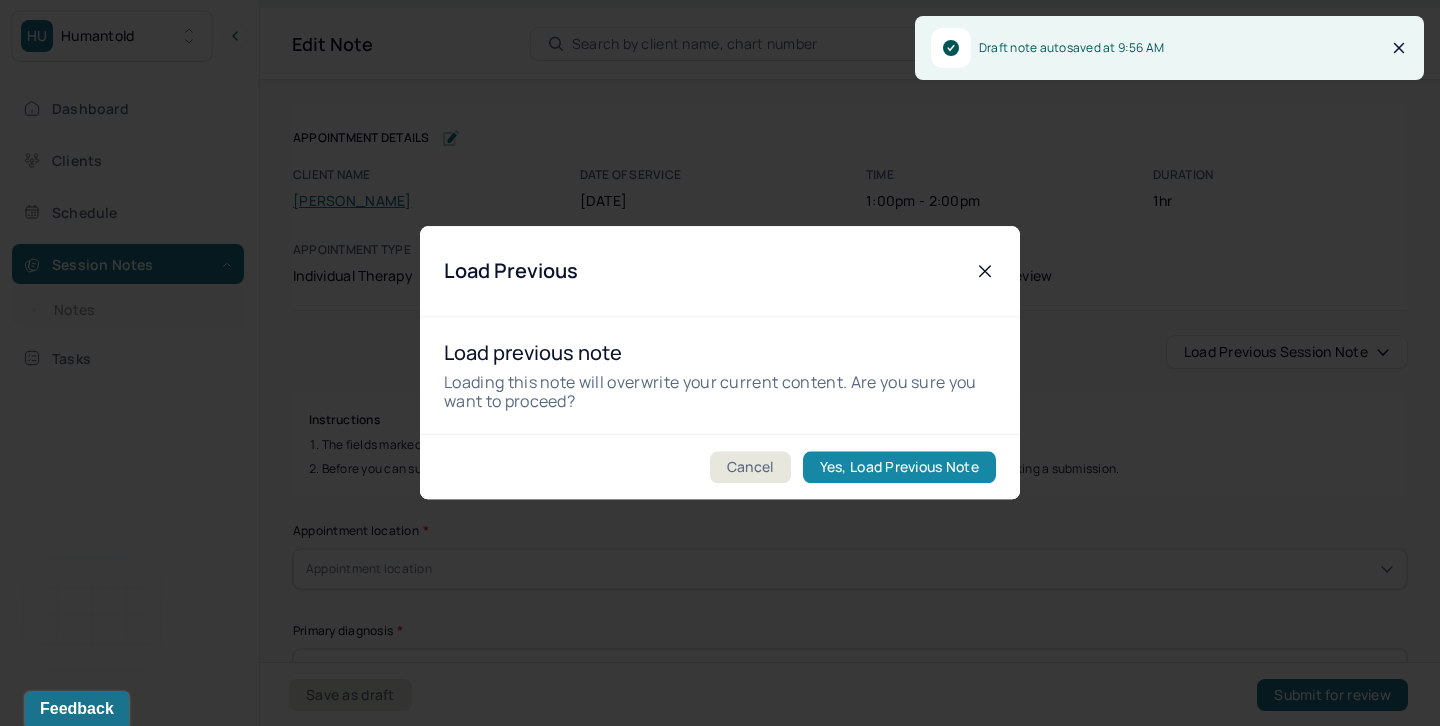 click on "Yes, Load Previous Note" at bounding box center [899, 468] 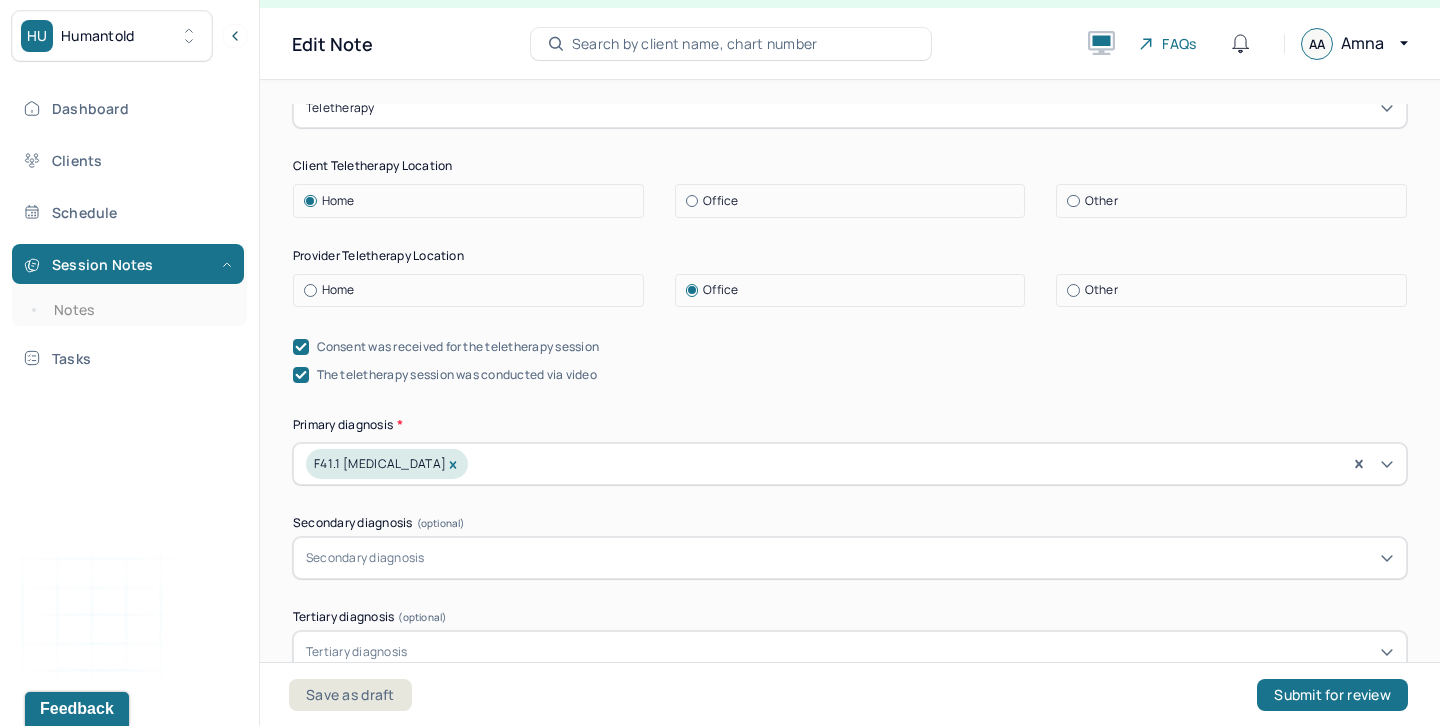 scroll, scrollTop: 482, scrollLeft: 0, axis: vertical 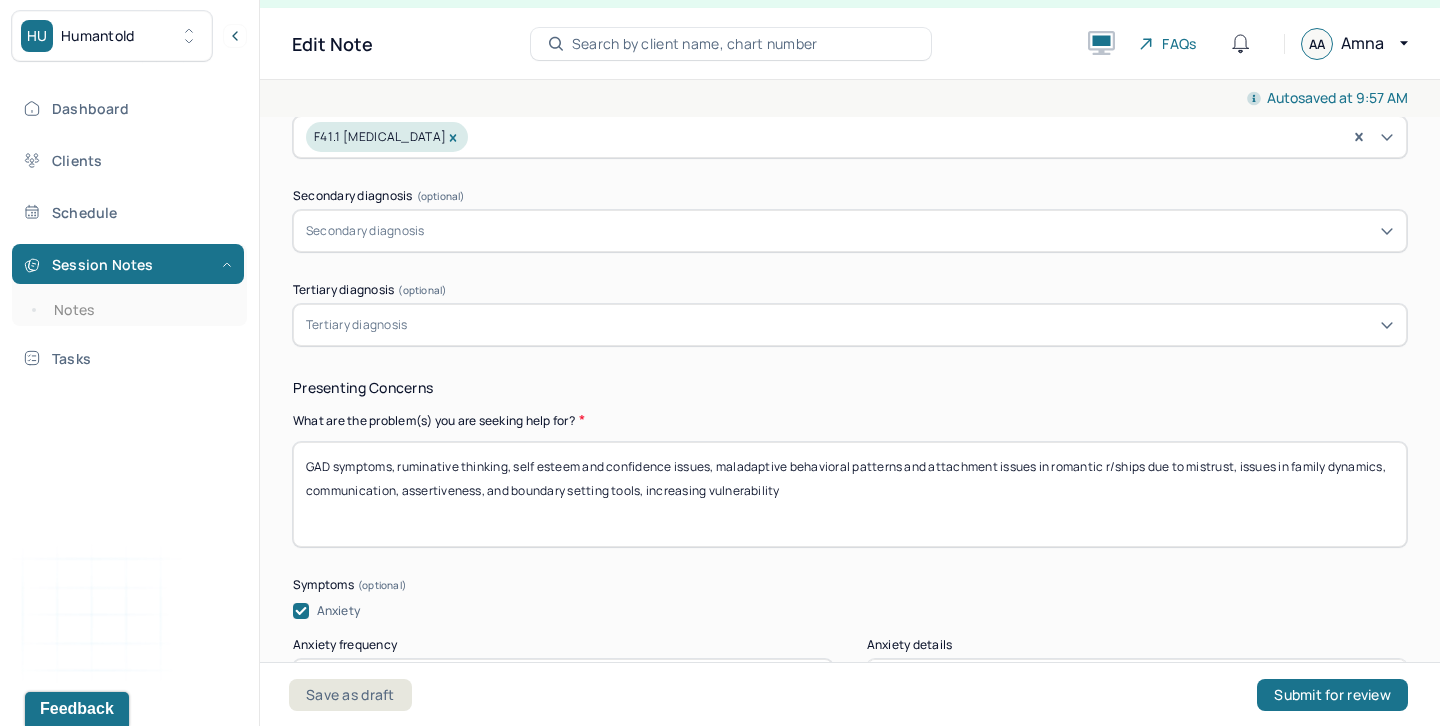 click on "GAD symptoms, ruminative thinking, self esteem and confidence issues, maladaptive behavioral patterns and attachment issues in romantic r/ships due to mistrust, issues in family dynamics, communication, assertiveness, and boundary setting tools, increasing vulnerability" at bounding box center (850, 494) 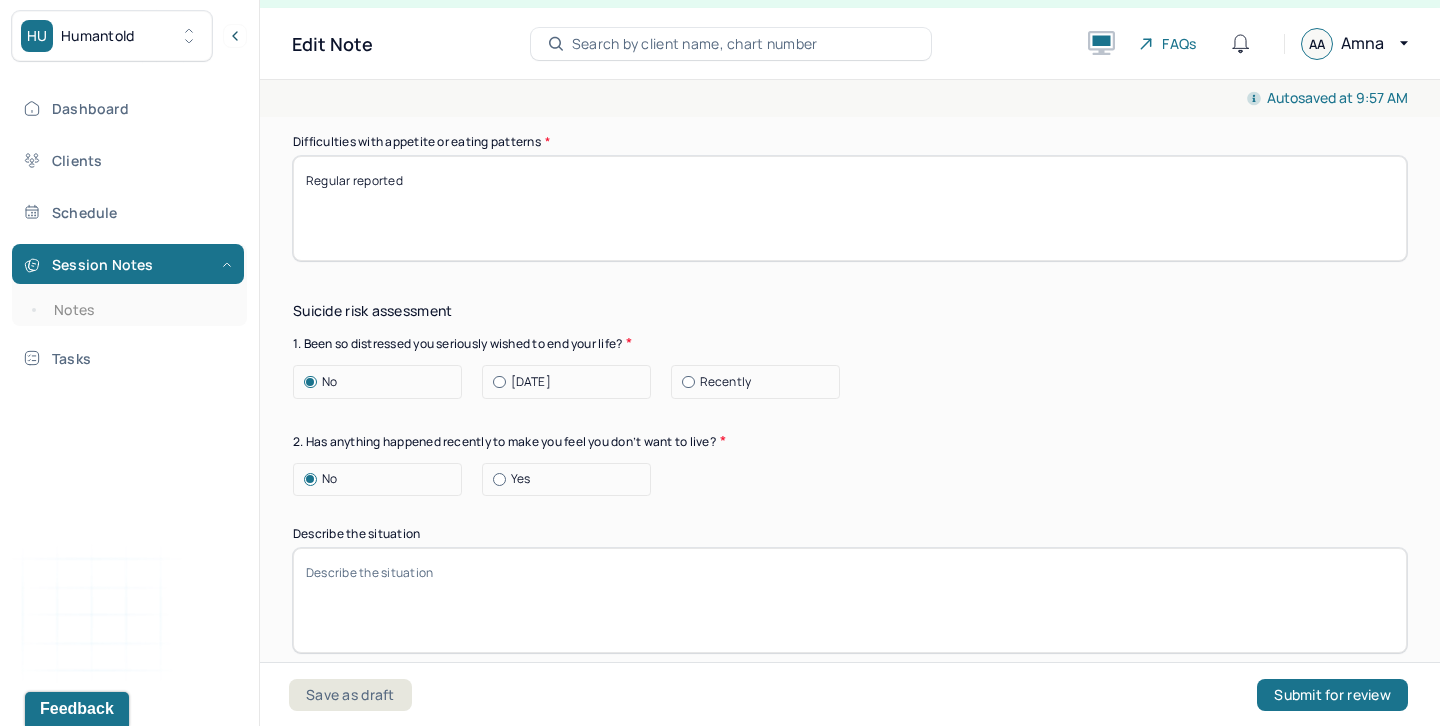 scroll, scrollTop: 2317, scrollLeft: 0, axis: vertical 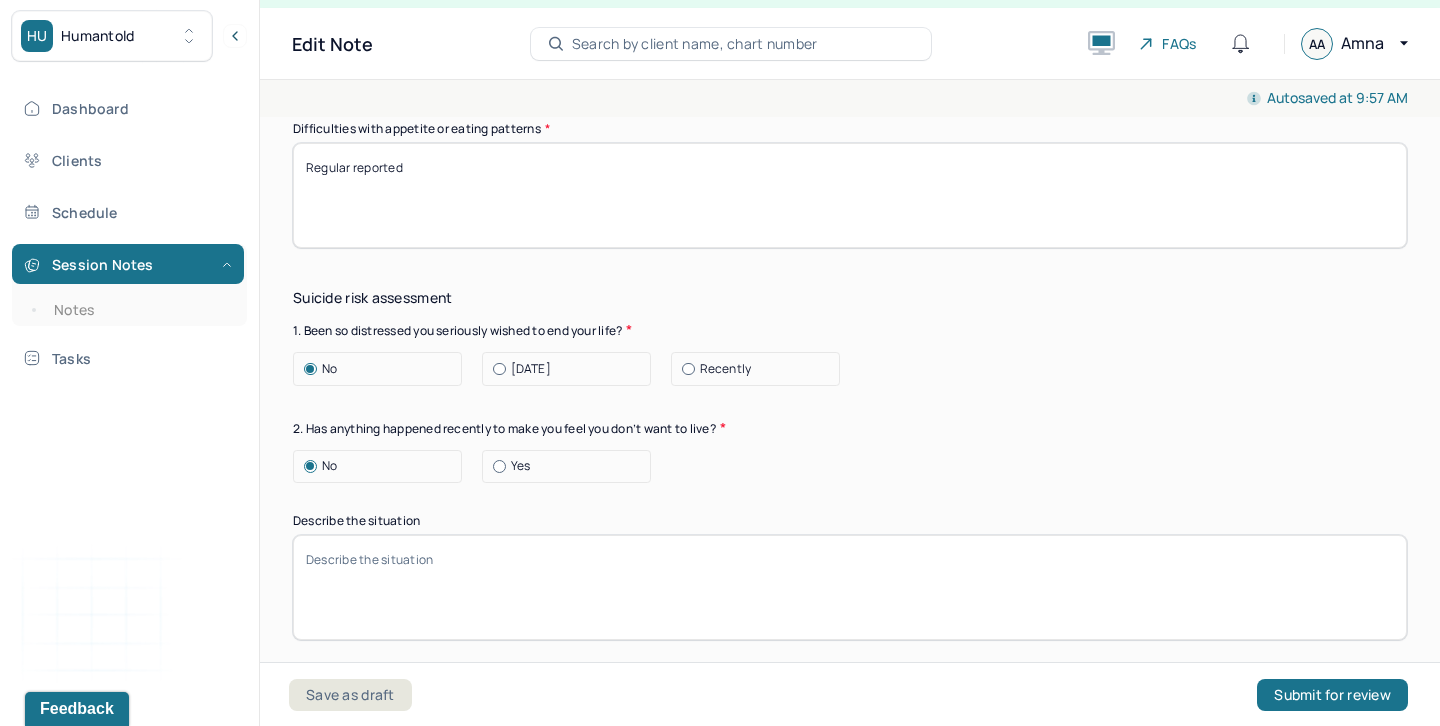type on "GAD symptoms, ruminative thinking, self esteem and confidence issues, maladaptive behavioral patterns and attachment issues in romantic r/ships due to mistrust, issues in family dynamics, communication, assertiveness, and boundary setting tools, increasing vulnerability- all goals remain the same" 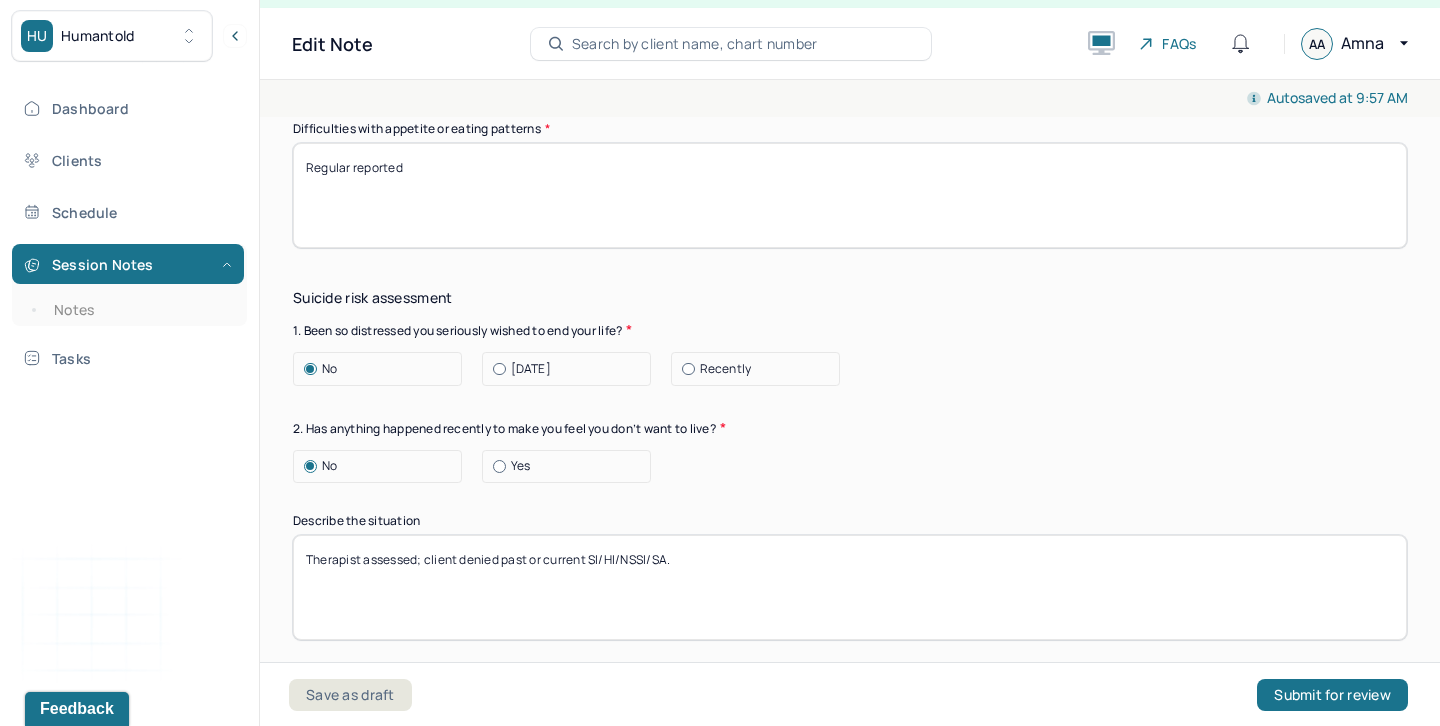 click on "Therapist assessed; client denied past or current SI/HI/NSSI/SA." at bounding box center [850, 587] 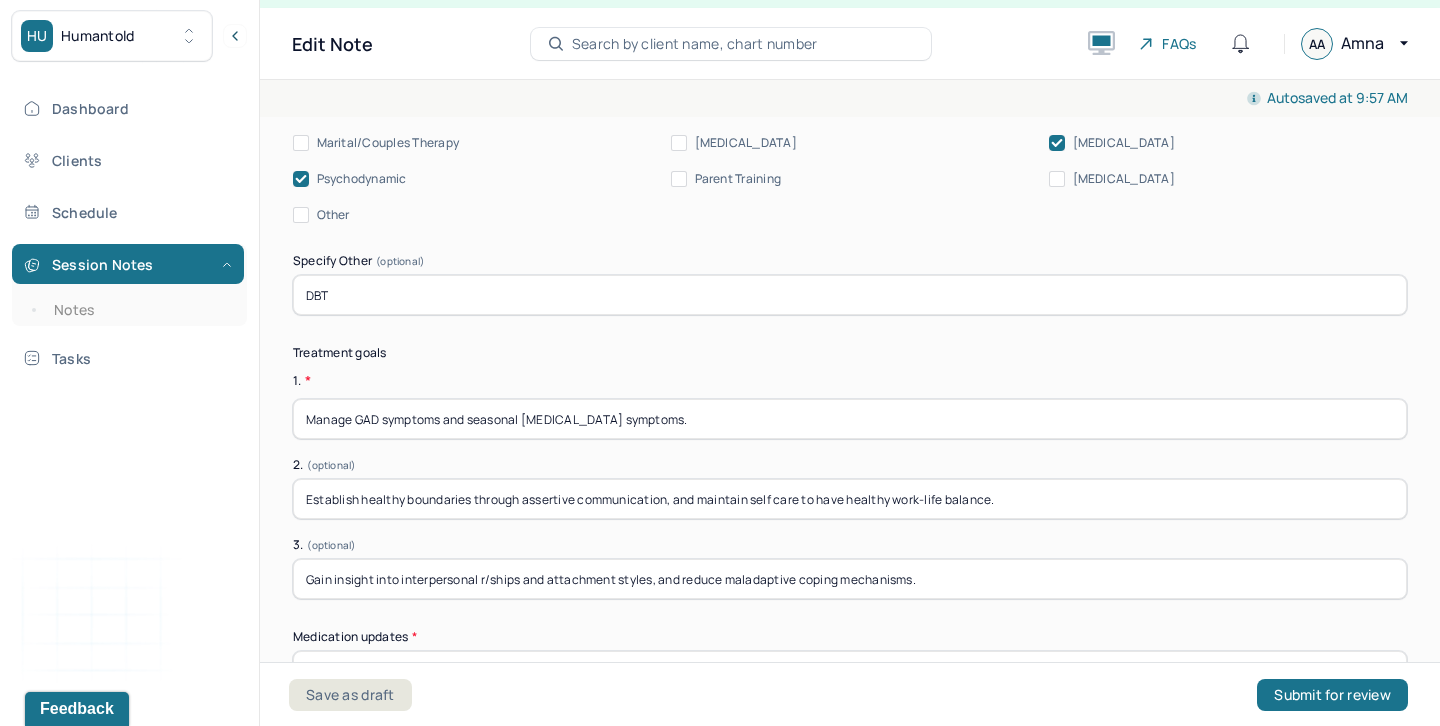 scroll, scrollTop: 4986, scrollLeft: 0, axis: vertical 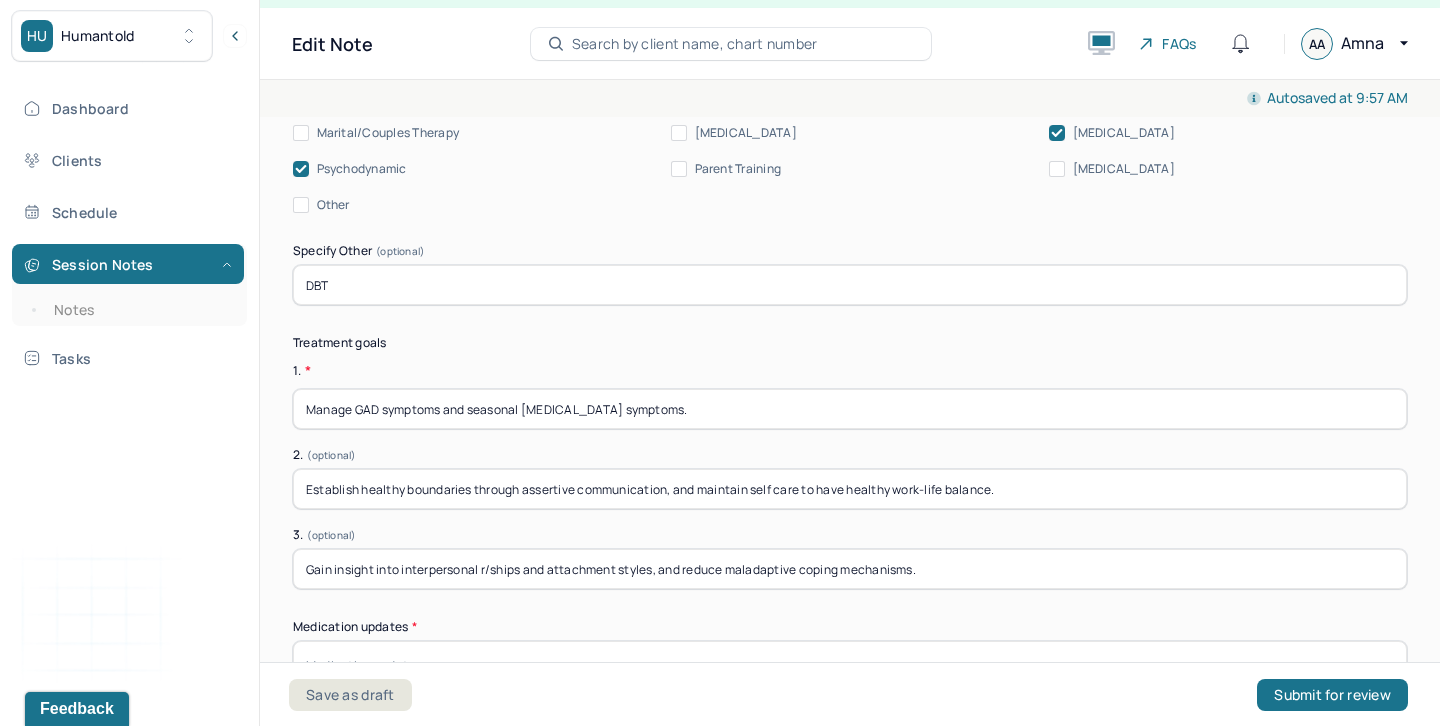 type on "Therapist assessed; client denied past or current SI/HI/NSSI/SA." 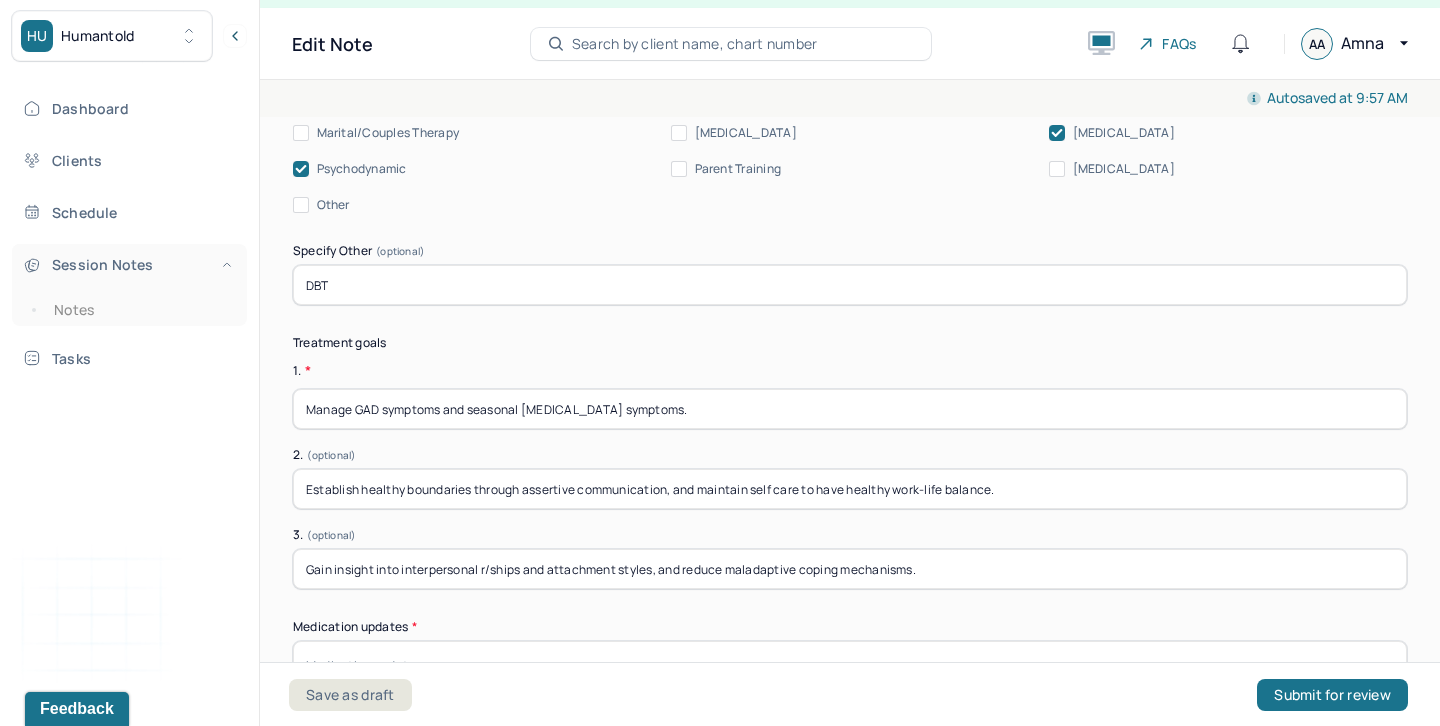 drag, startPoint x: 391, startPoint y: 257, endPoint x: 235, endPoint y: 255, distance: 156.01282 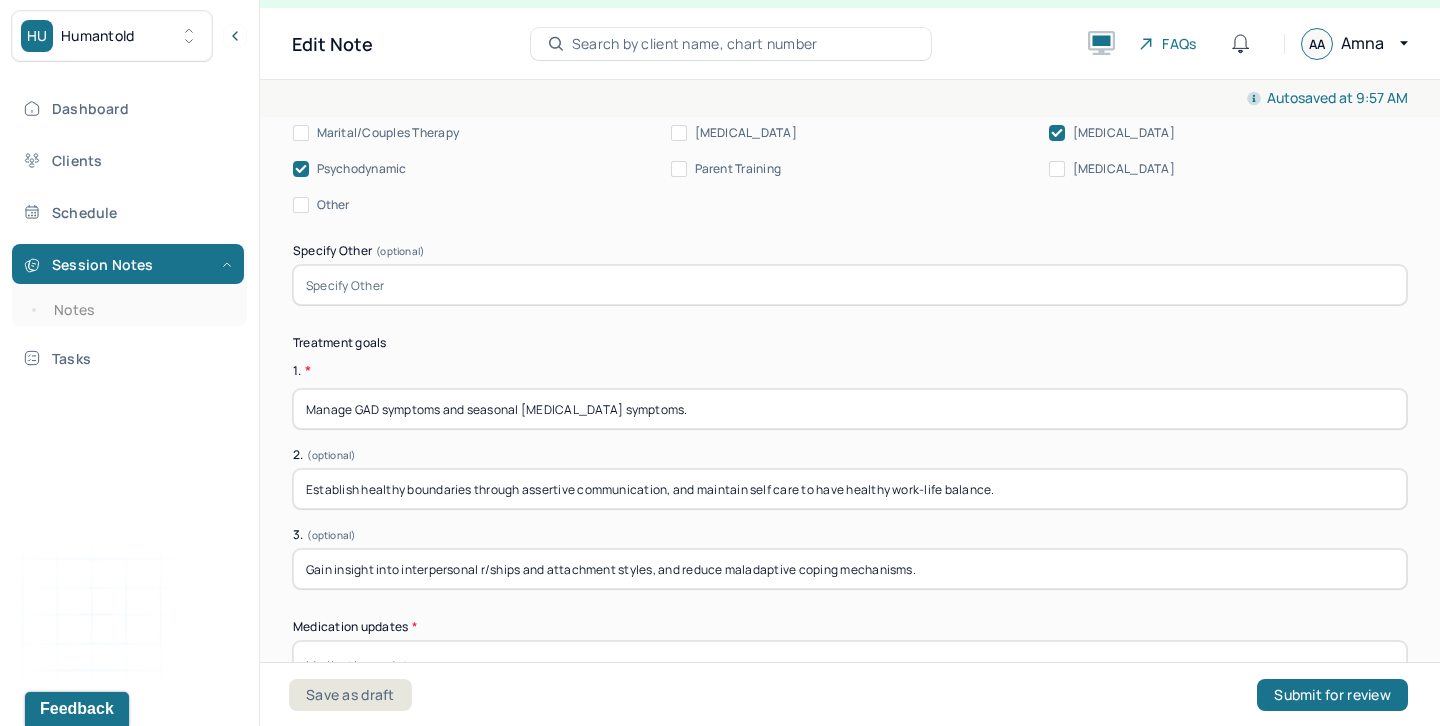 click at bounding box center (850, 285) 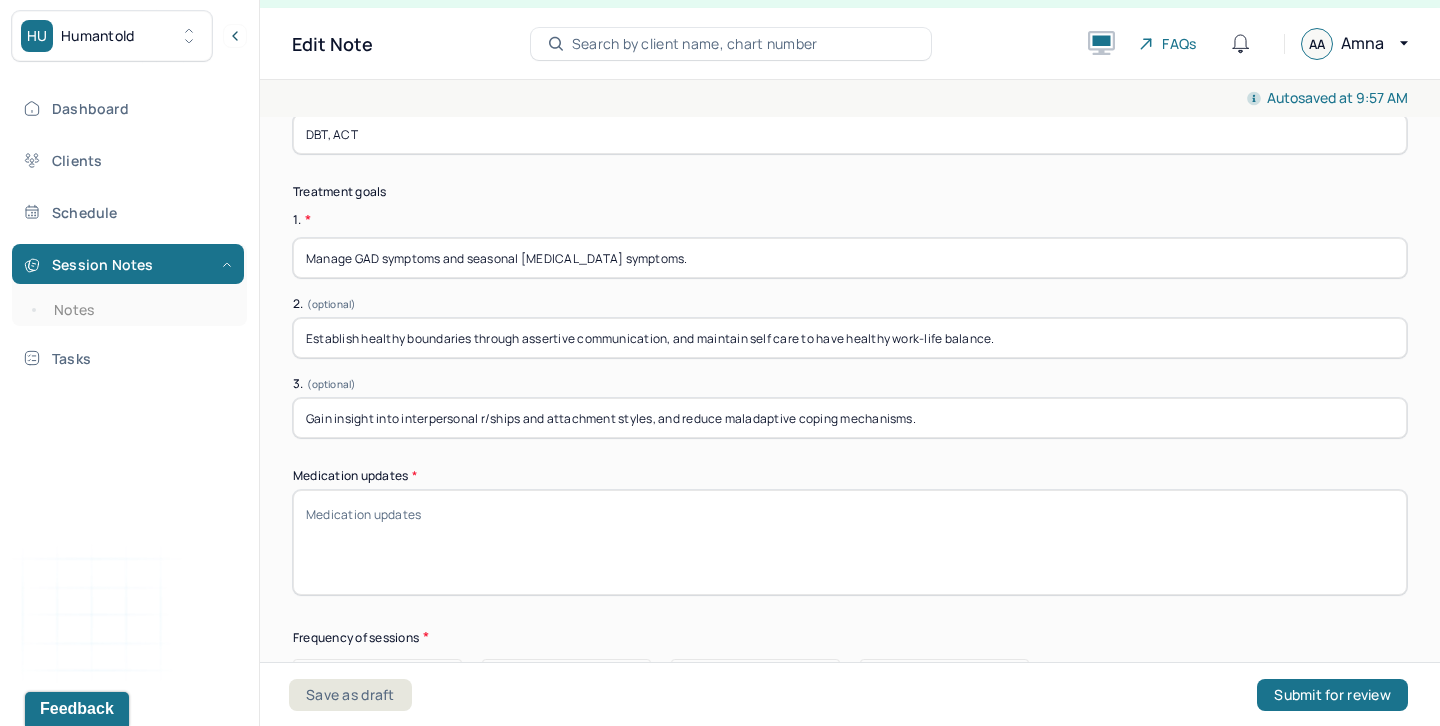 scroll, scrollTop: 5238, scrollLeft: 0, axis: vertical 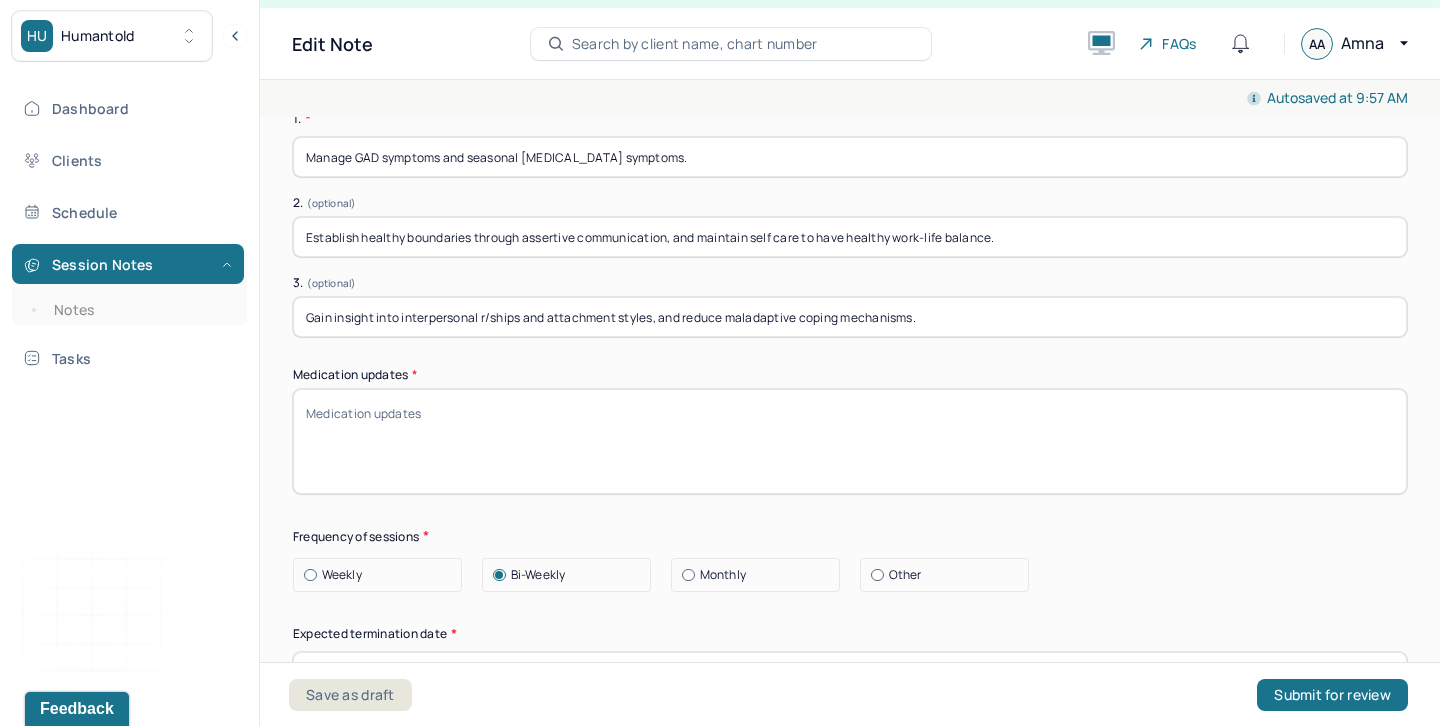 click on "Medication updates *" at bounding box center (850, 441) 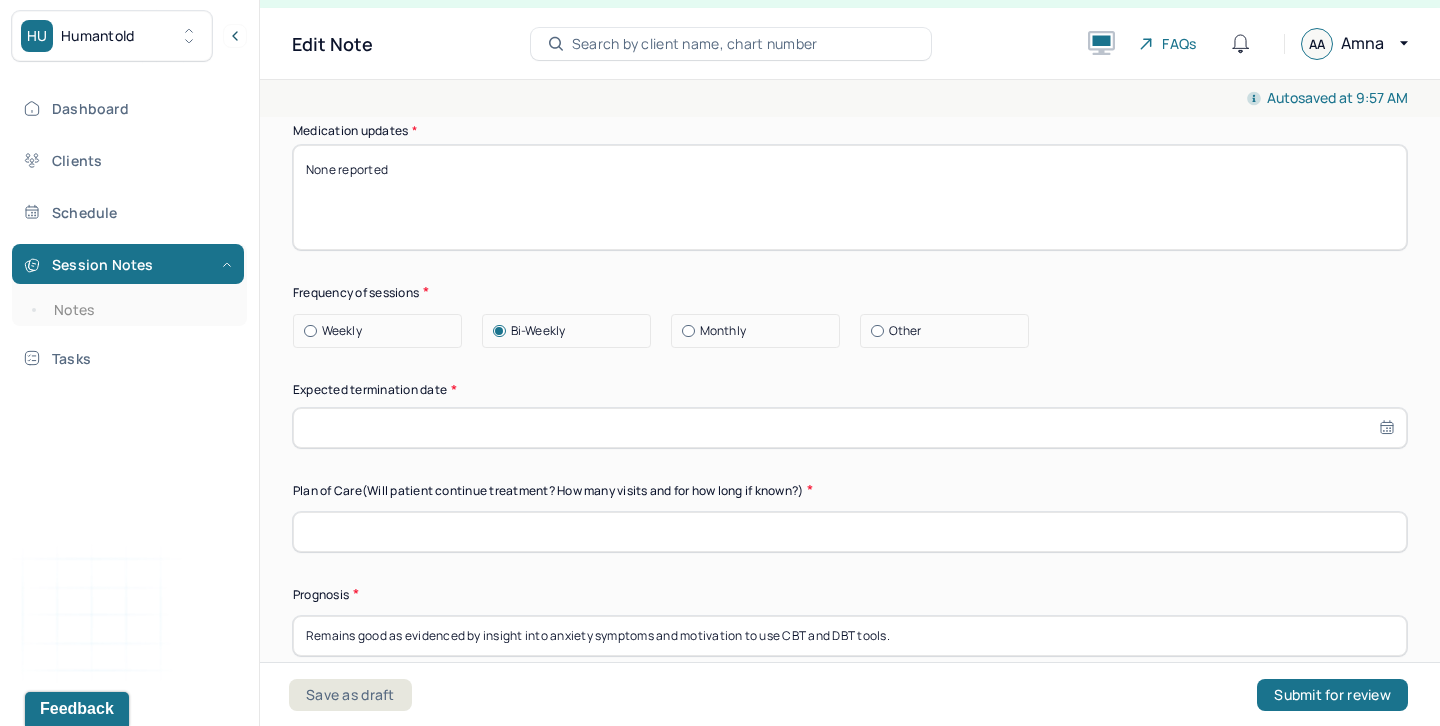 scroll, scrollTop: 5534, scrollLeft: 0, axis: vertical 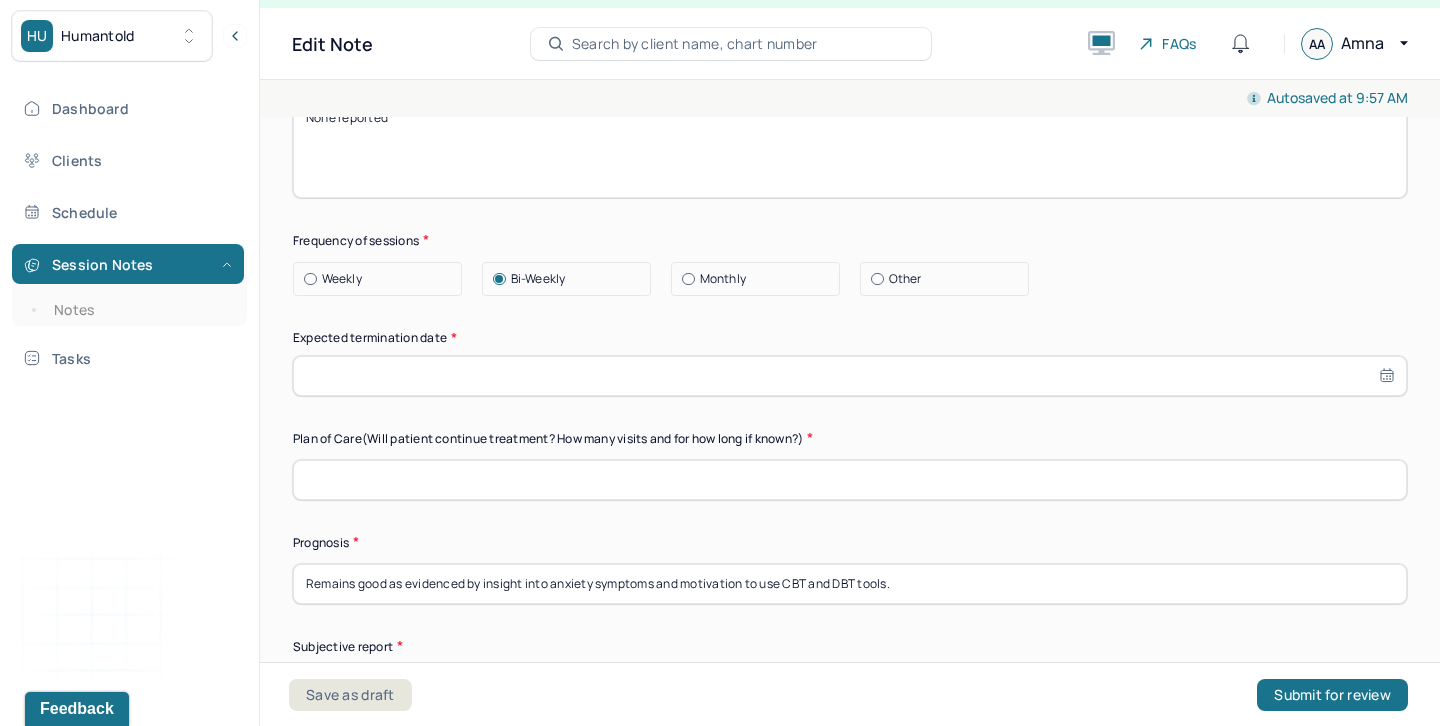 type on "None reported" 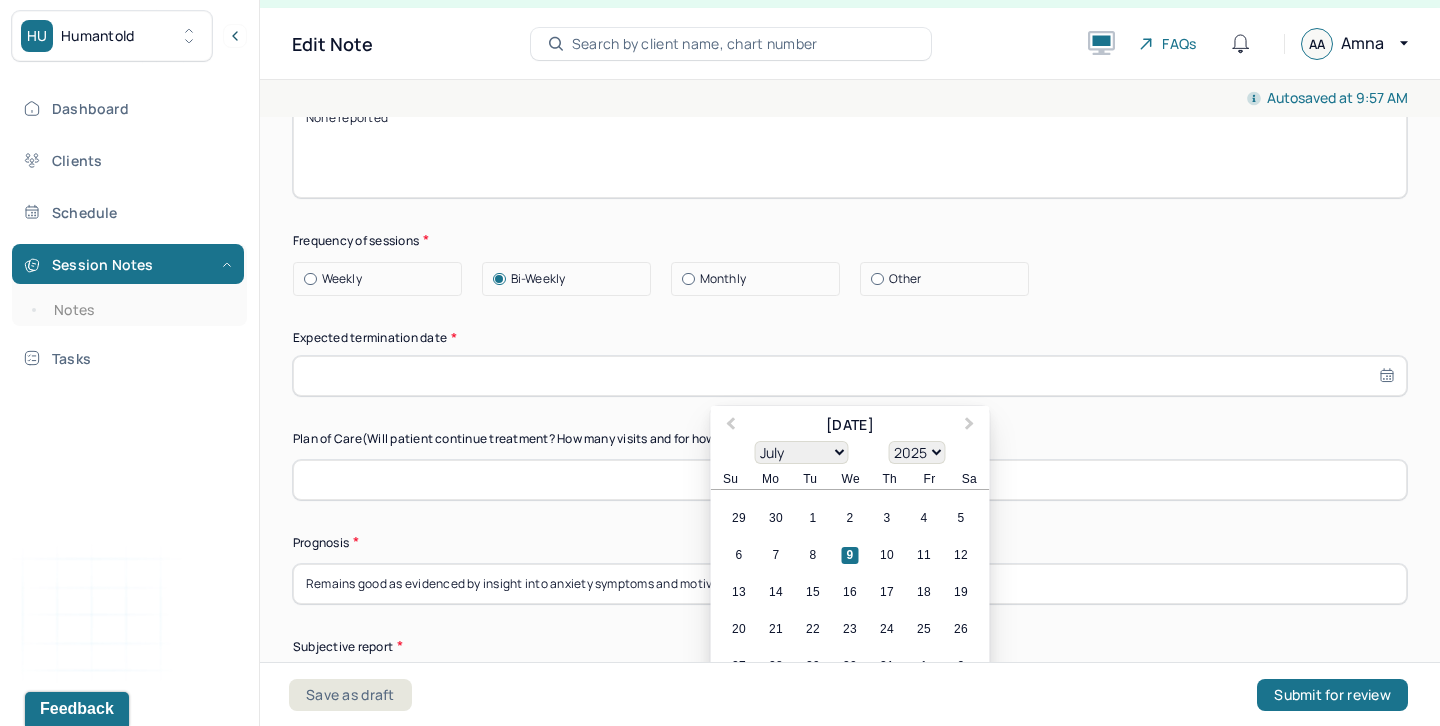 click at bounding box center [850, 376] 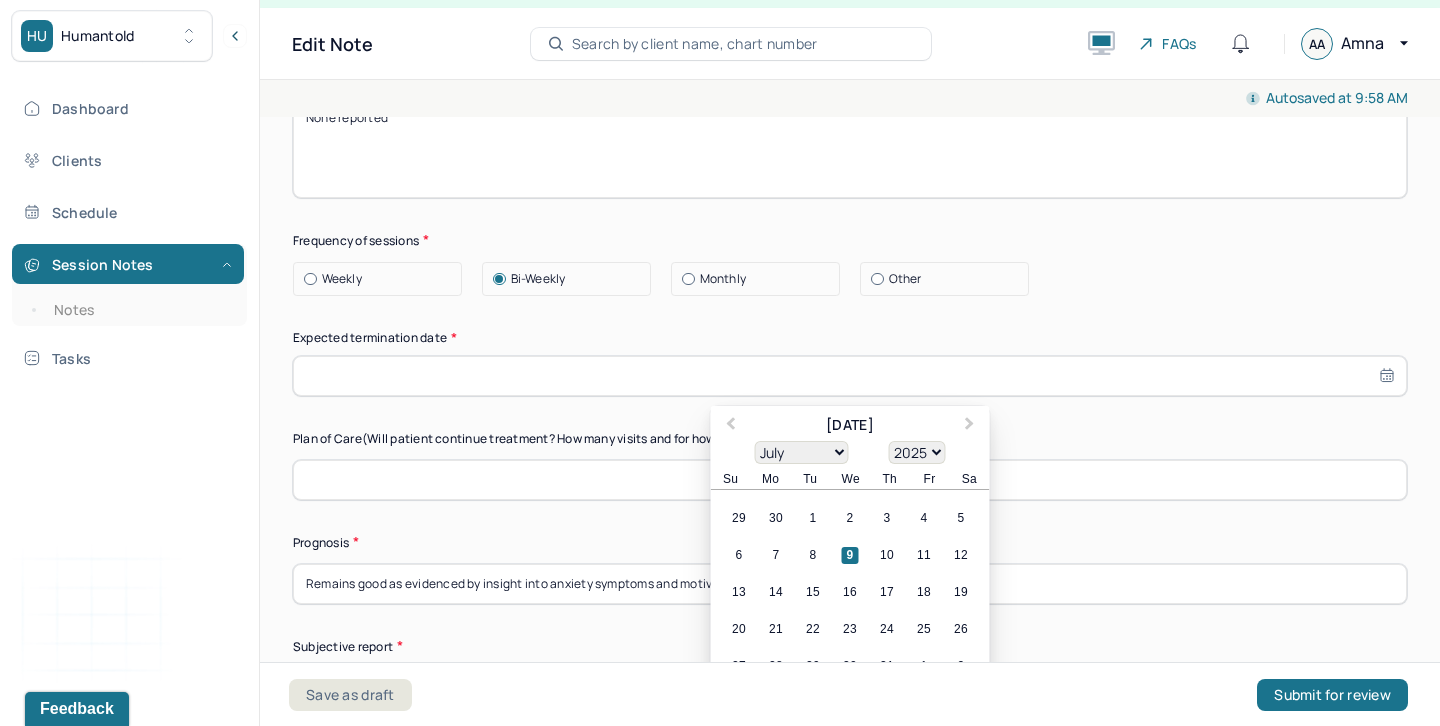 select on "2026" 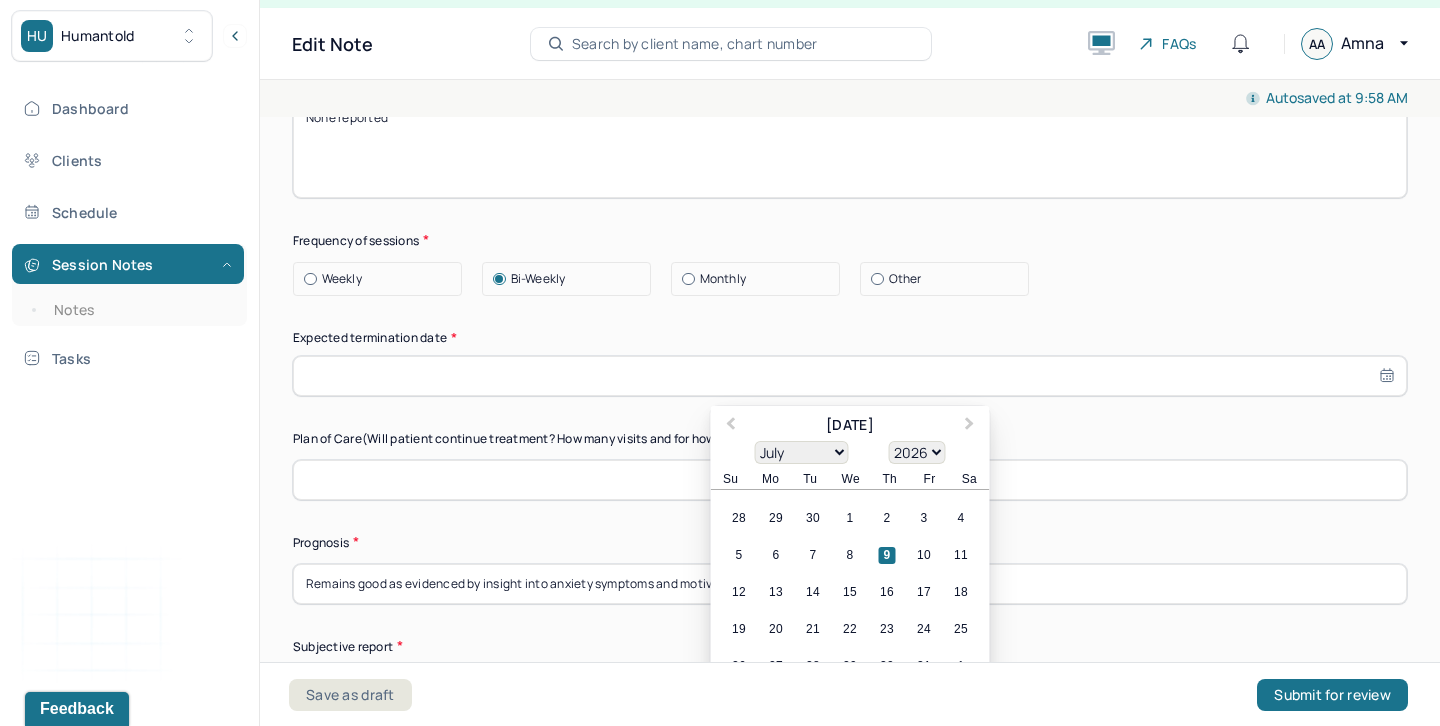 click on "9" at bounding box center [887, 555] 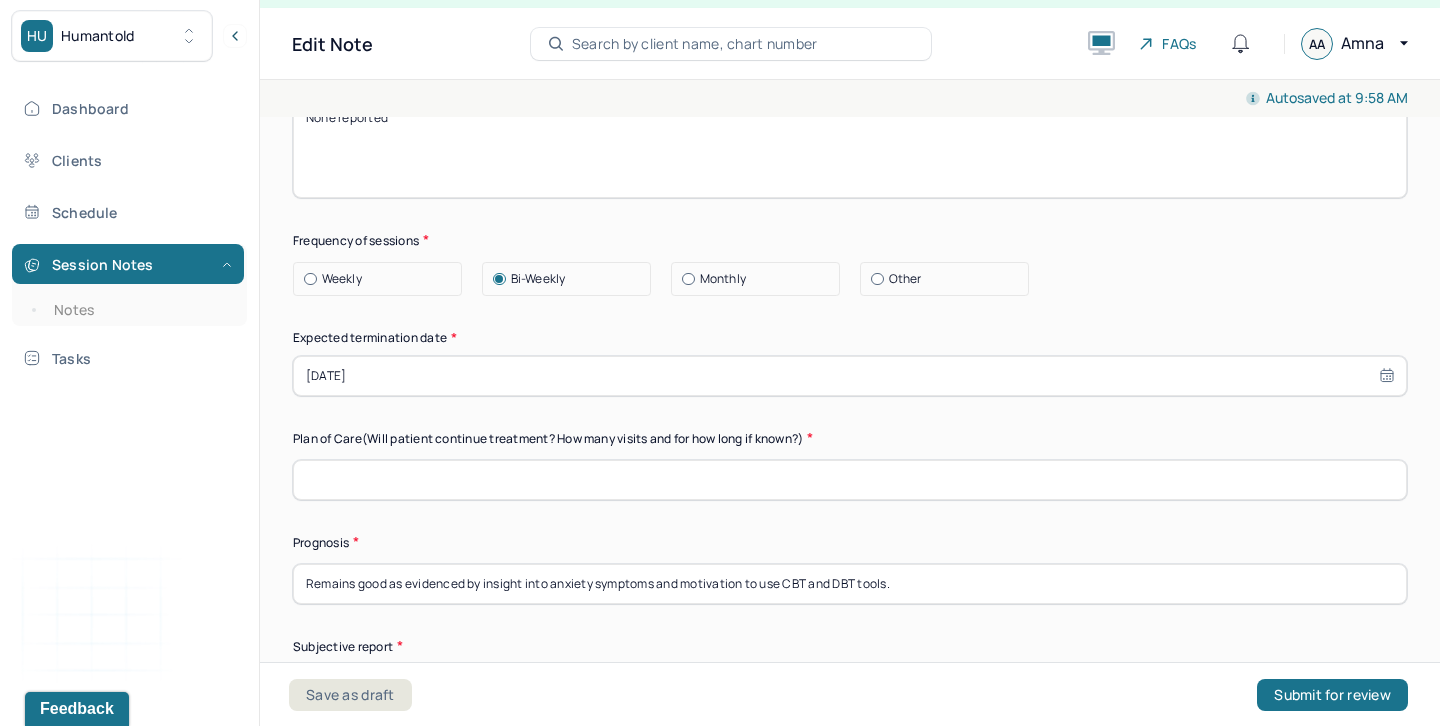 scroll, scrollTop: 5593, scrollLeft: 0, axis: vertical 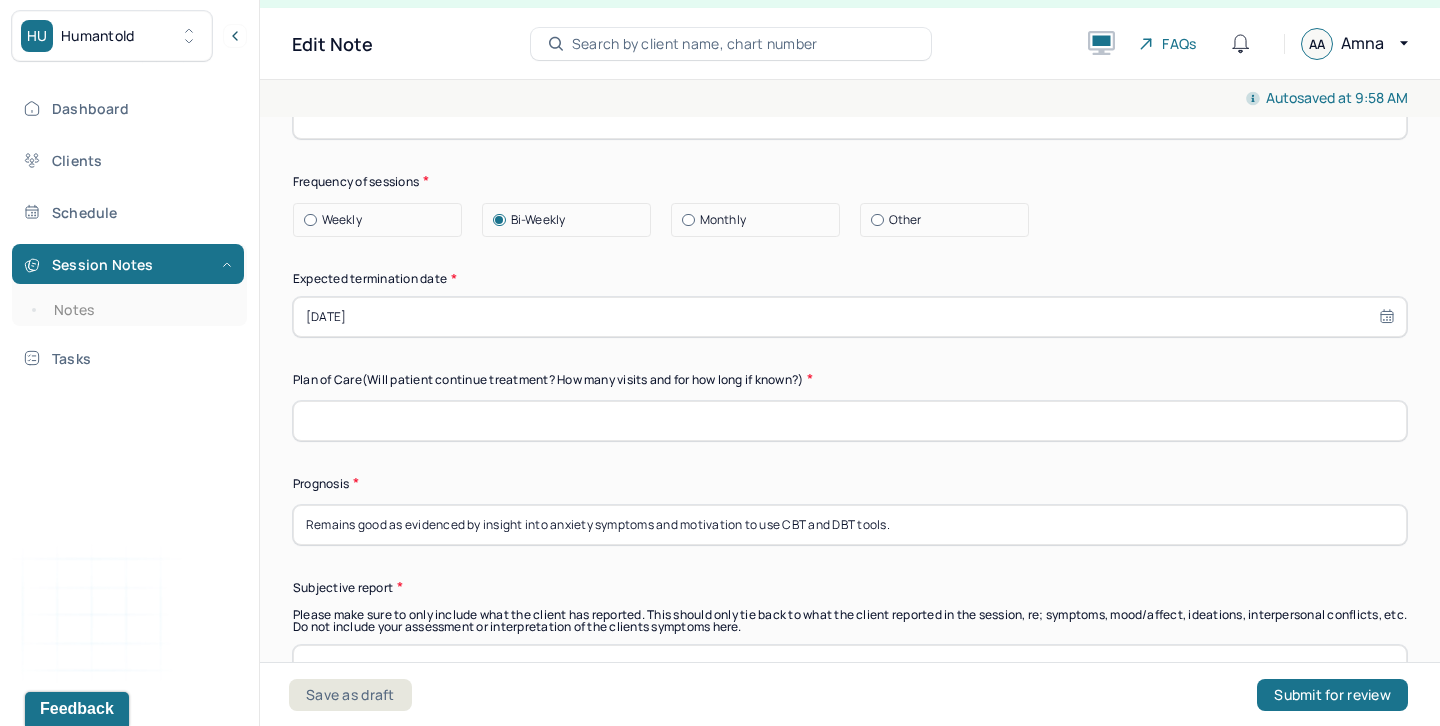 click at bounding box center [850, 421] 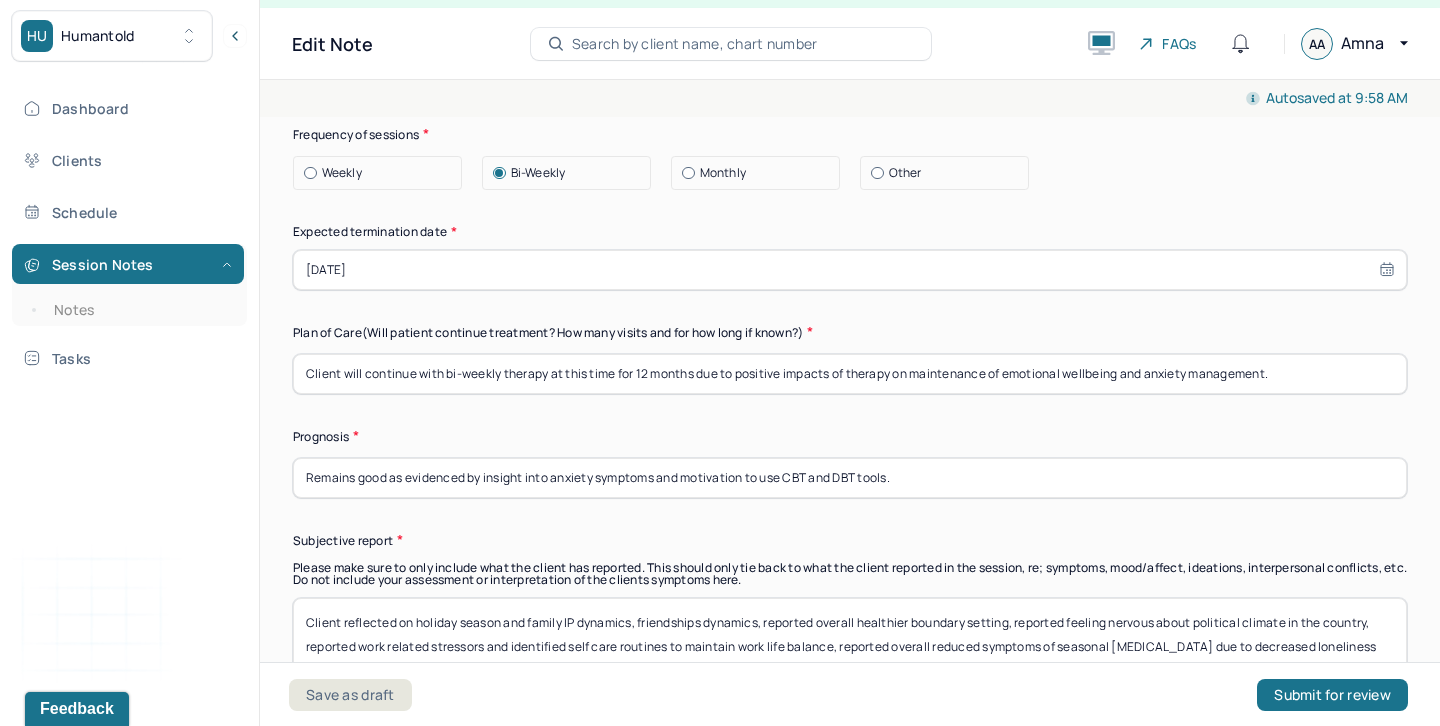 scroll, scrollTop: 5691, scrollLeft: 0, axis: vertical 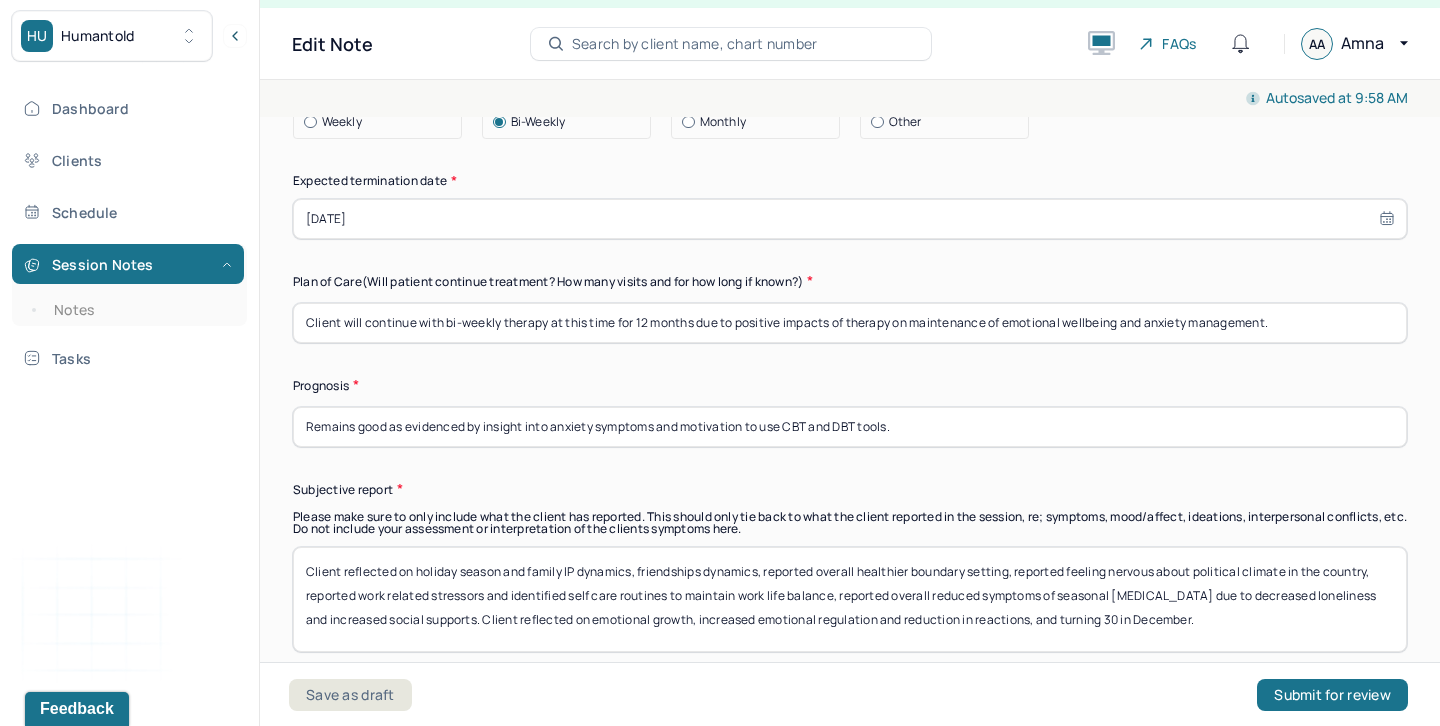 type on "Client will continue with bi-weekly therapy at this time for 12 months due to positive impacts of therapy on maintenance of emotional wellbeing and anxiety management." 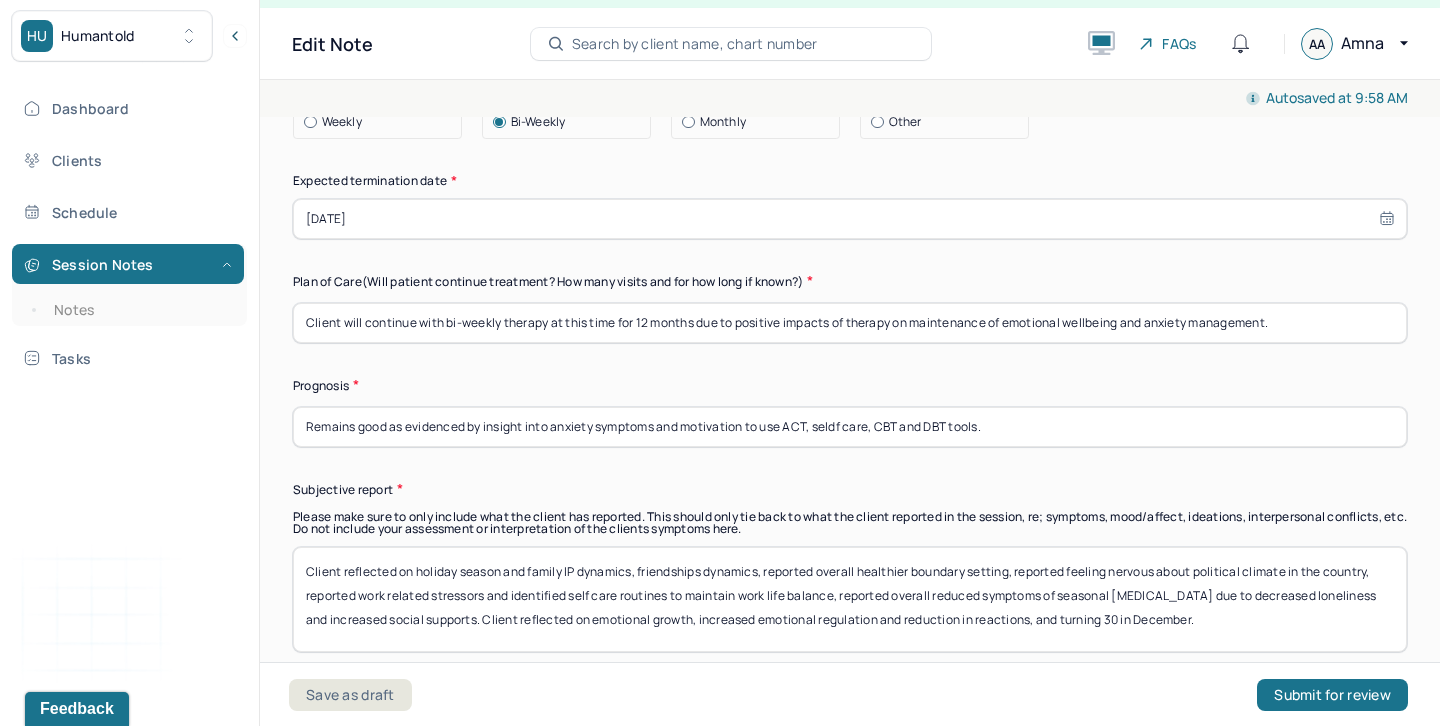 click on "Remains good as evidenced by insight into anxiety symptoms and motivation to use ACT, seldf care, CBT and DBT tools." at bounding box center (850, 427) 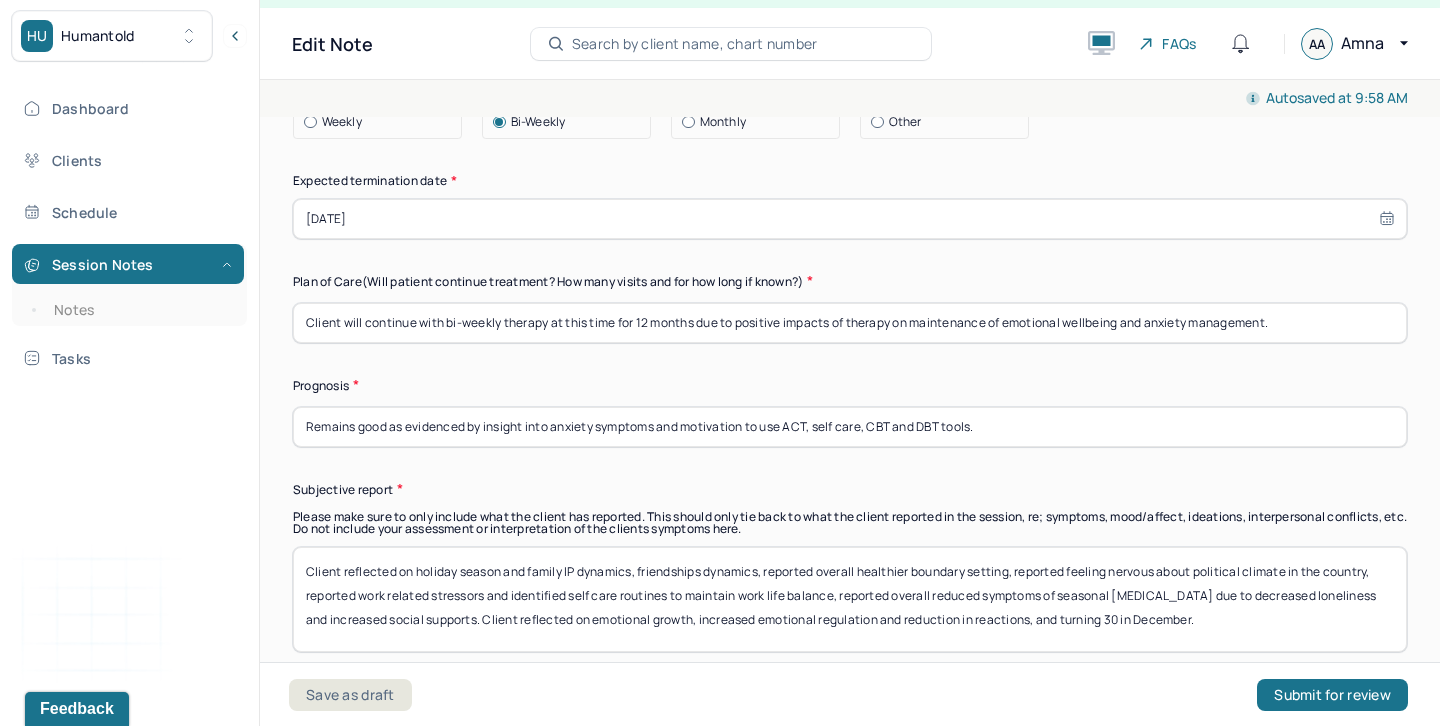 type on "Remains good as evidenced by insight into anxiety symptoms and motivation to use ACT, self care, CBT and DBT tools." 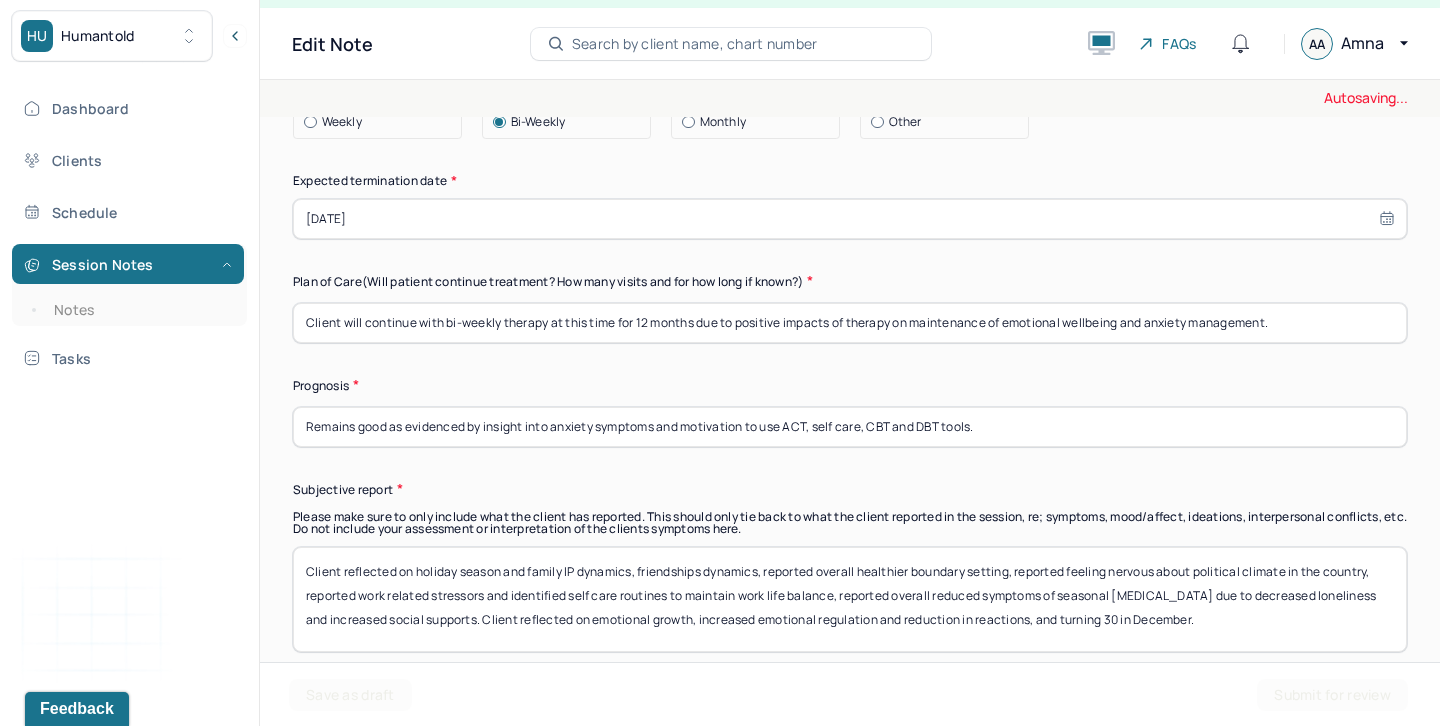click on "Client reflected on holiday season and family IP dynamics, friendships dynamics, reported overall healthier boundary setting, reported feeling nervous about political climate in the country, reported work related stressors and identified self care routines to maintain work life balance, reported overall reduced symptoms of seasonal affective disorder due to decreased loneliness and increased social supports. Client reflected on emotional growth, increased emotional regulation and reduction in reactions, and turning 30 in December." at bounding box center (850, 599) 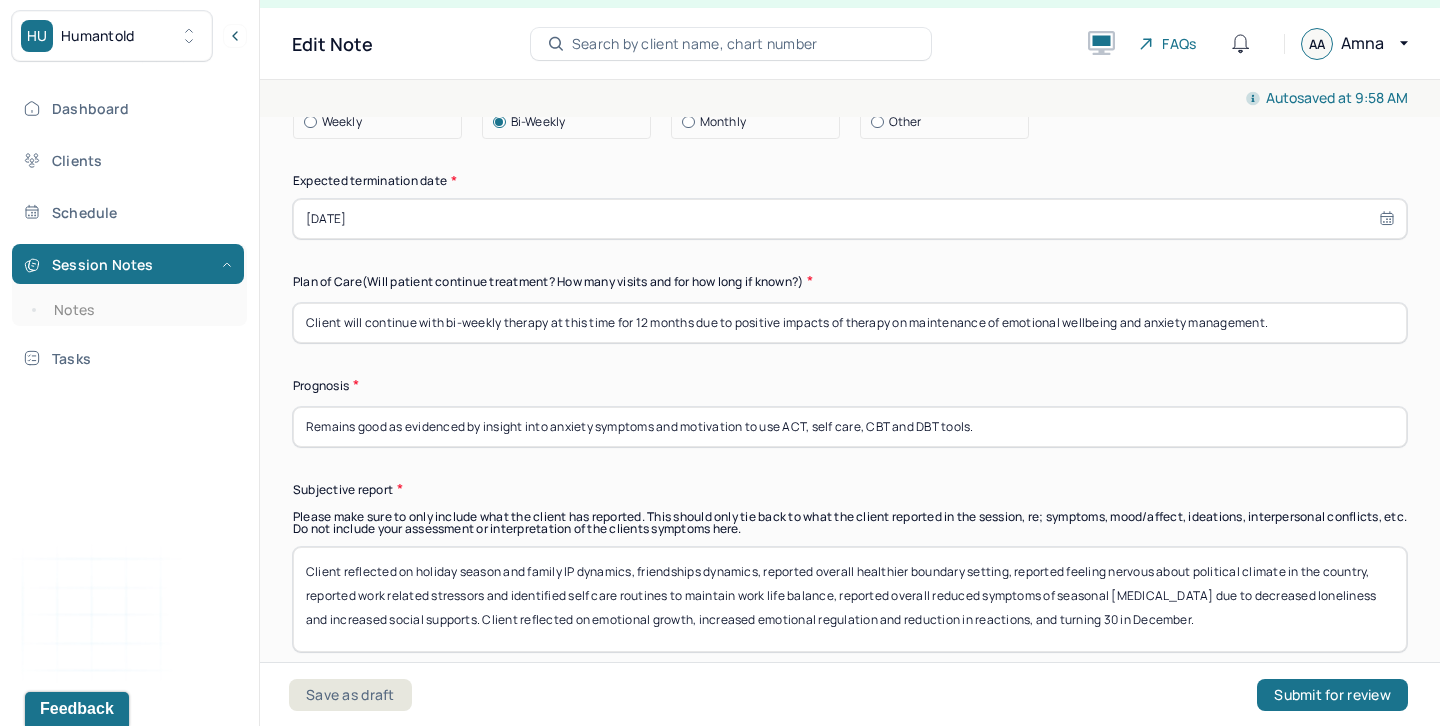 drag, startPoint x: 396, startPoint y: 550, endPoint x: 1087, endPoint y: 609, distance: 693.5142 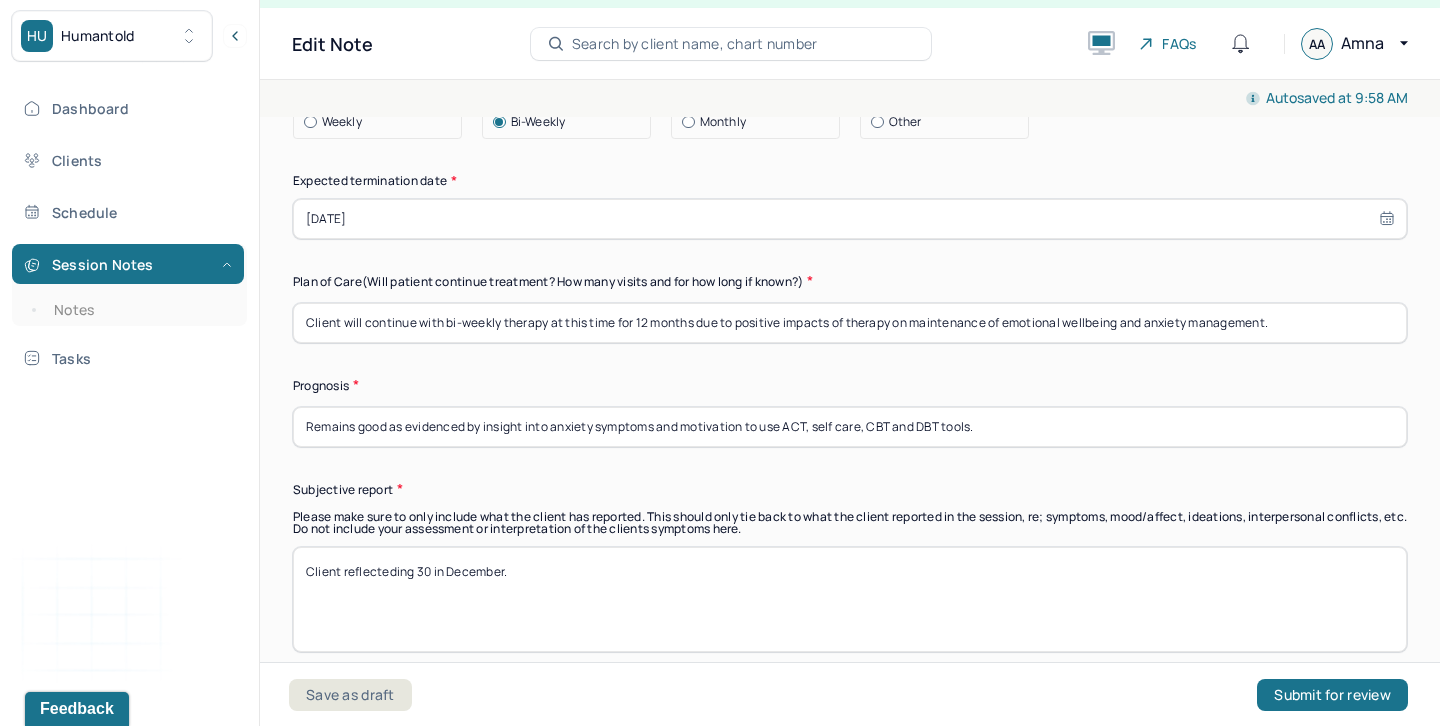 drag, startPoint x: 398, startPoint y: 549, endPoint x: 699, endPoint y: 549, distance: 301 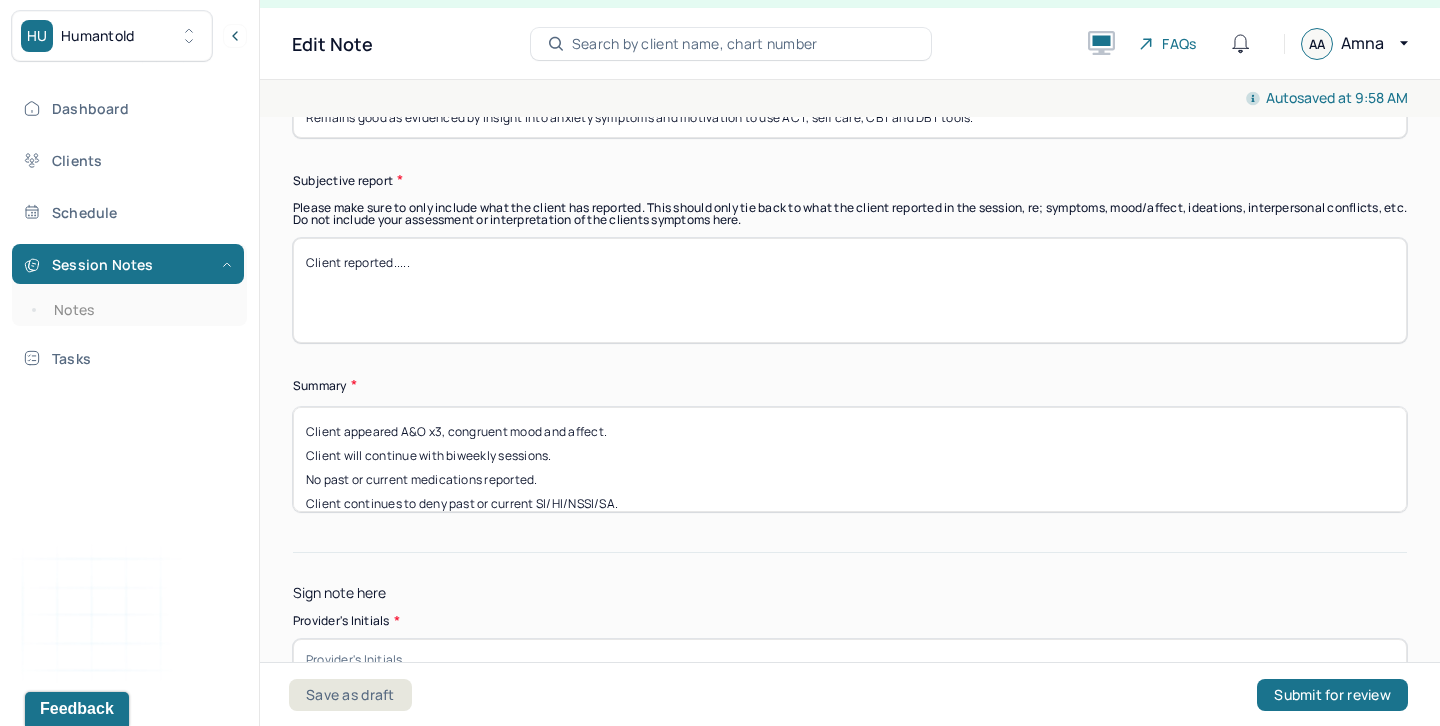 scroll, scrollTop: 6106, scrollLeft: 0, axis: vertical 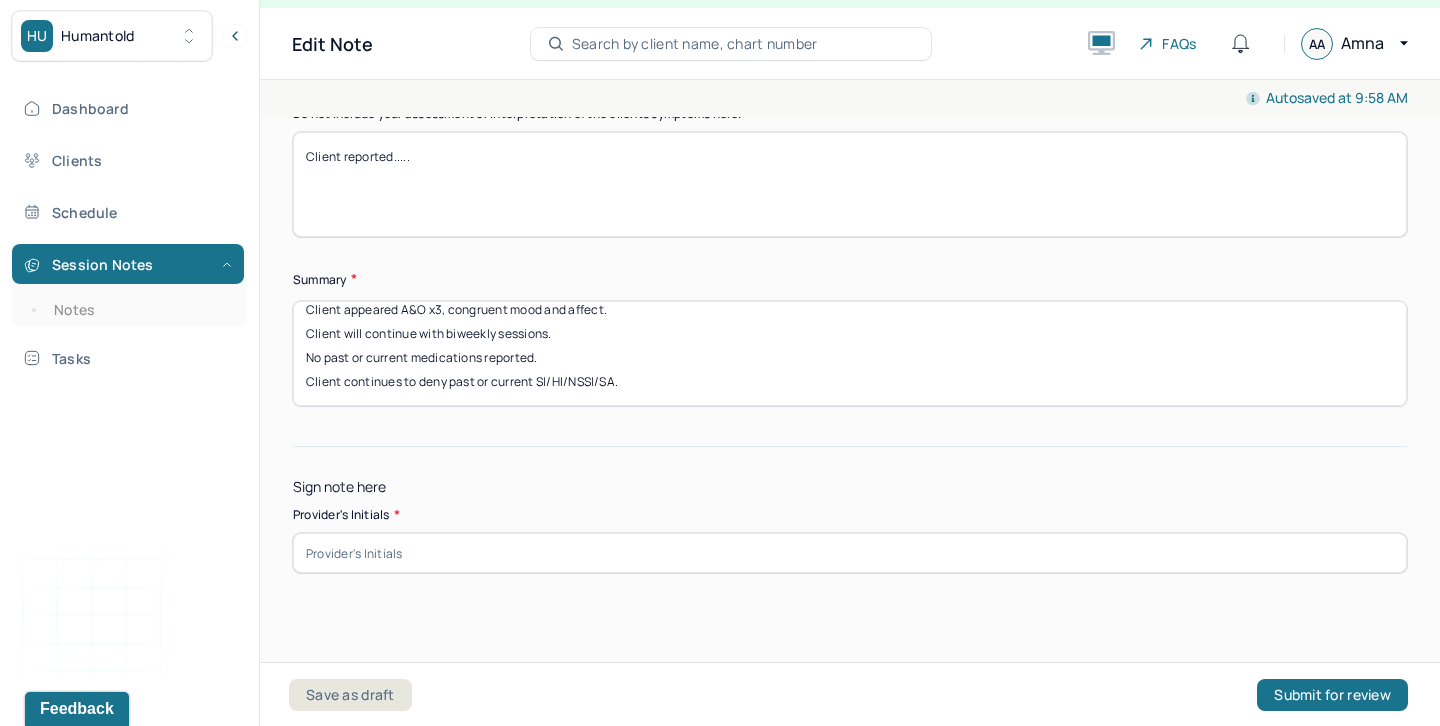 type on "Client reported....." 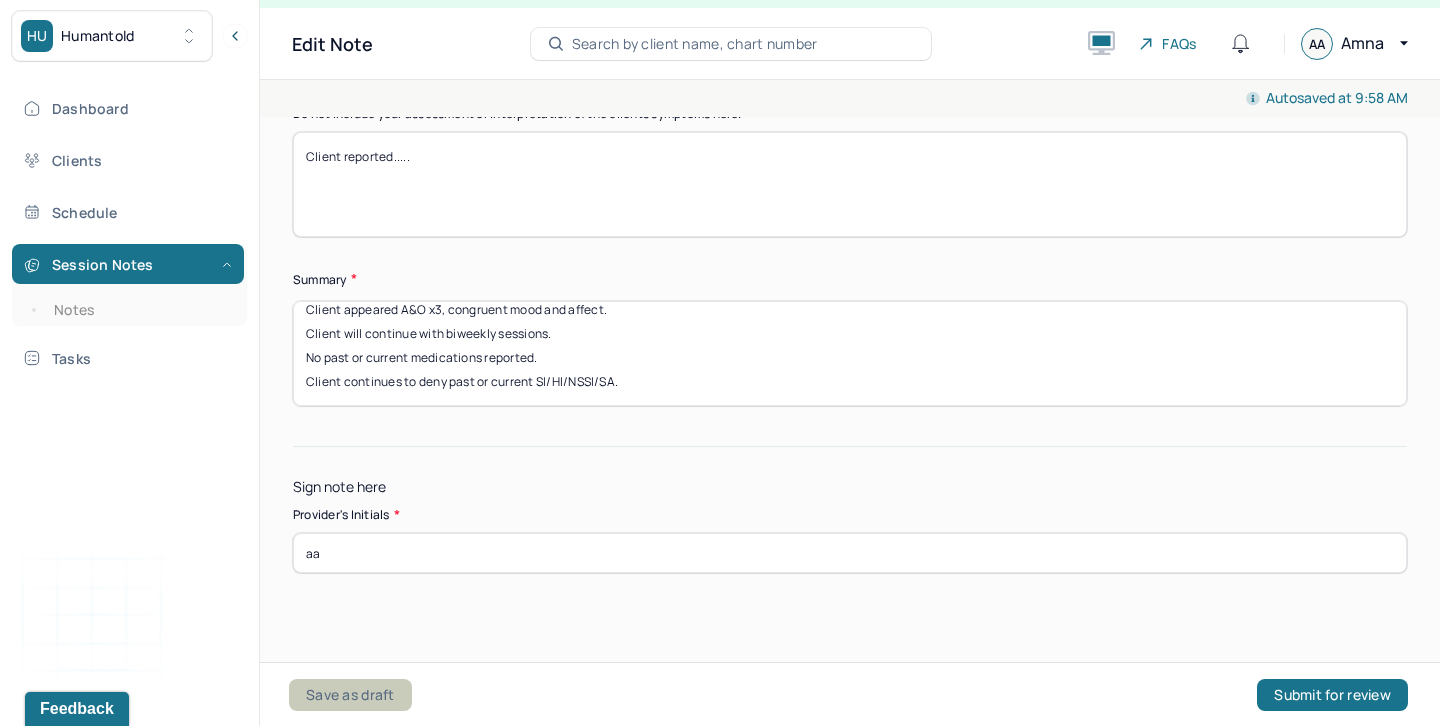 type on "aa" 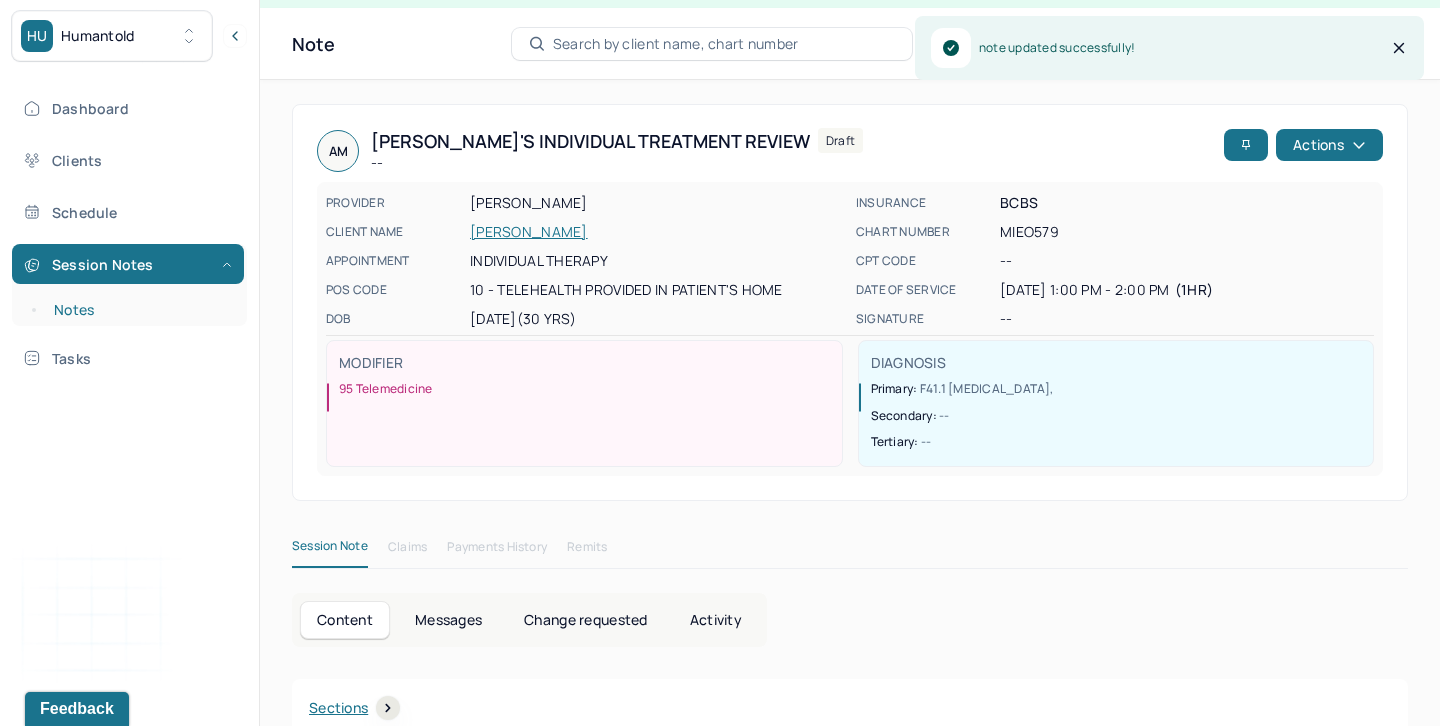 click on "Notes" at bounding box center [139, 310] 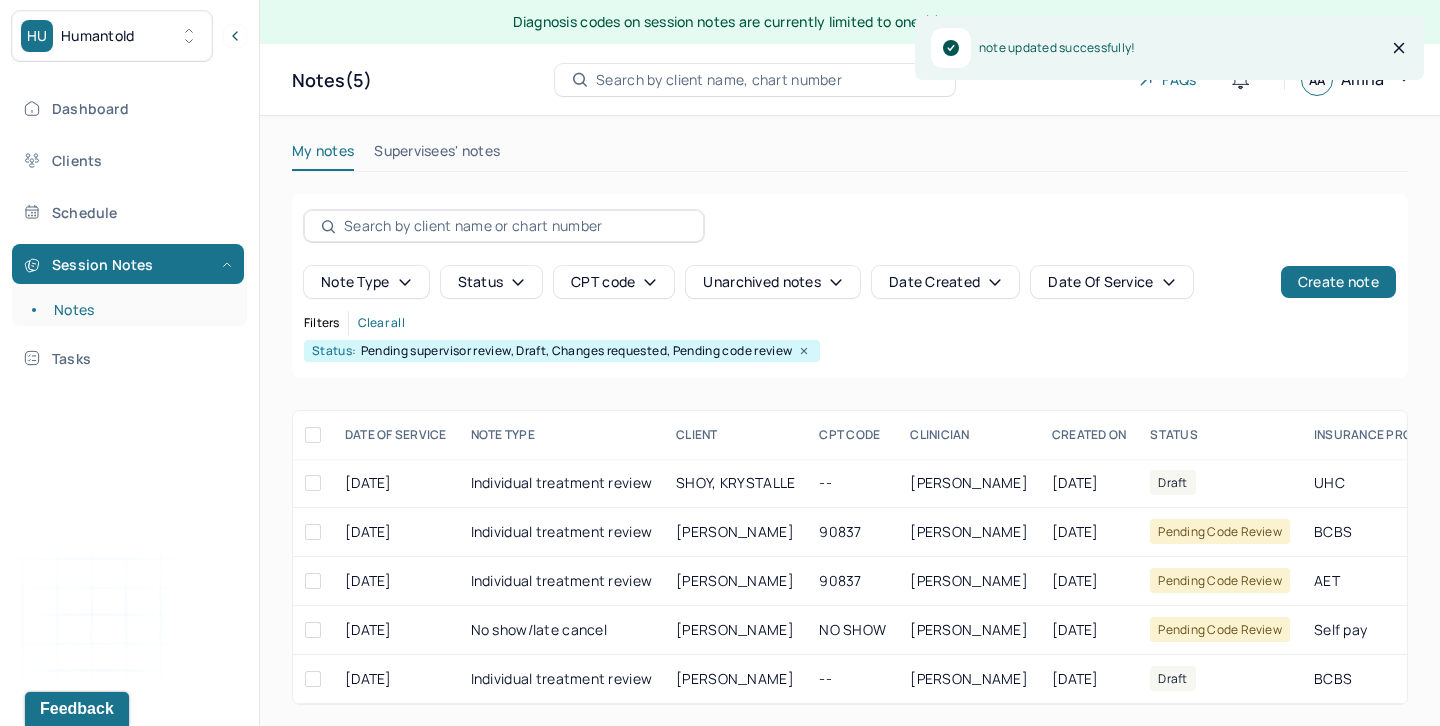 scroll, scrollTop: 4, scrollLeft: 0, axis: vertical 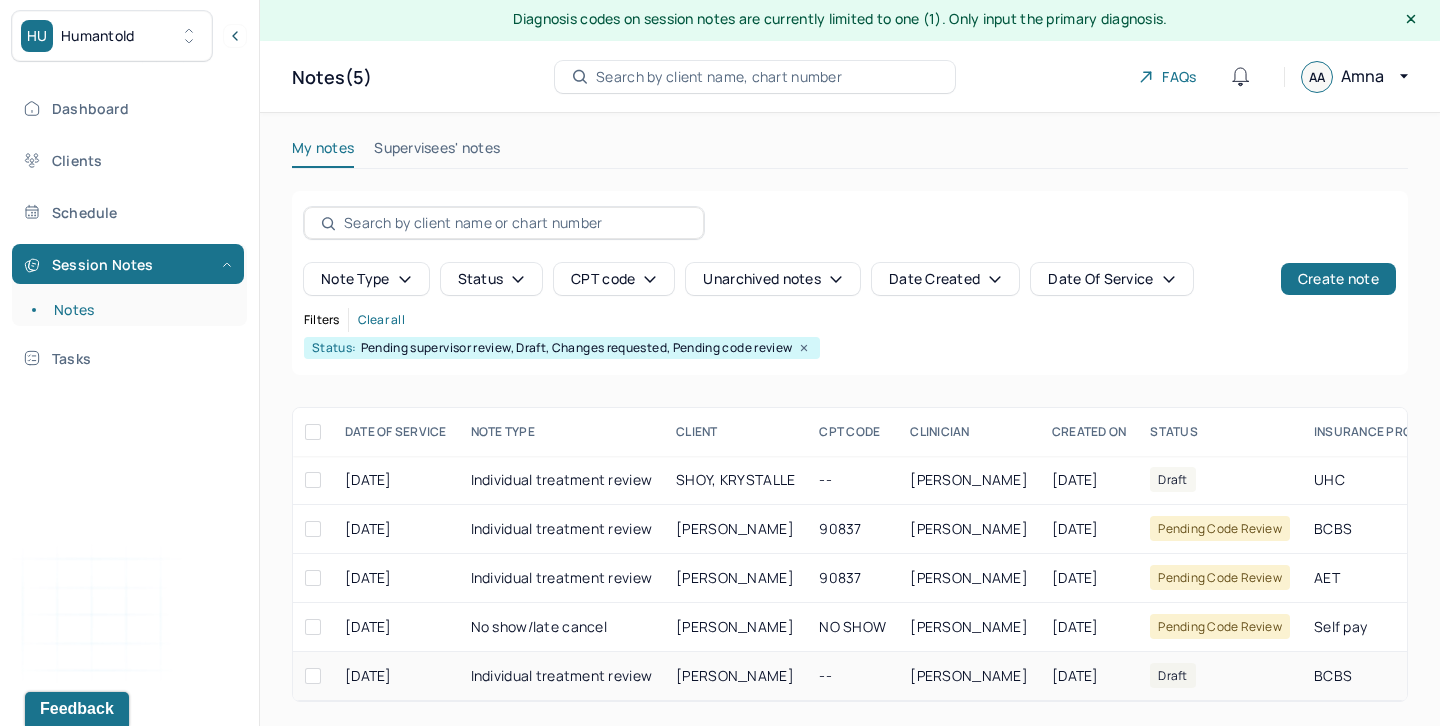 click on "Individual treatment review" at bounding box center (562, 676) 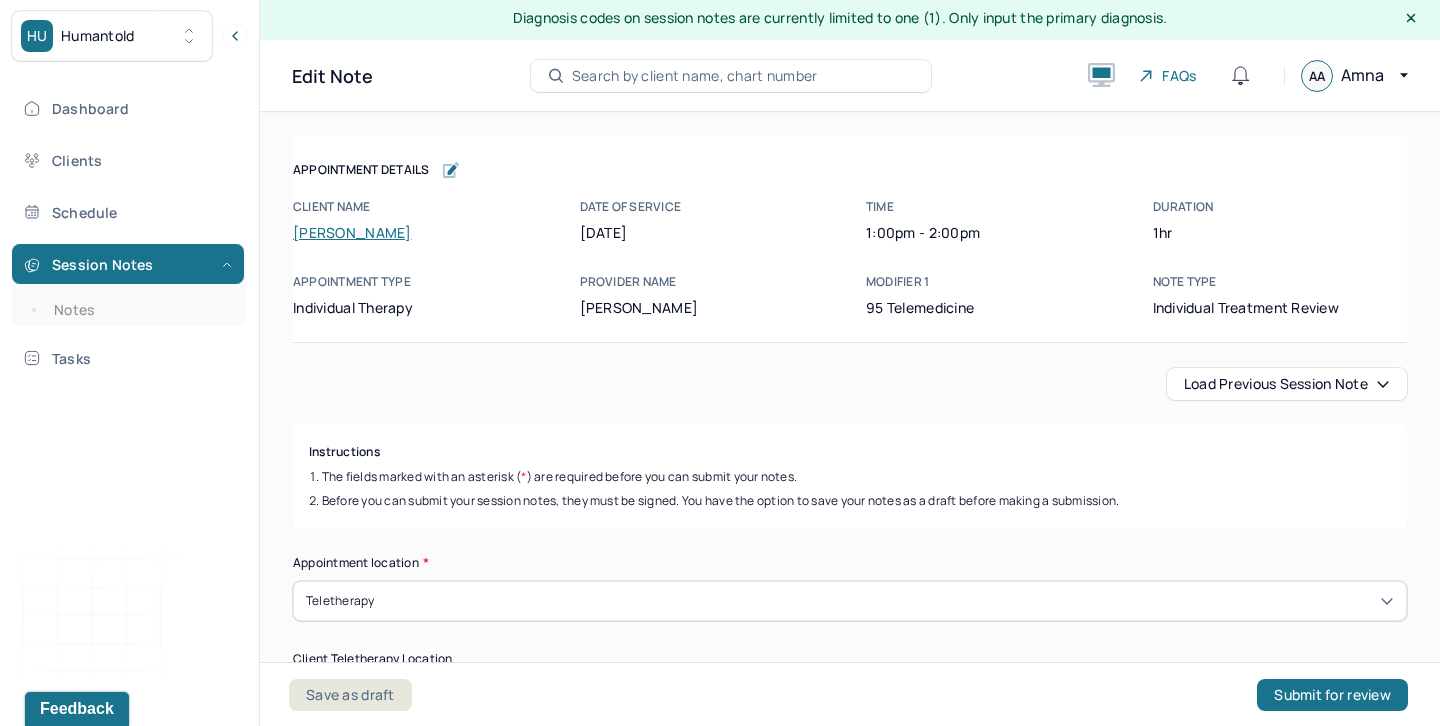 click 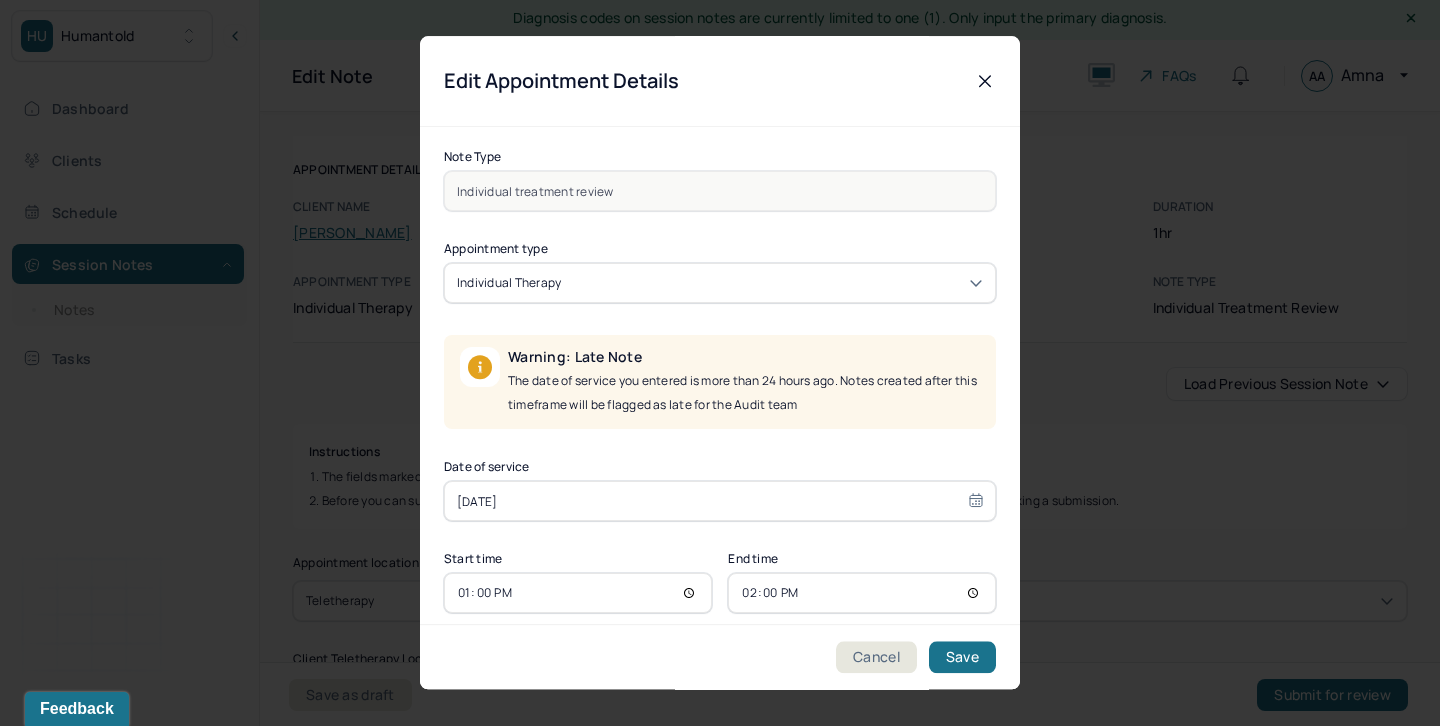 click on "Jun 30, 2025" at bounding box center (720, 501) 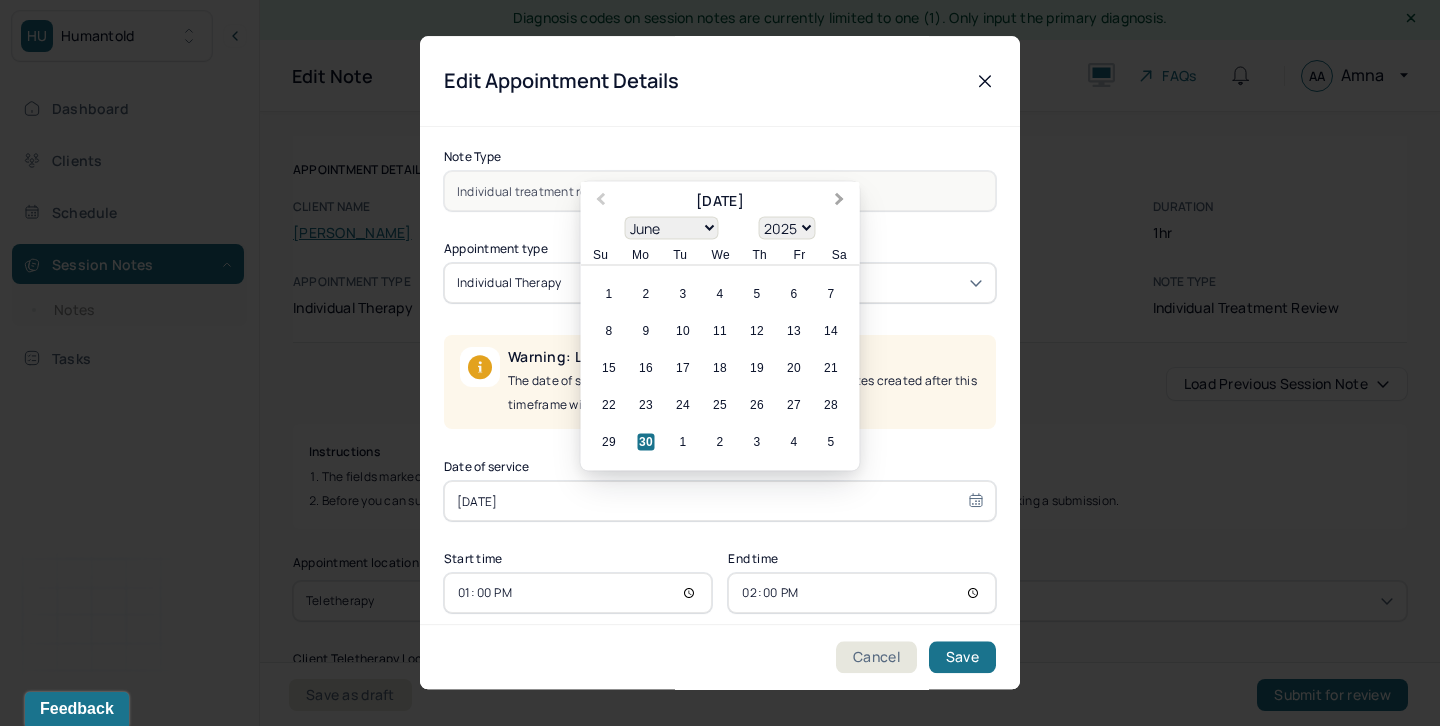 click on "Next Month" at bounding box center (840, 201) 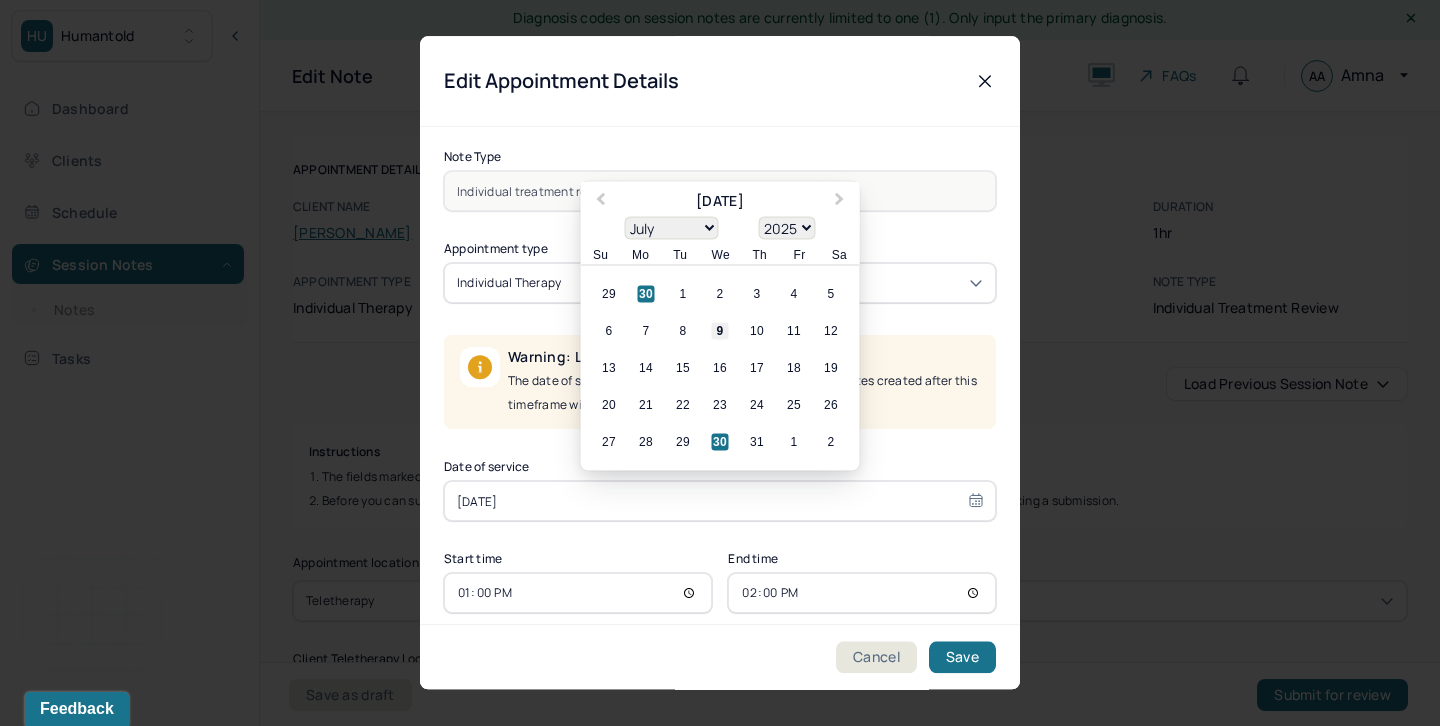 click on "9" at bounding box center (720, 331) 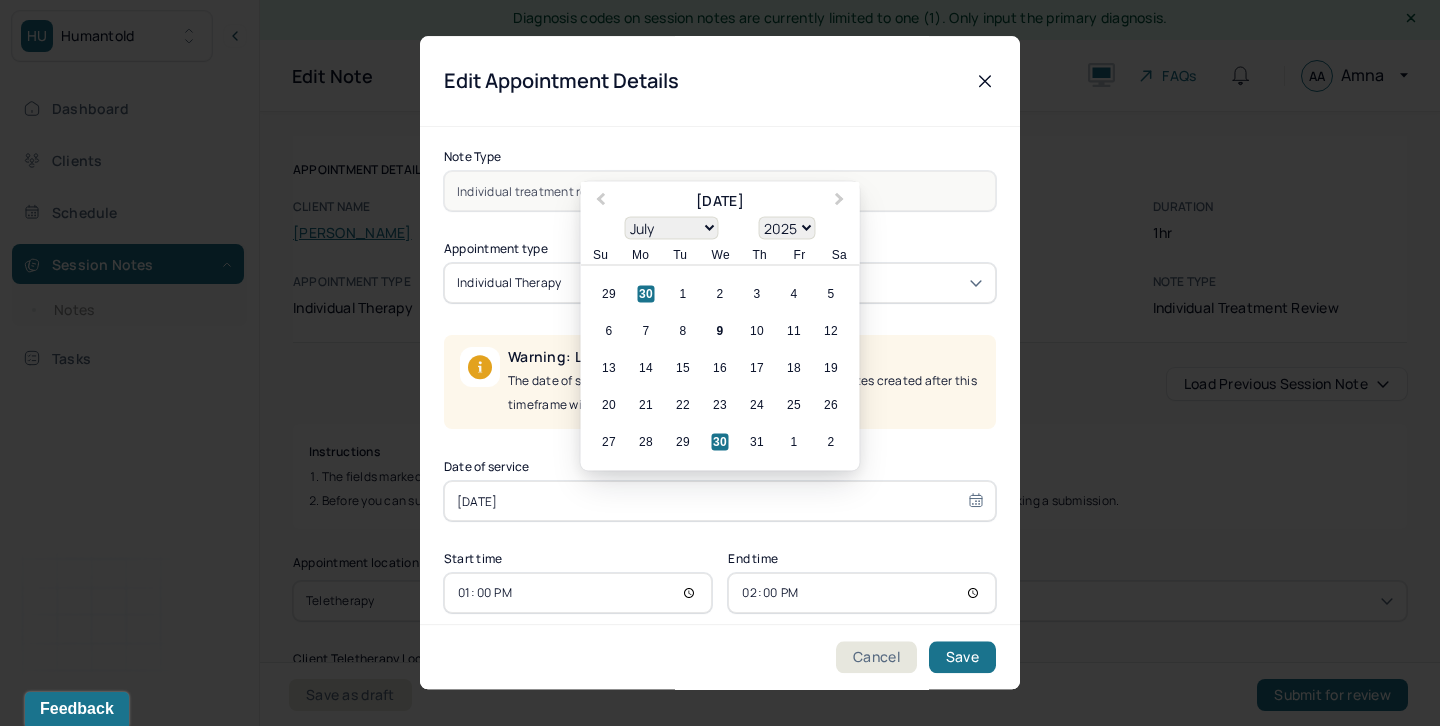 type on "Jul 9, 2025" 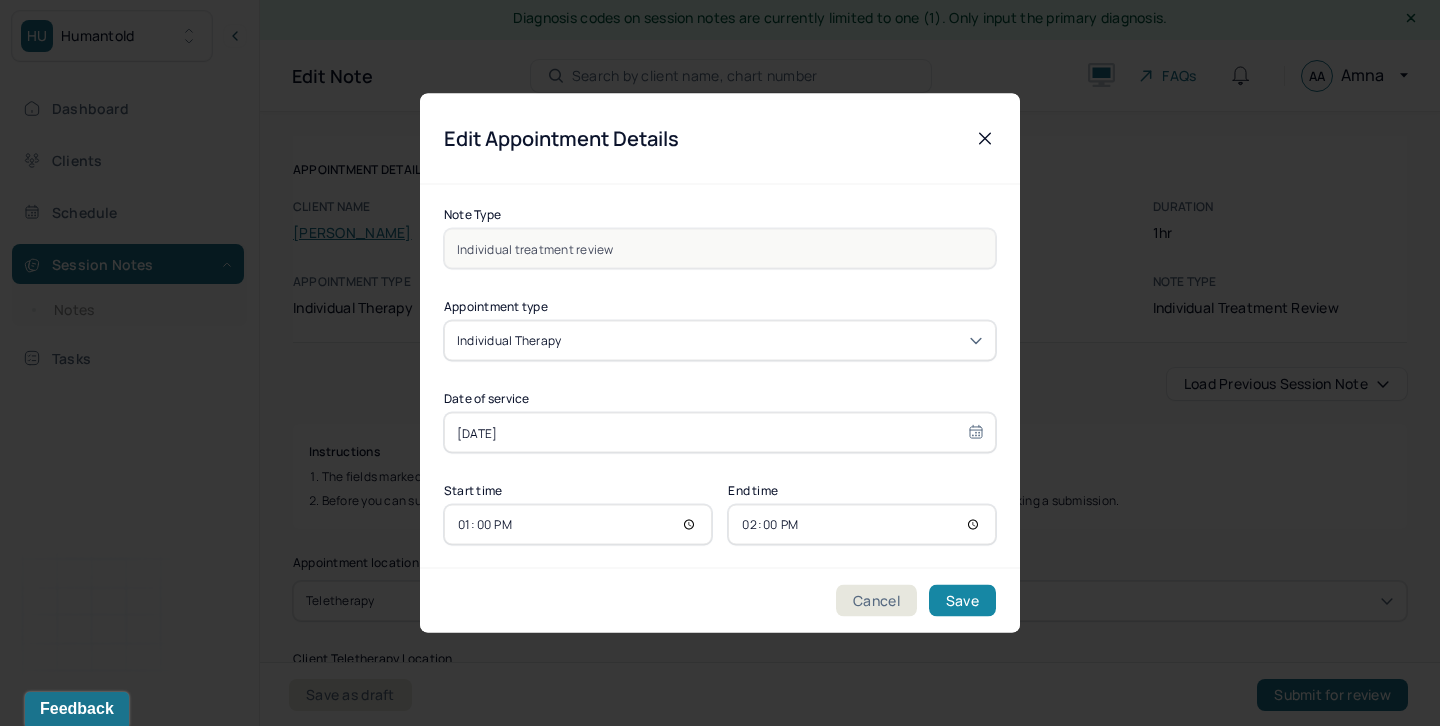 click on "Save" at bounding box center (962, 601) 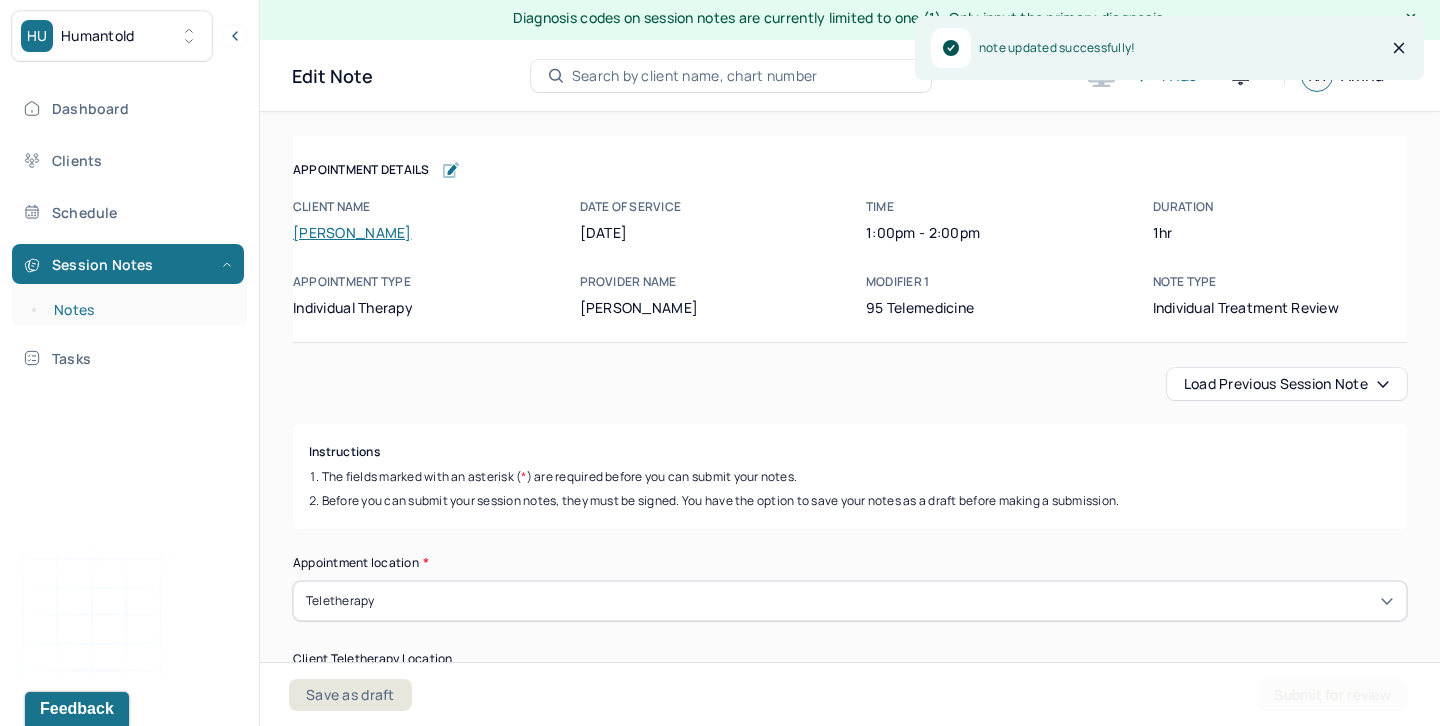 click on "Notes" at bounding box center (139, 310) 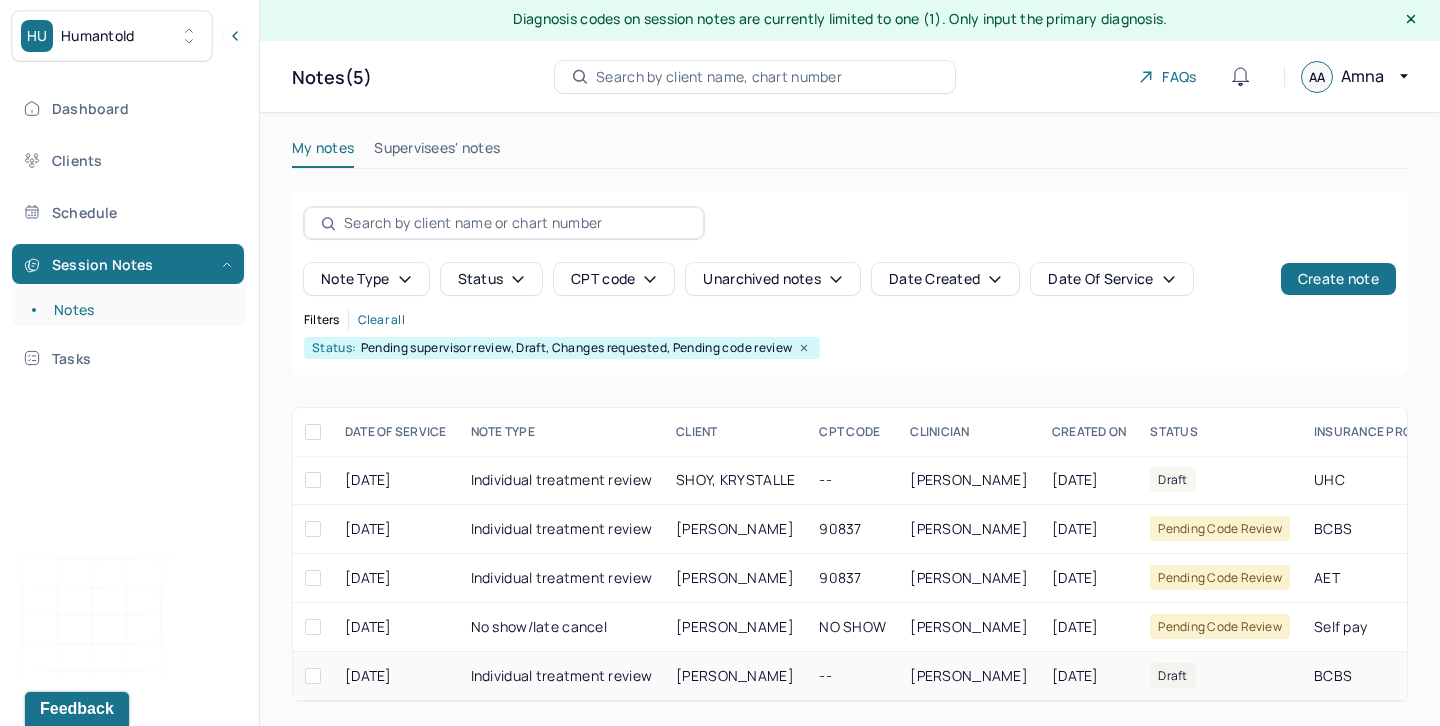 click on "Individual treatment review" at bounding box center [562, 676] 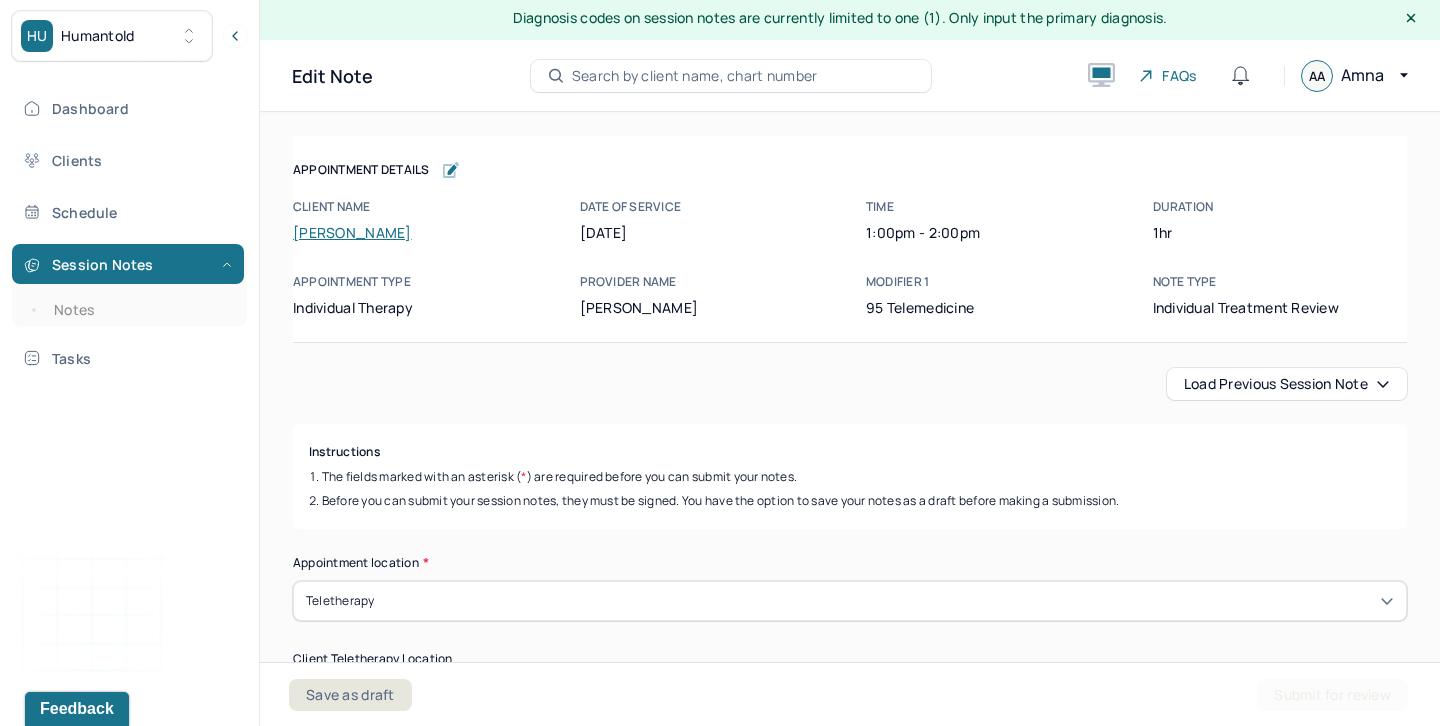 click 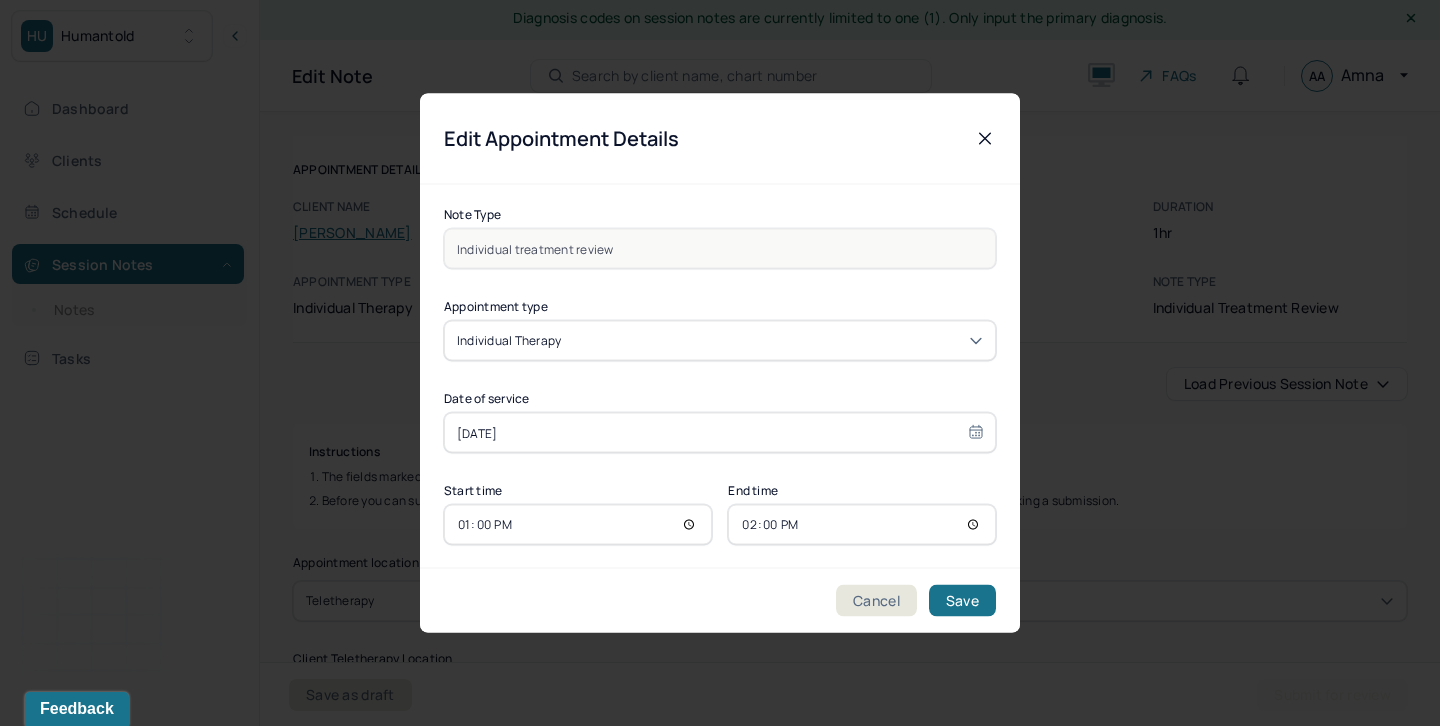 click 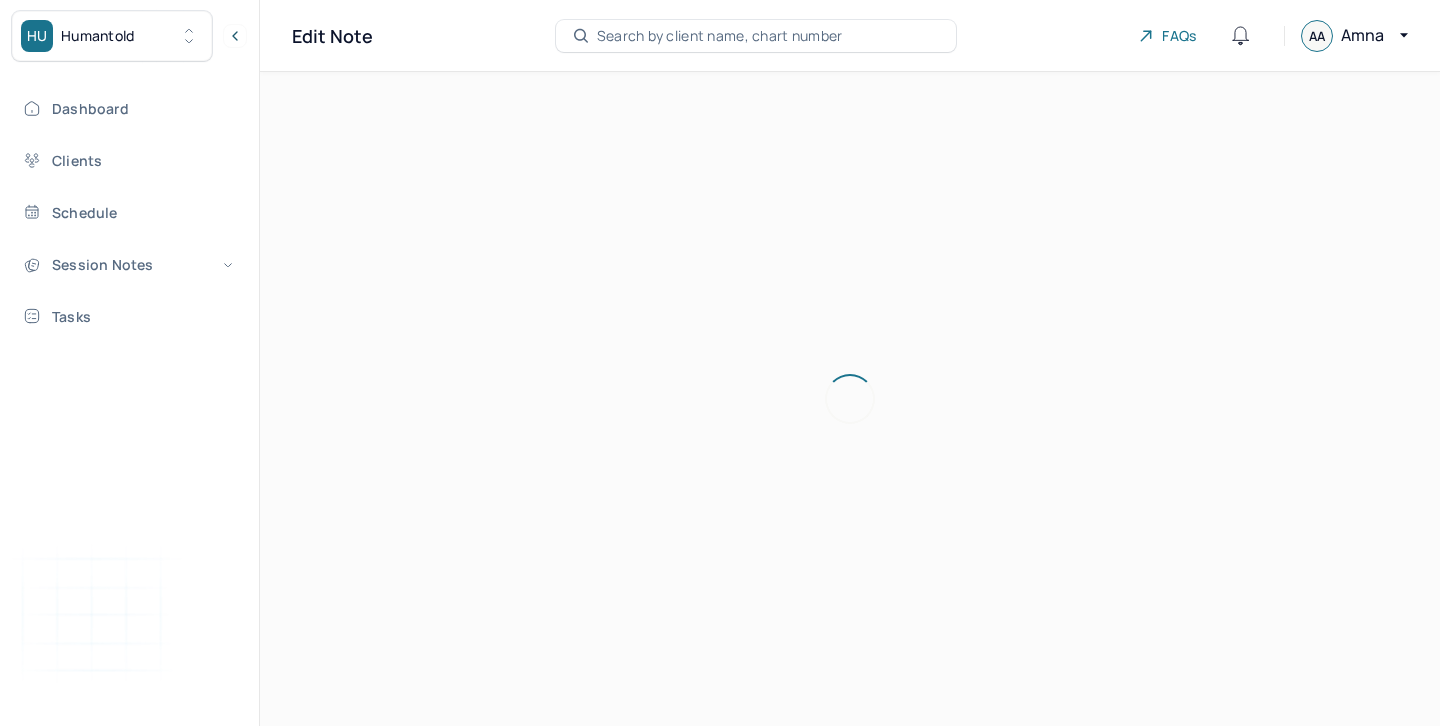 scroll, scrollTop: 0, scrollLeft: 0, axis: both 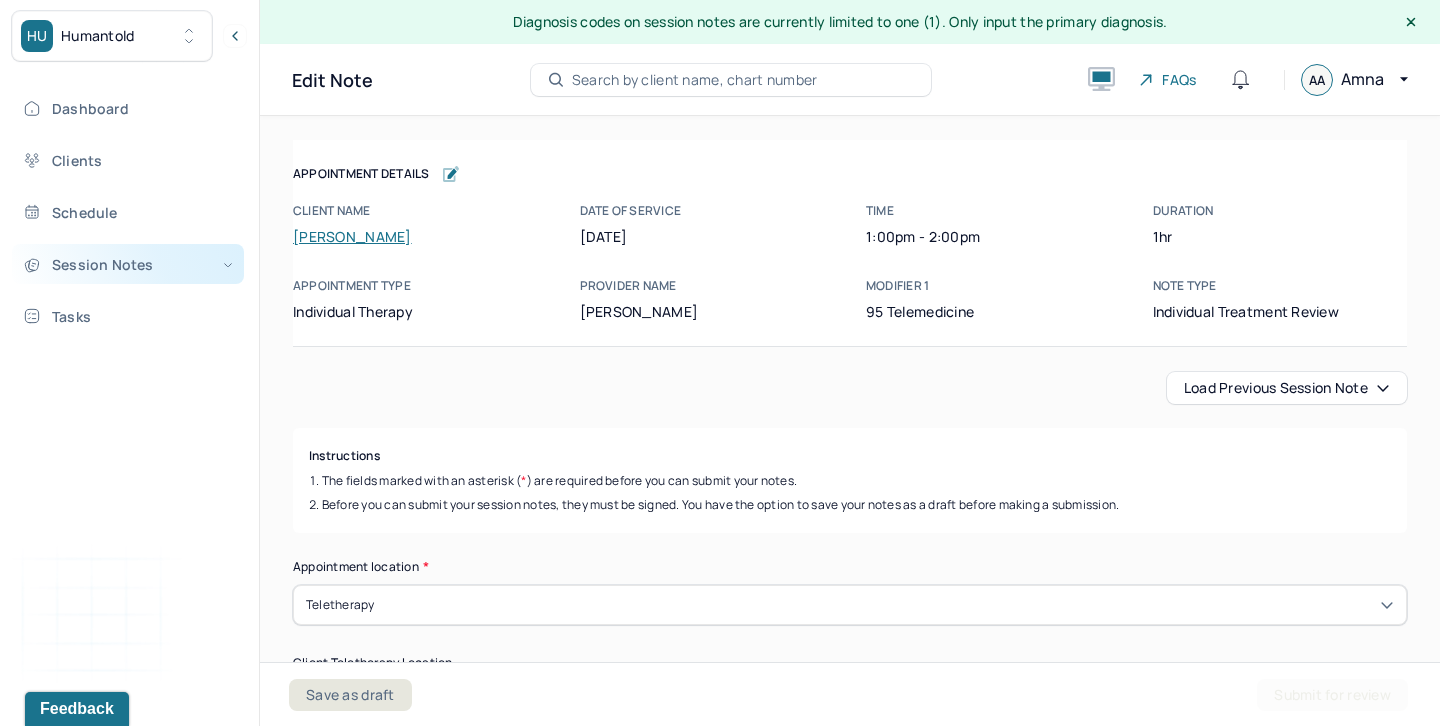 click on "Session Notes" at bounding box center (128, 264) 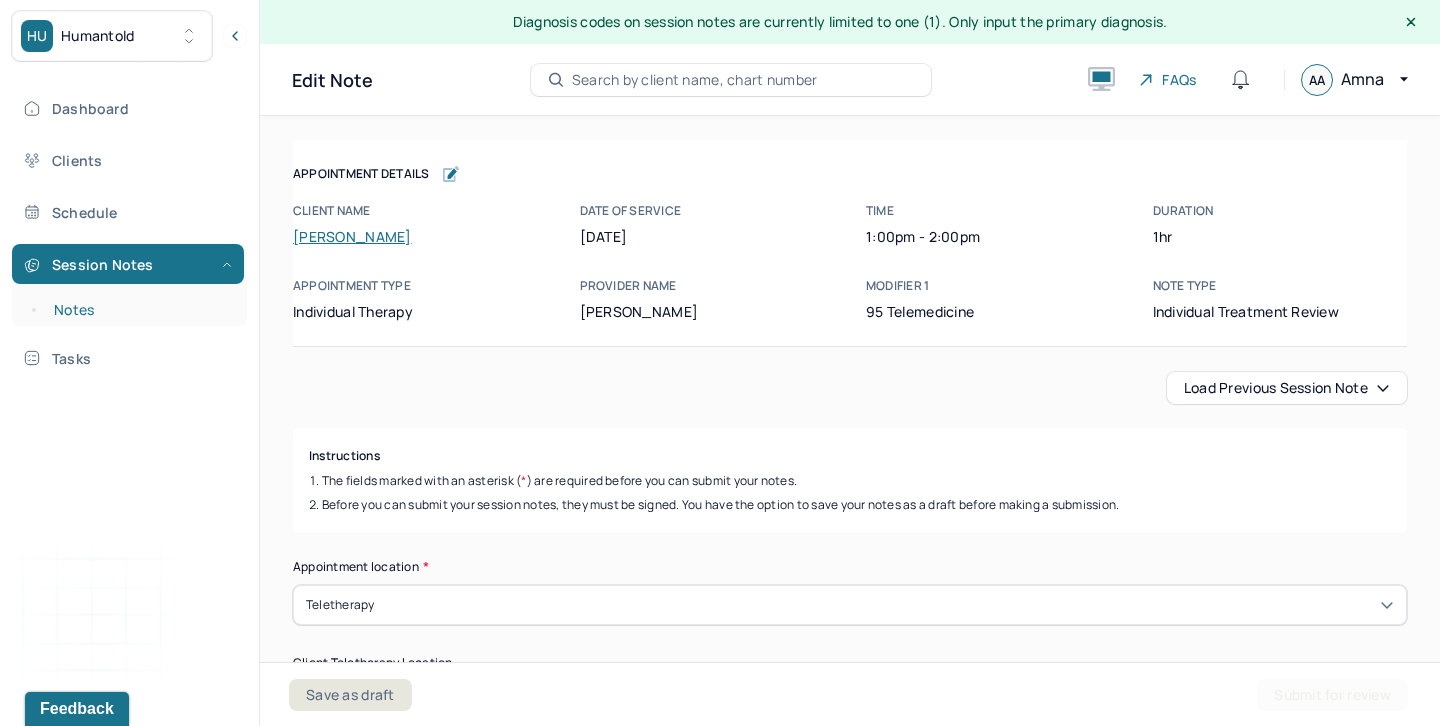 click on "Notes" at bounding box center (139, 310) 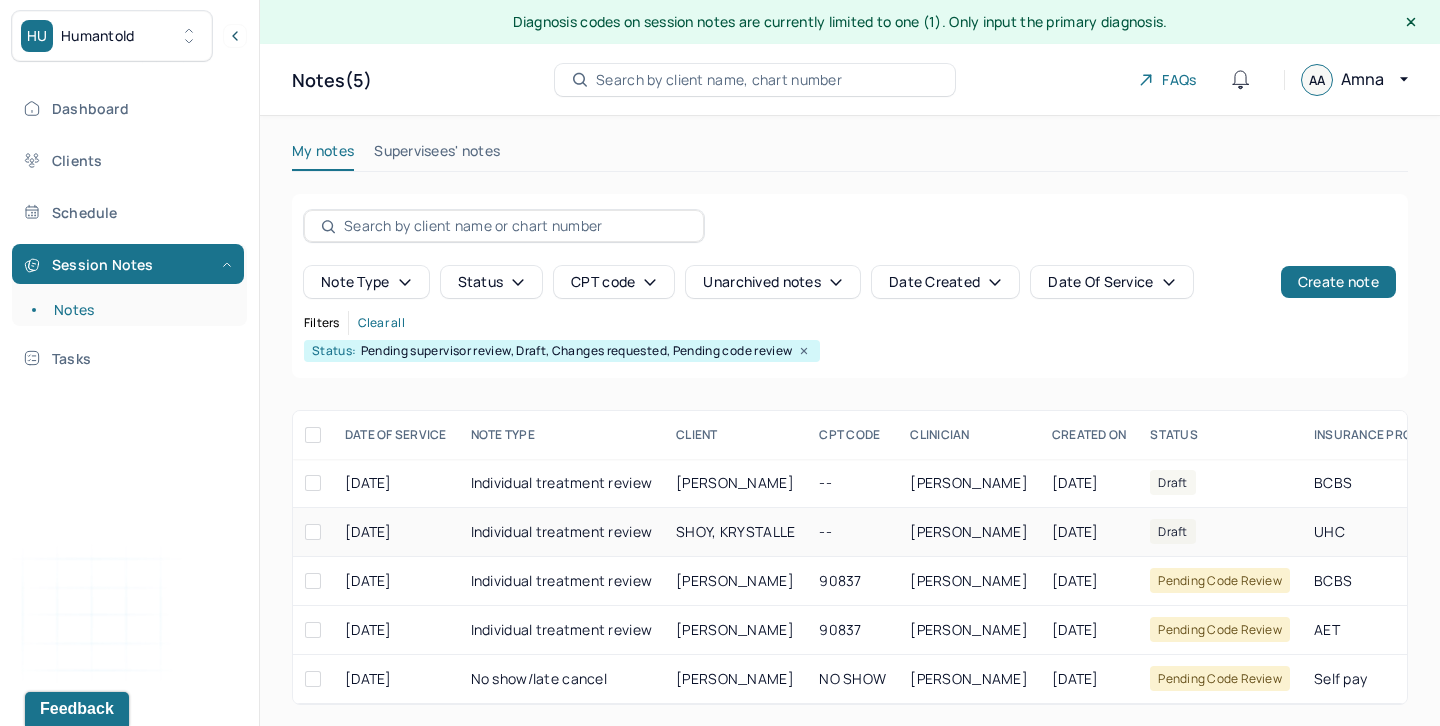 scroll, scrollTop: 4, scrollLeft: 0, axis: vertical 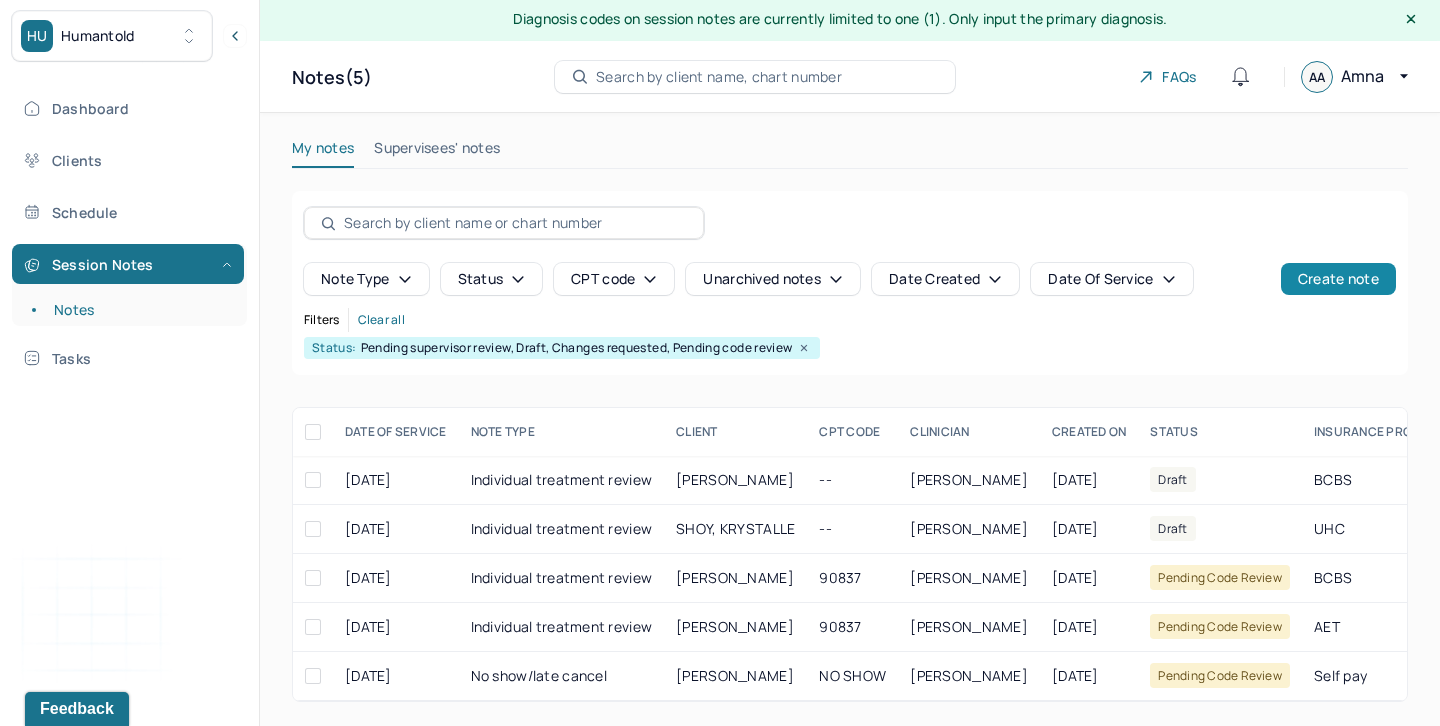 click on "Create note" at bounding box center [1338, 279] 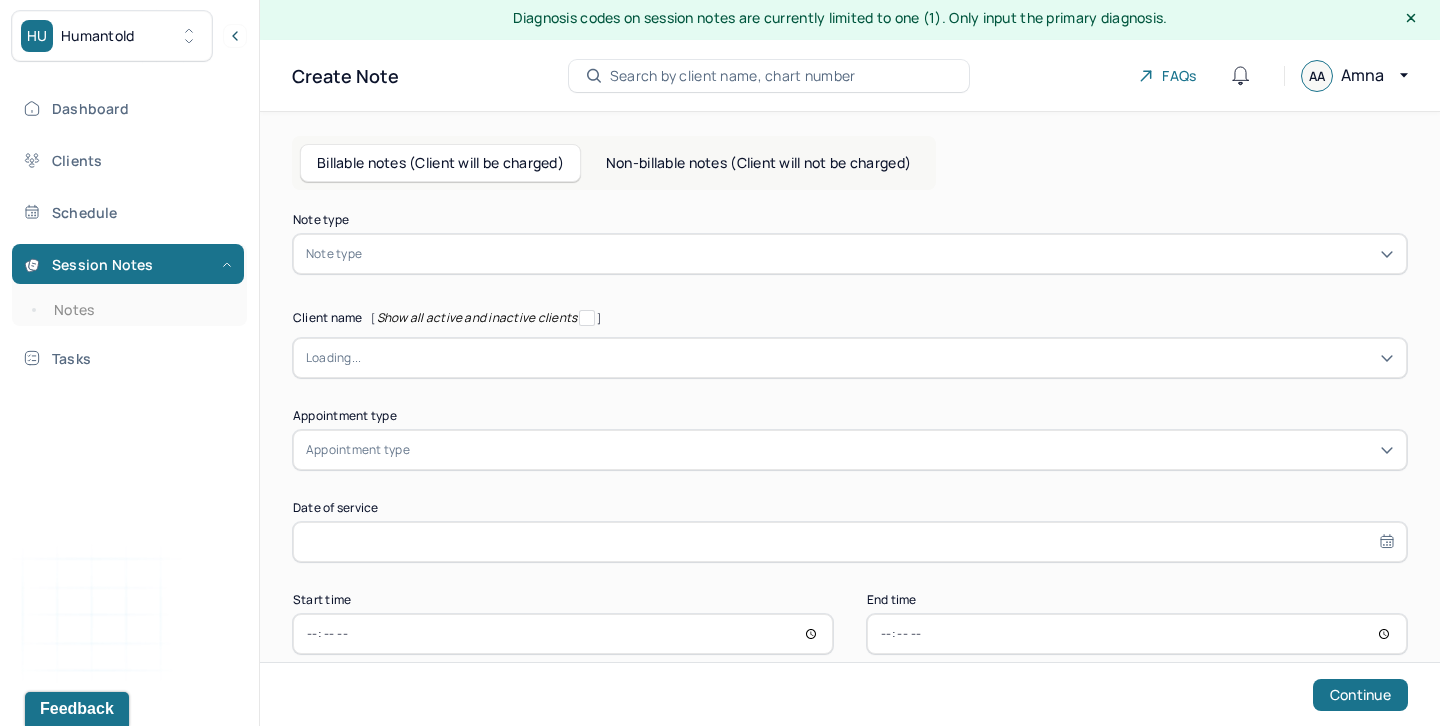click at bounding box center (880, 254) 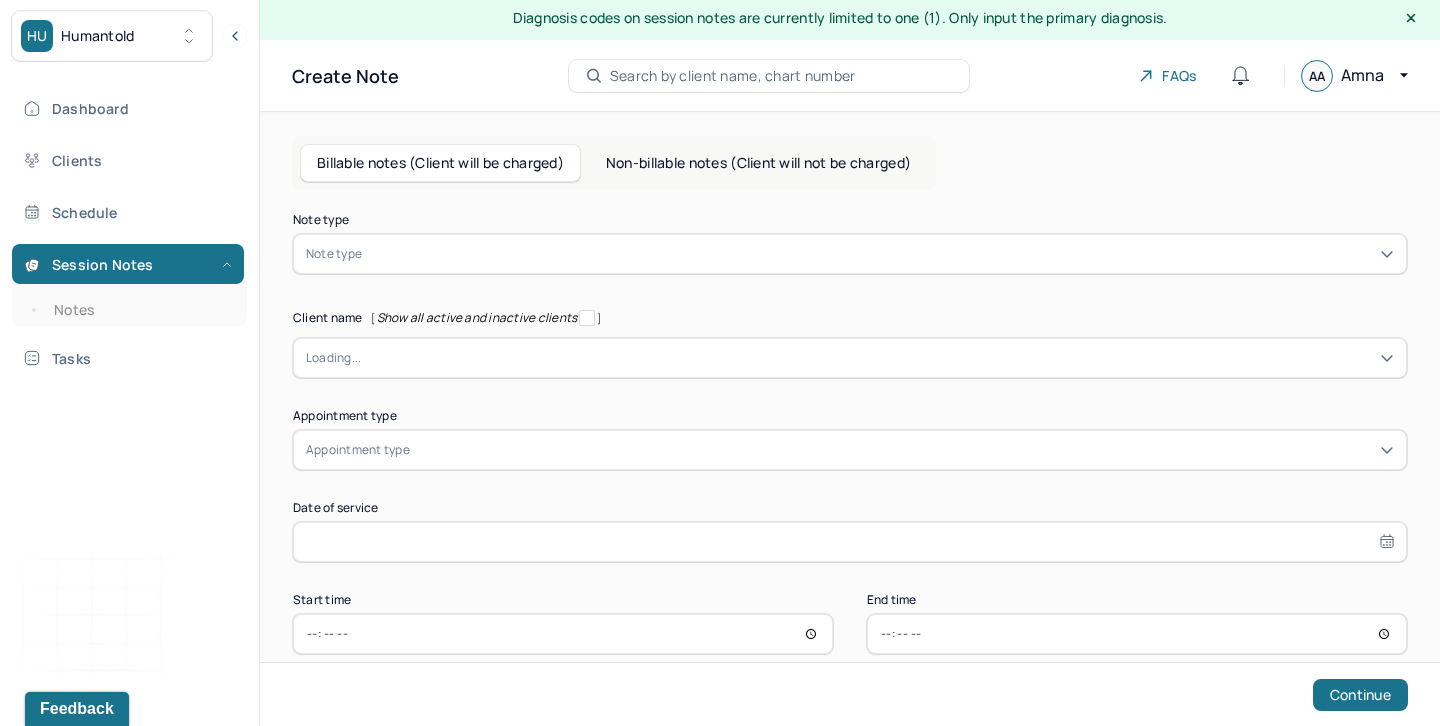 click on "Billable notes (Client will be charged)" at bounding box center [440, 163] 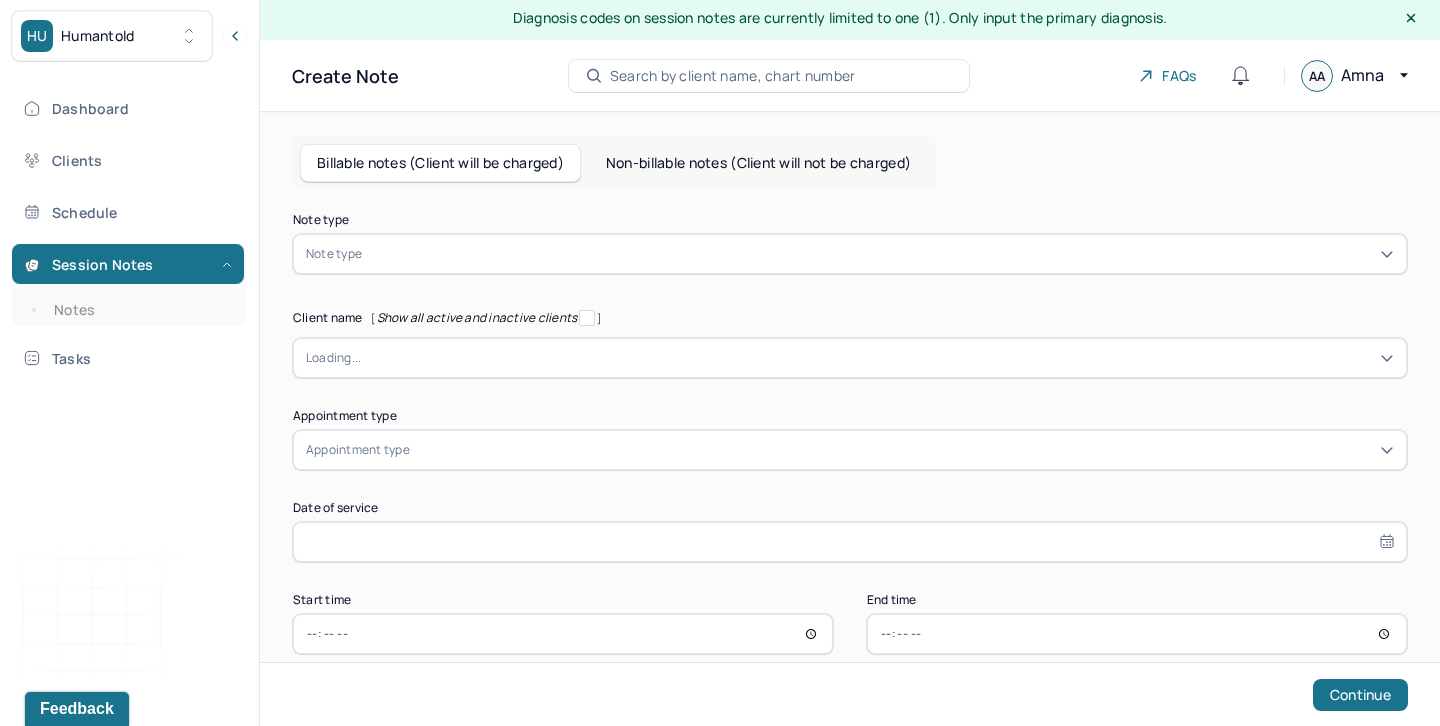 click on "Note type Note type Client name [ Show all active and inactive clients ] Loading... Appointment type Appointment type Date of service Start time End time   Continue" at bounding box center [850, 434] 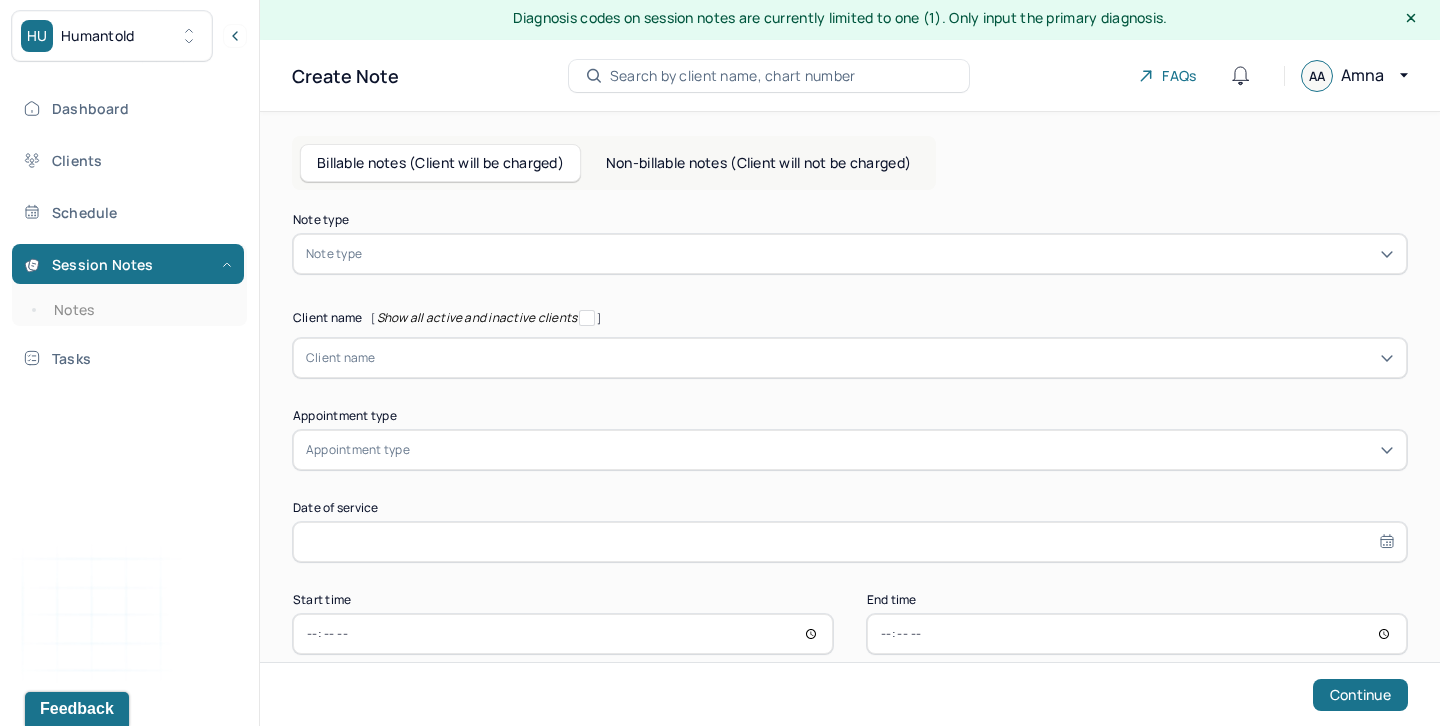 click at bounding box center [880, 254] 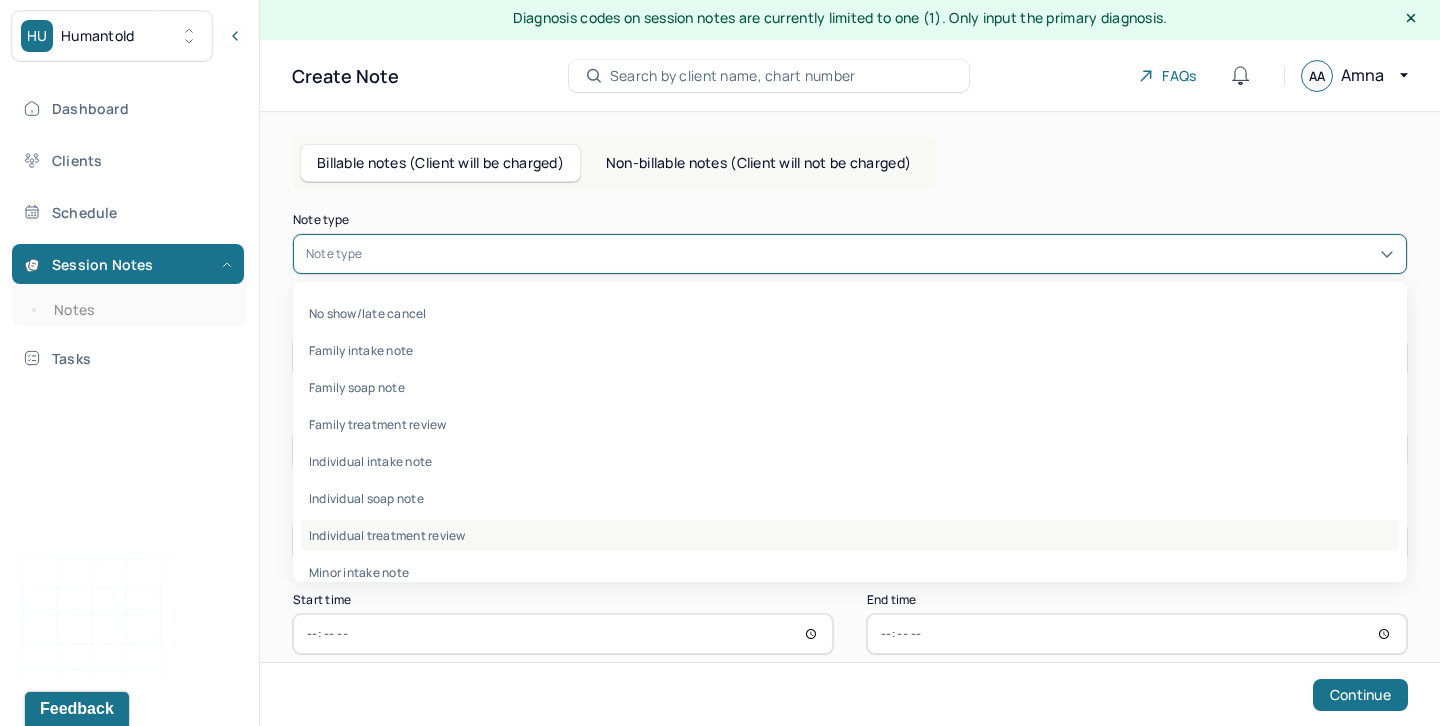 click on "Individual treatment review" at bounding box center [850, 535] 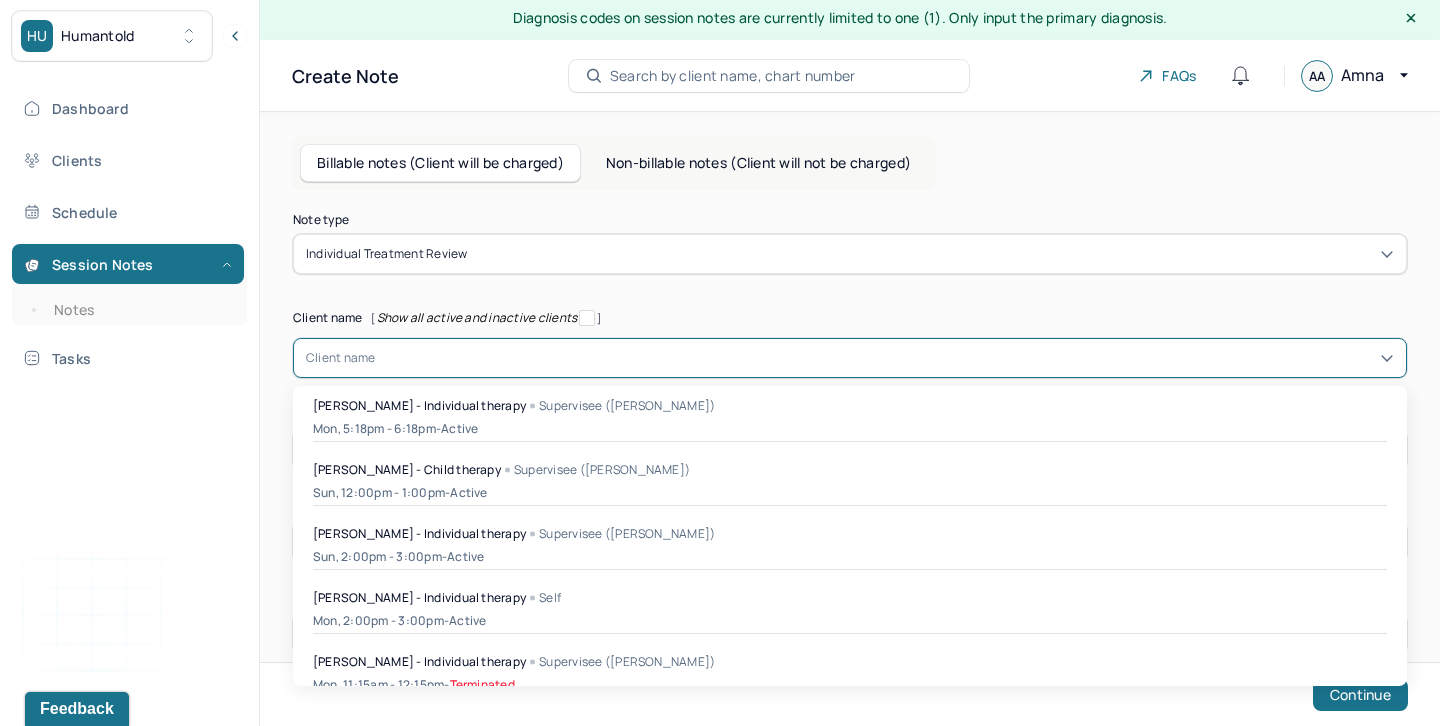 click at bounding box center (885, 358) 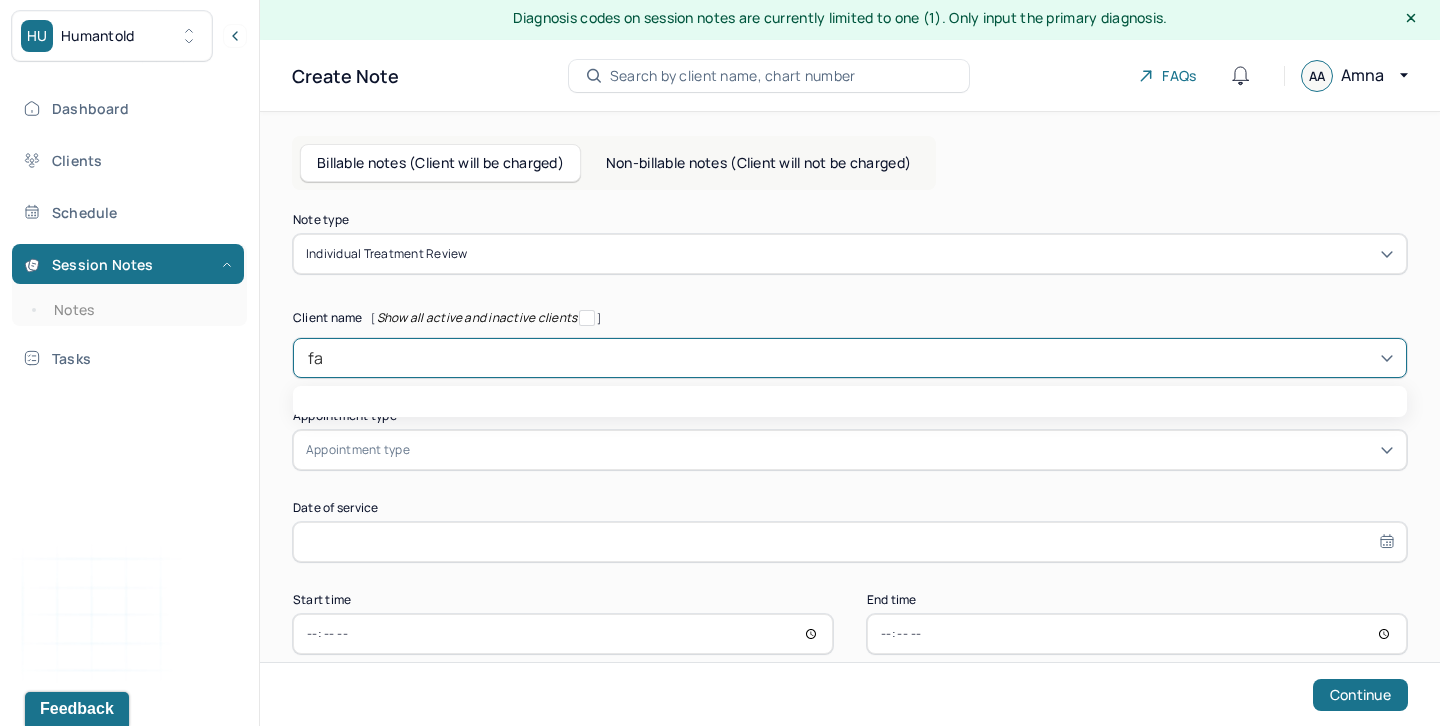type on "fat" 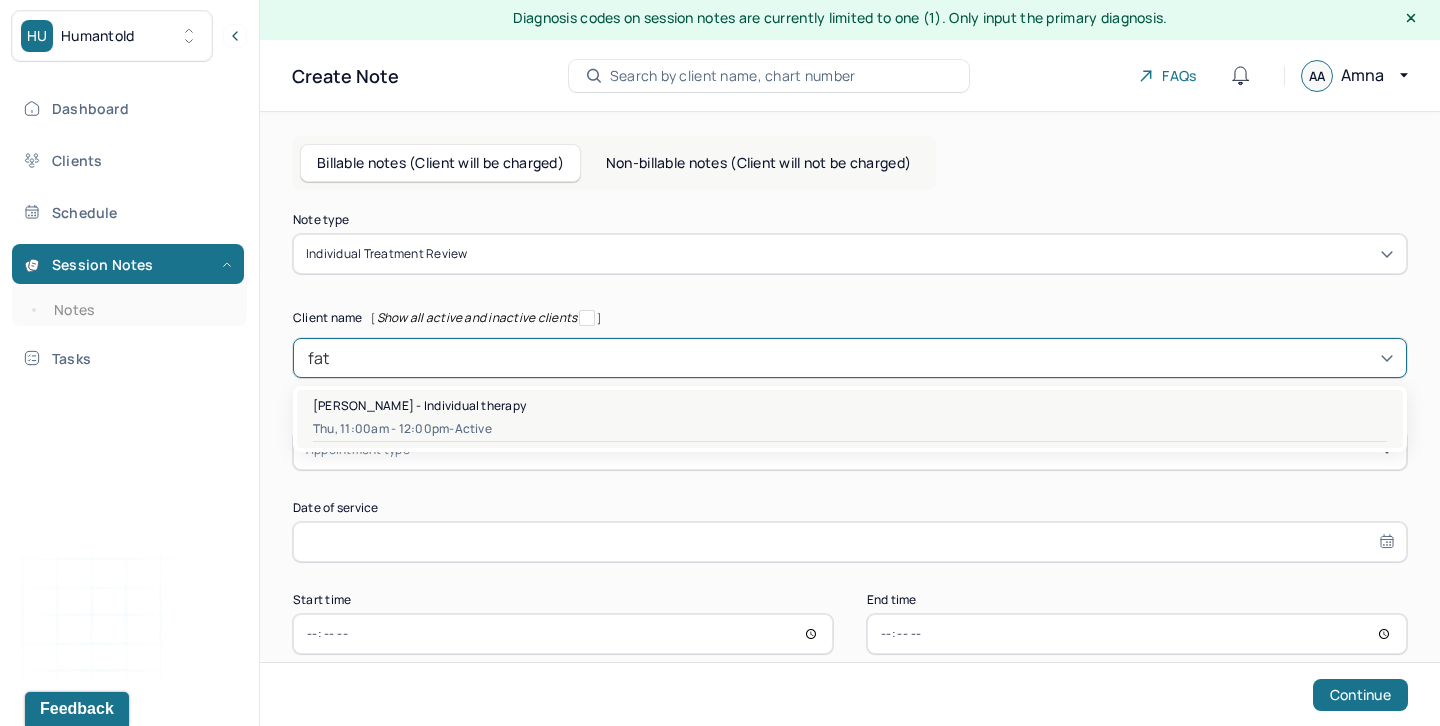 click on "Fatima Iqbal - Individual therapy" at bounding box center [419, 405] 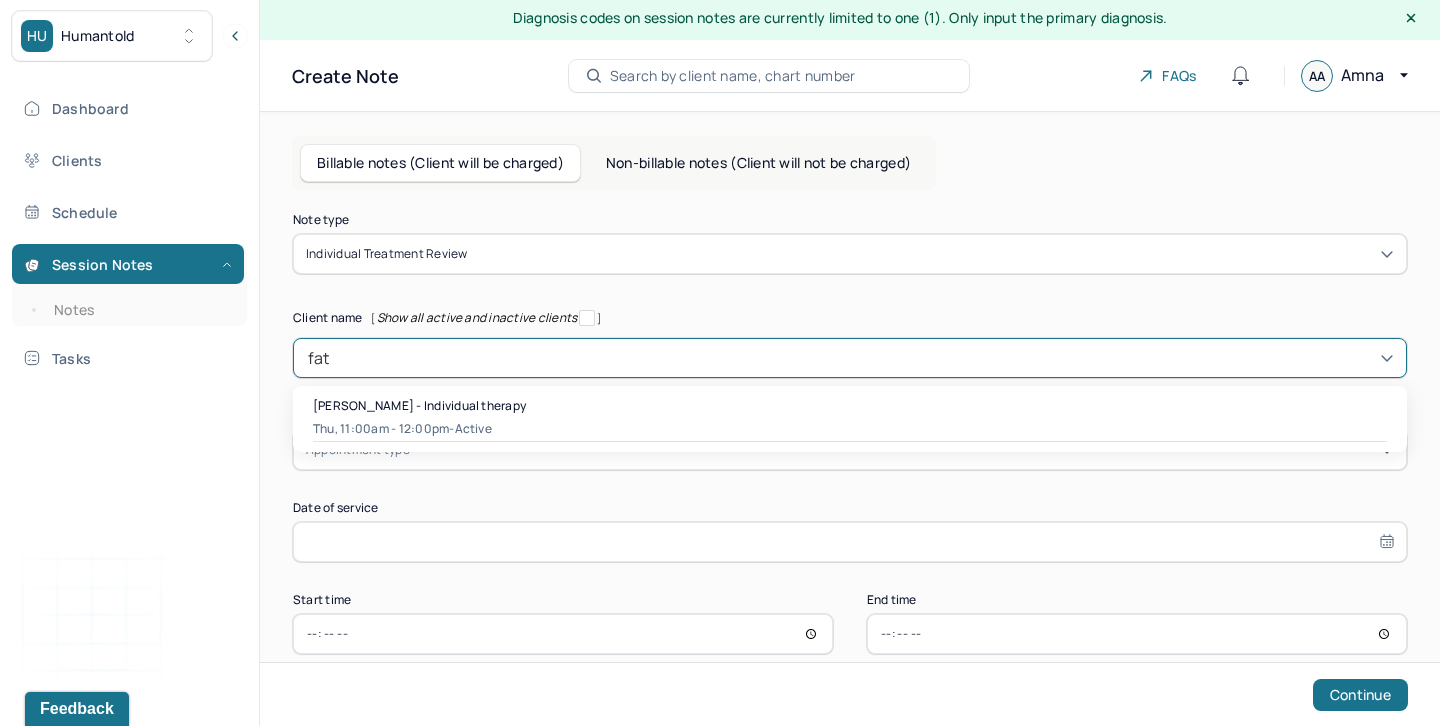 type 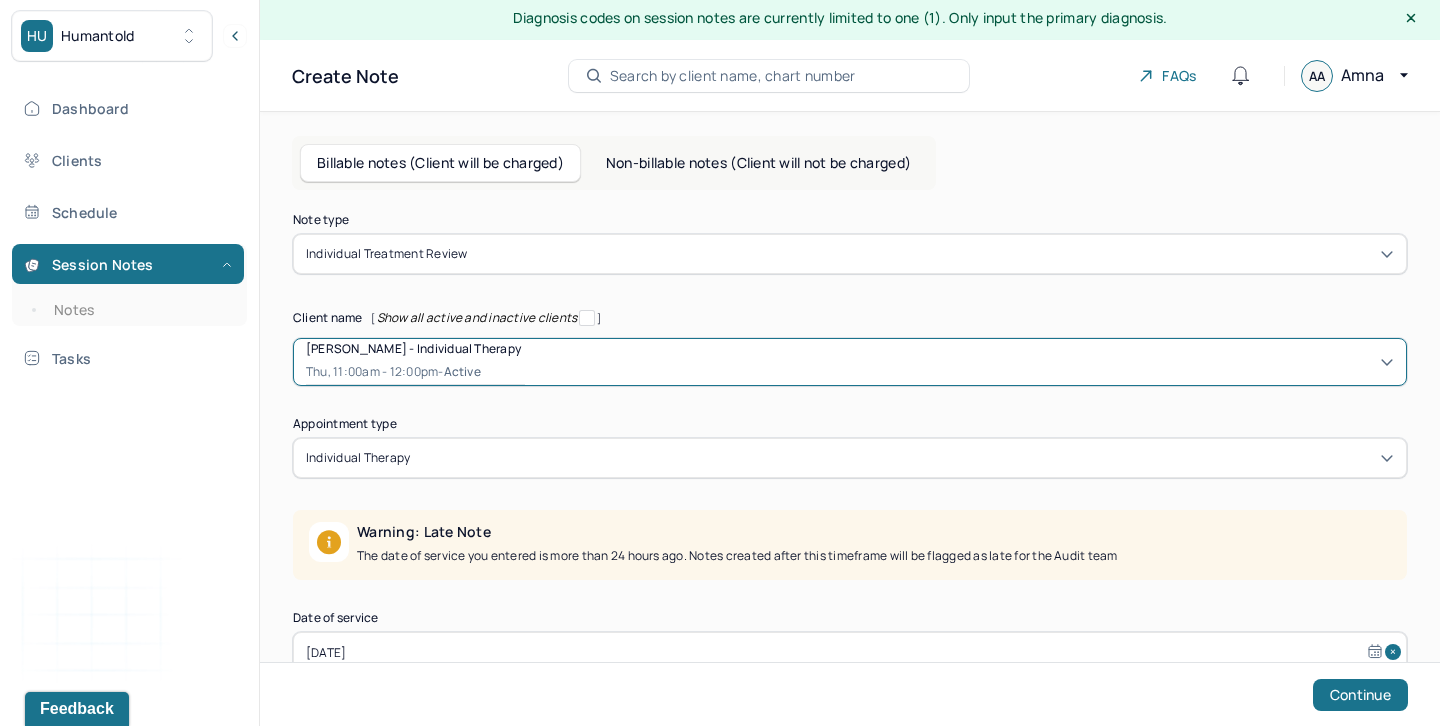 scroll, scrollTop: 147, scrollLeft: 0, axis: vertical 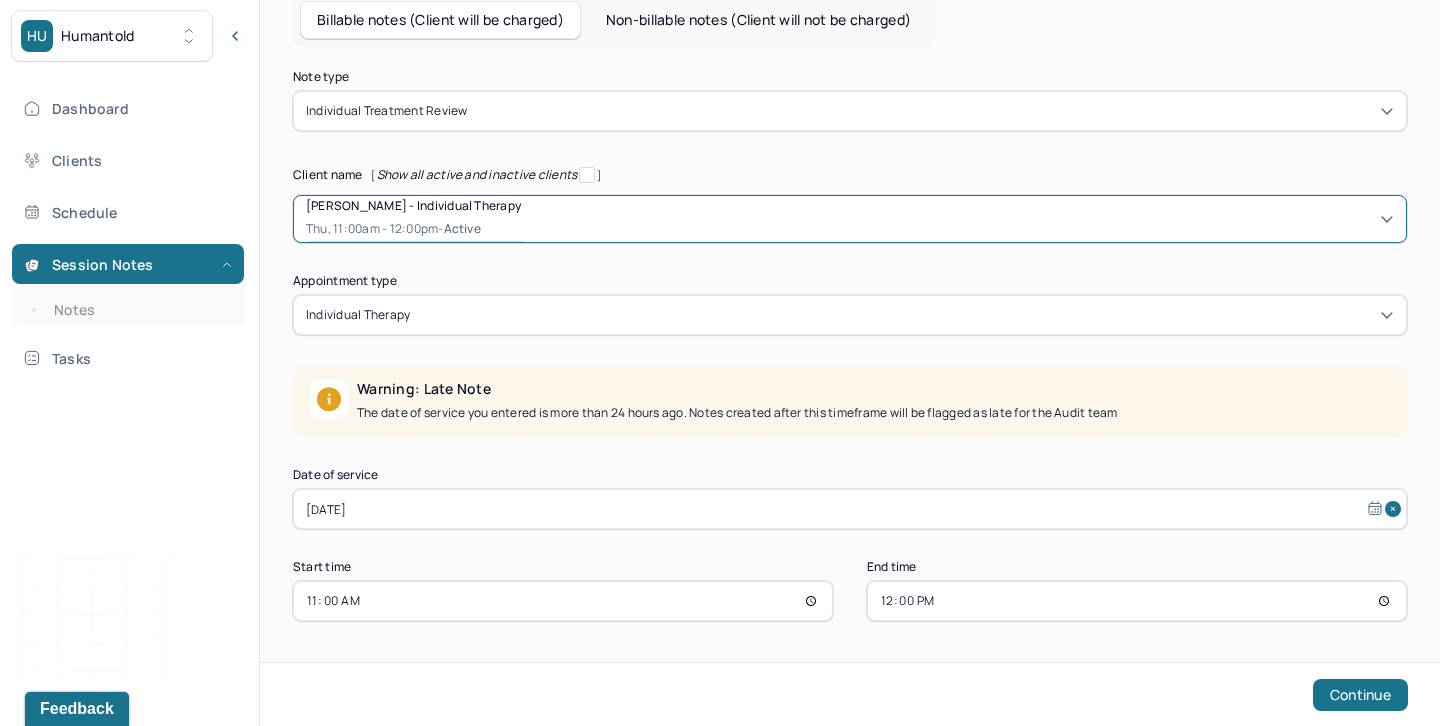 click on "Jul 3, 2025" at bounding box center (850, 509) 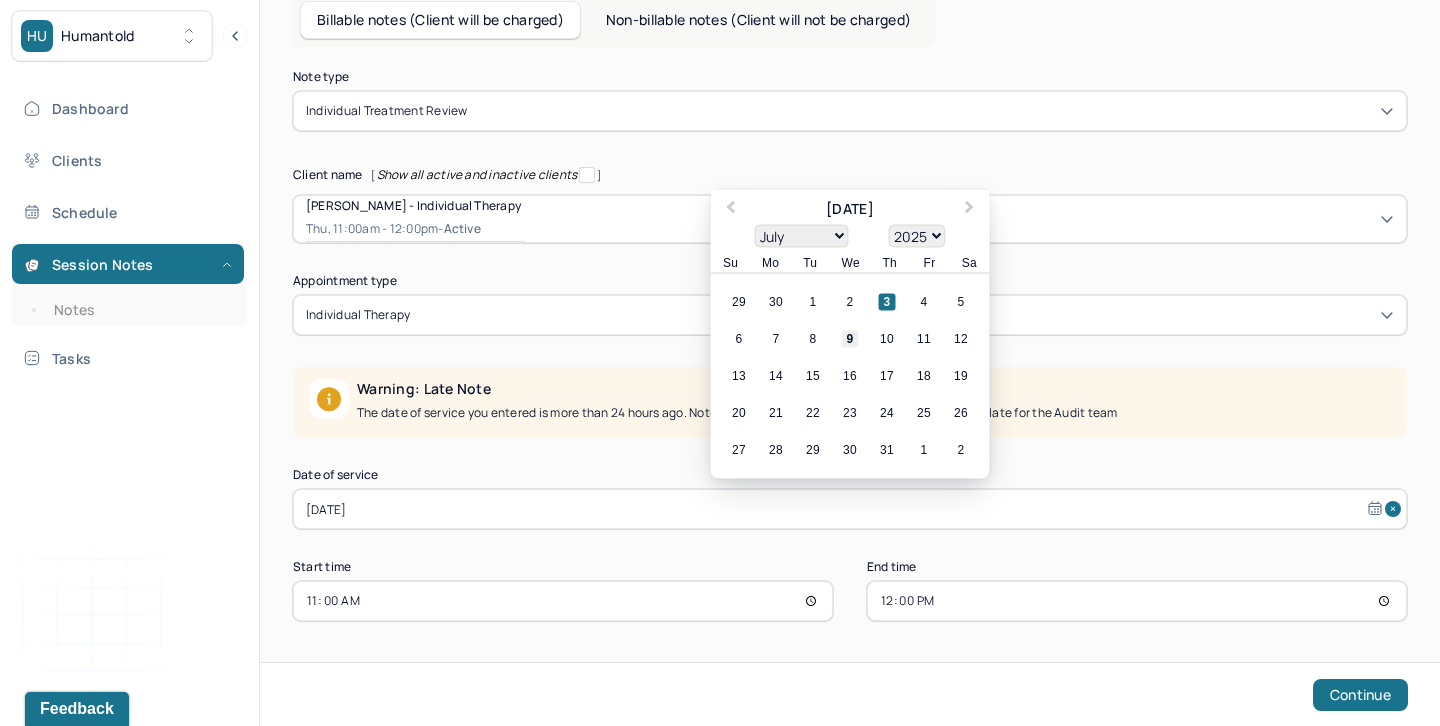 click on "9" at bounding box center (850, 339) 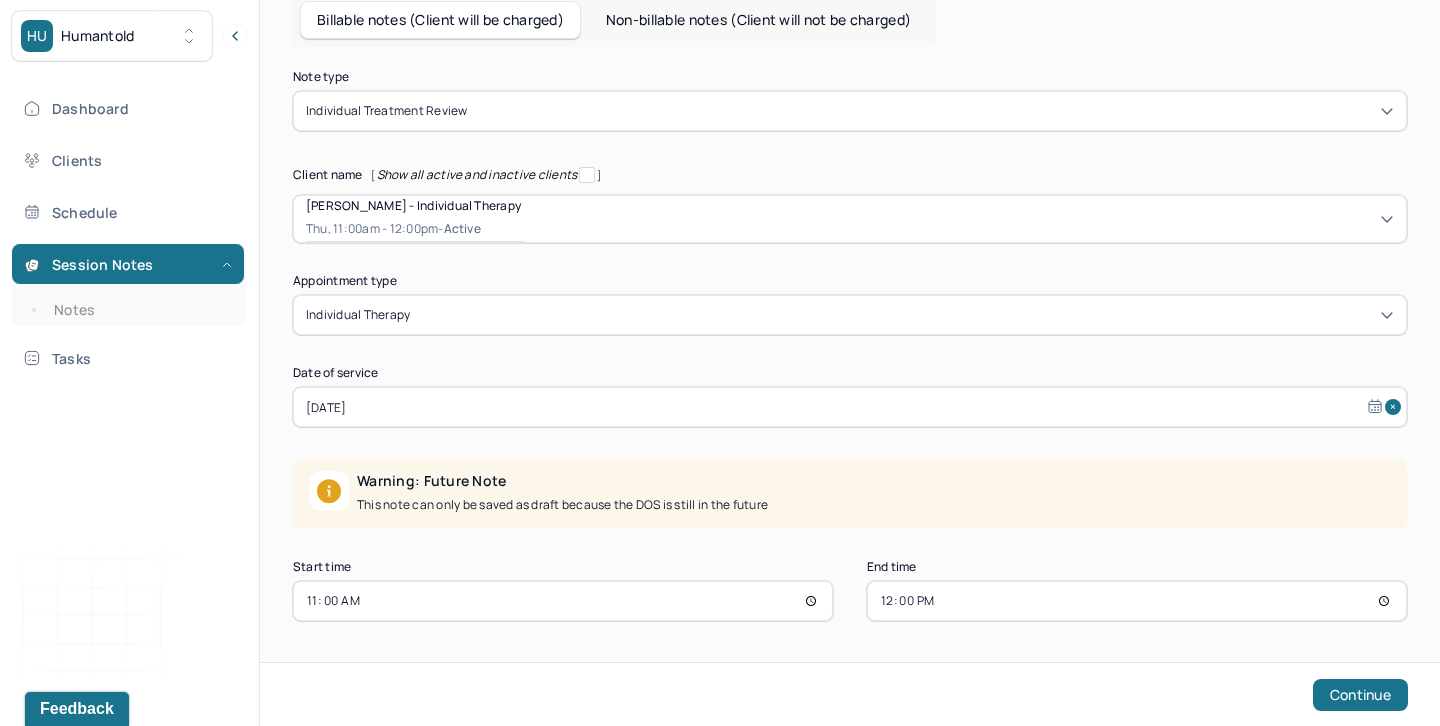select on "6" 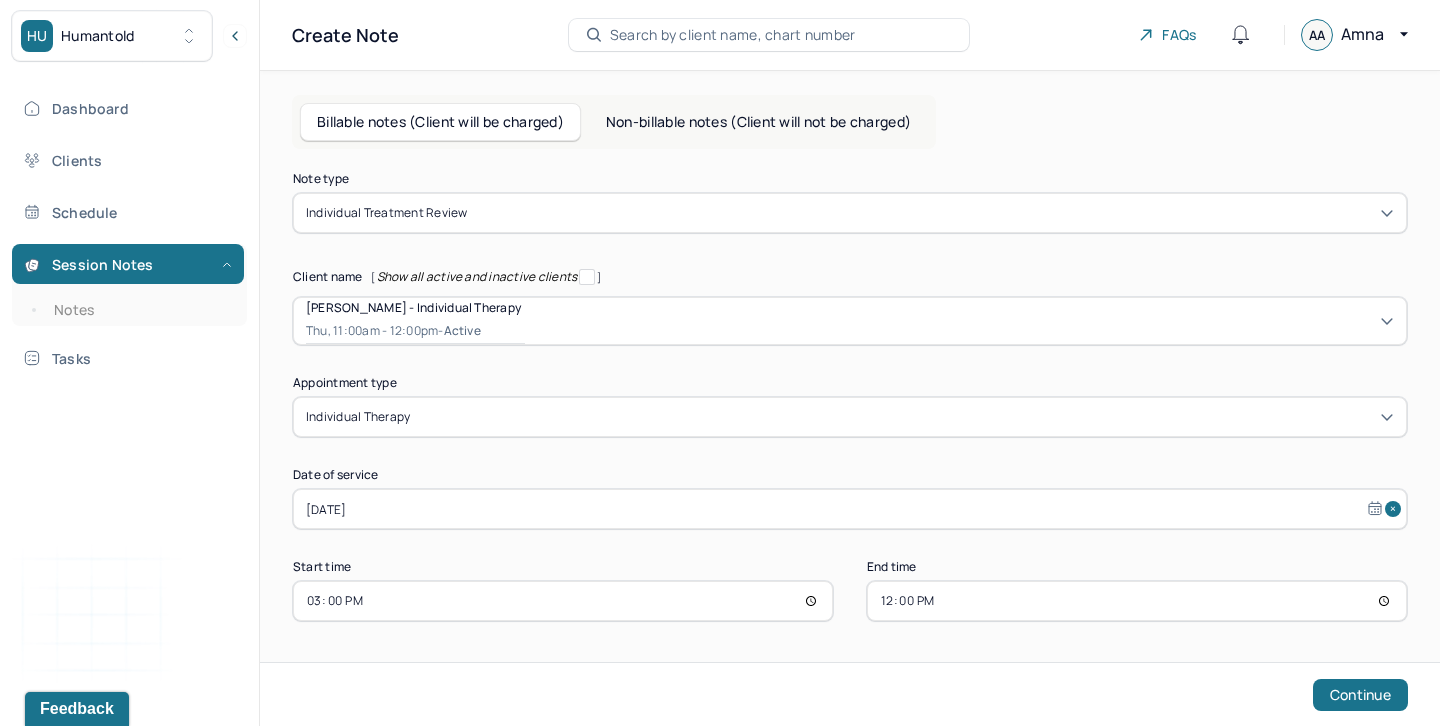 scroll, scrollTop: 147, scrollLeft: 0, axis: vertical 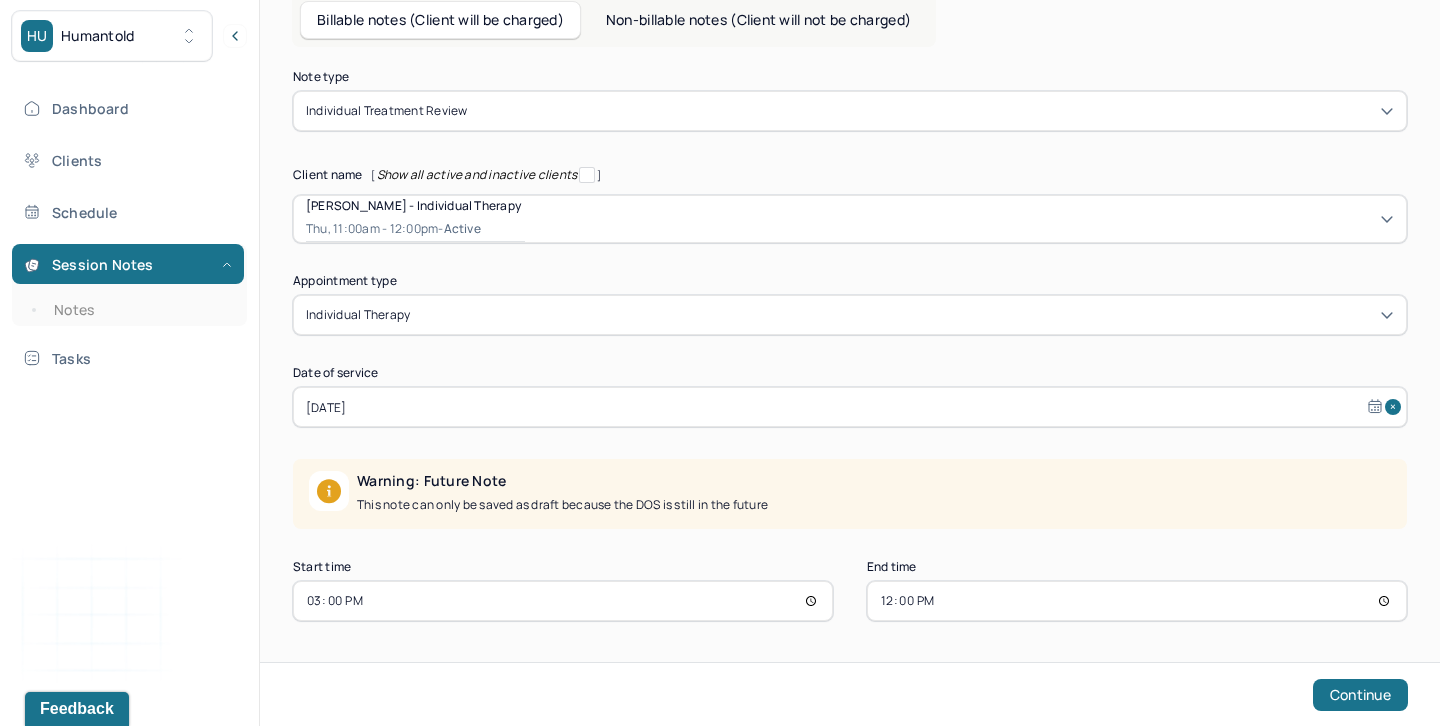 type on "15:00" 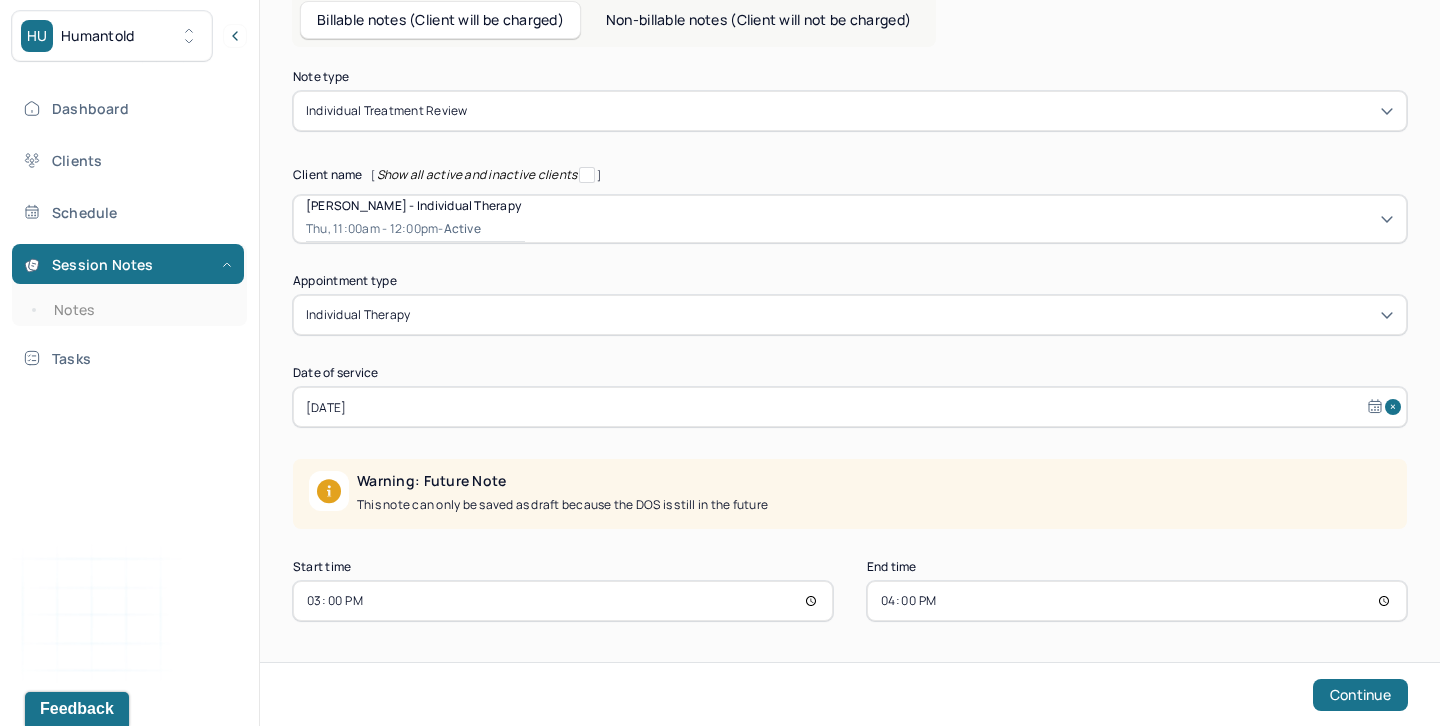 type on "16:00" 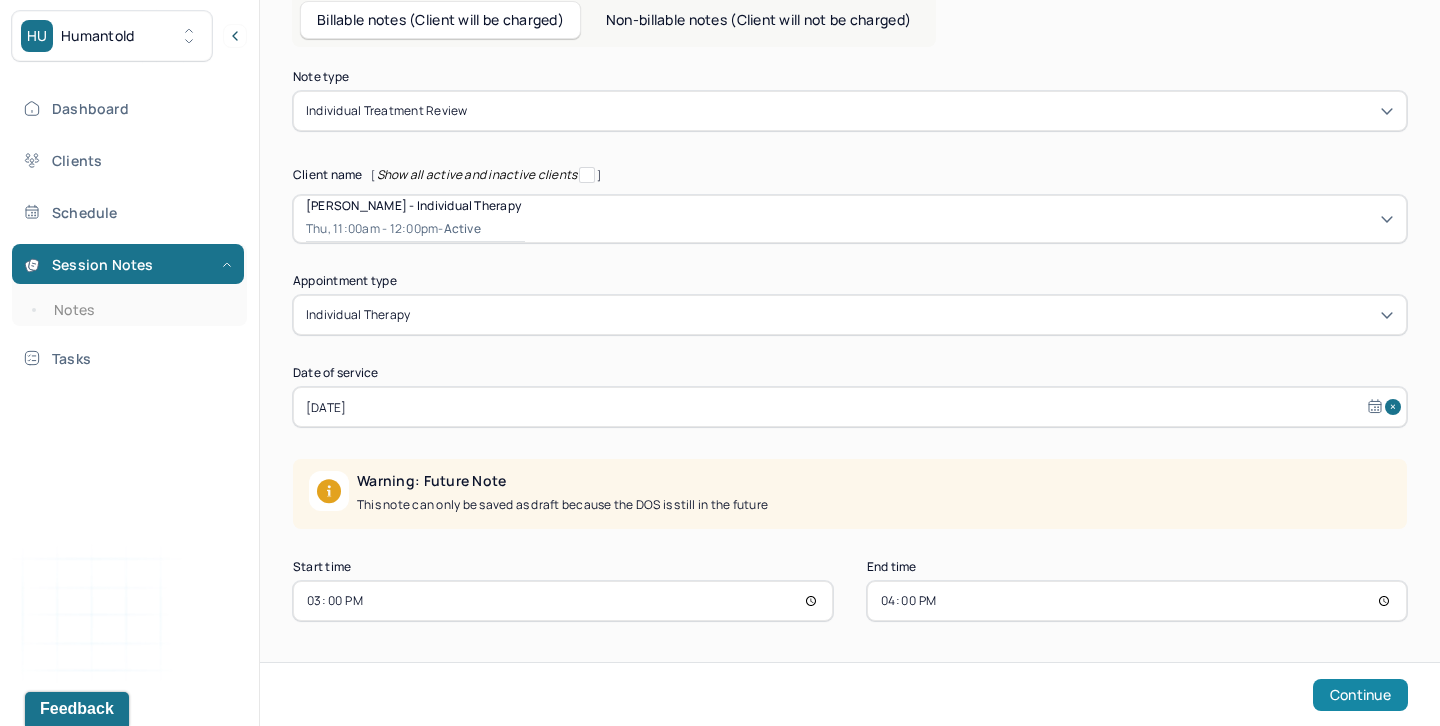 click on "Continue" at bounding box center [1360, 695] 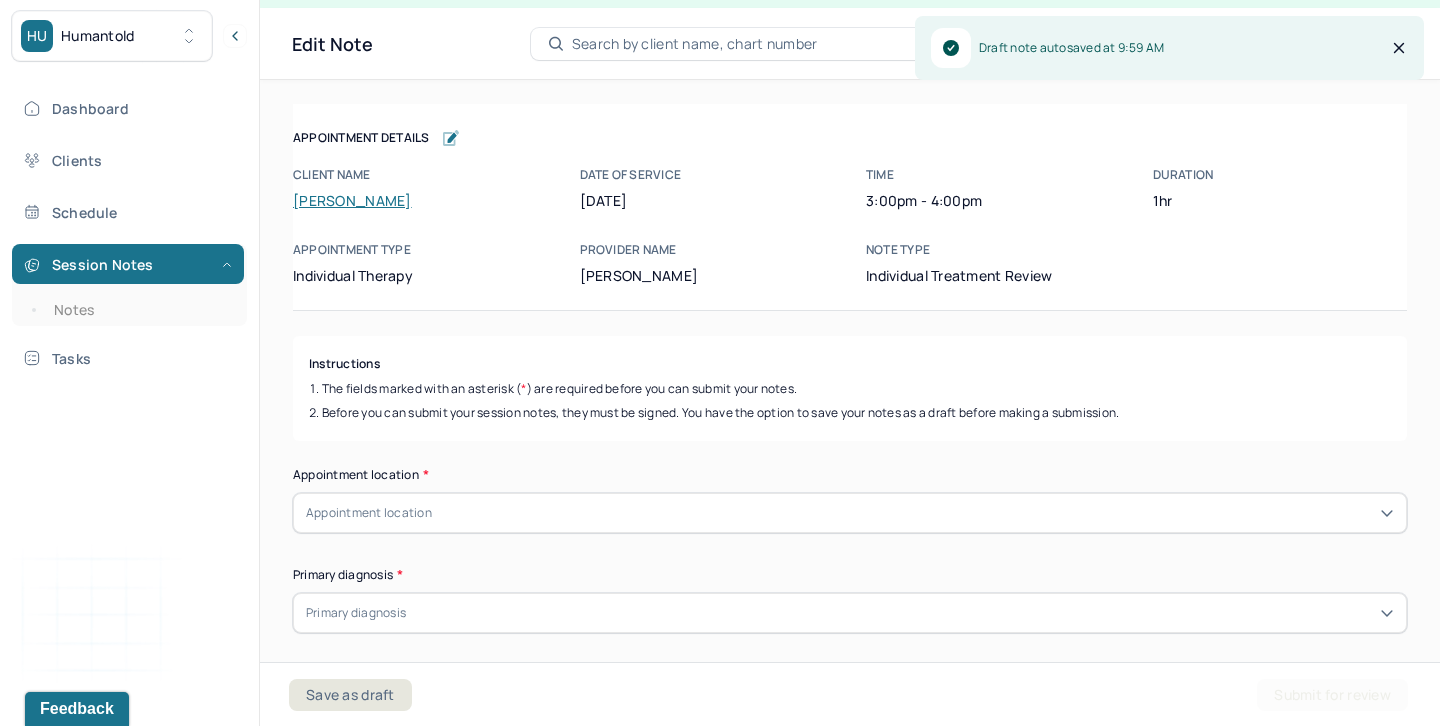 scroll, scrollTop: 36, scrollLeft: 0, axis: vertical 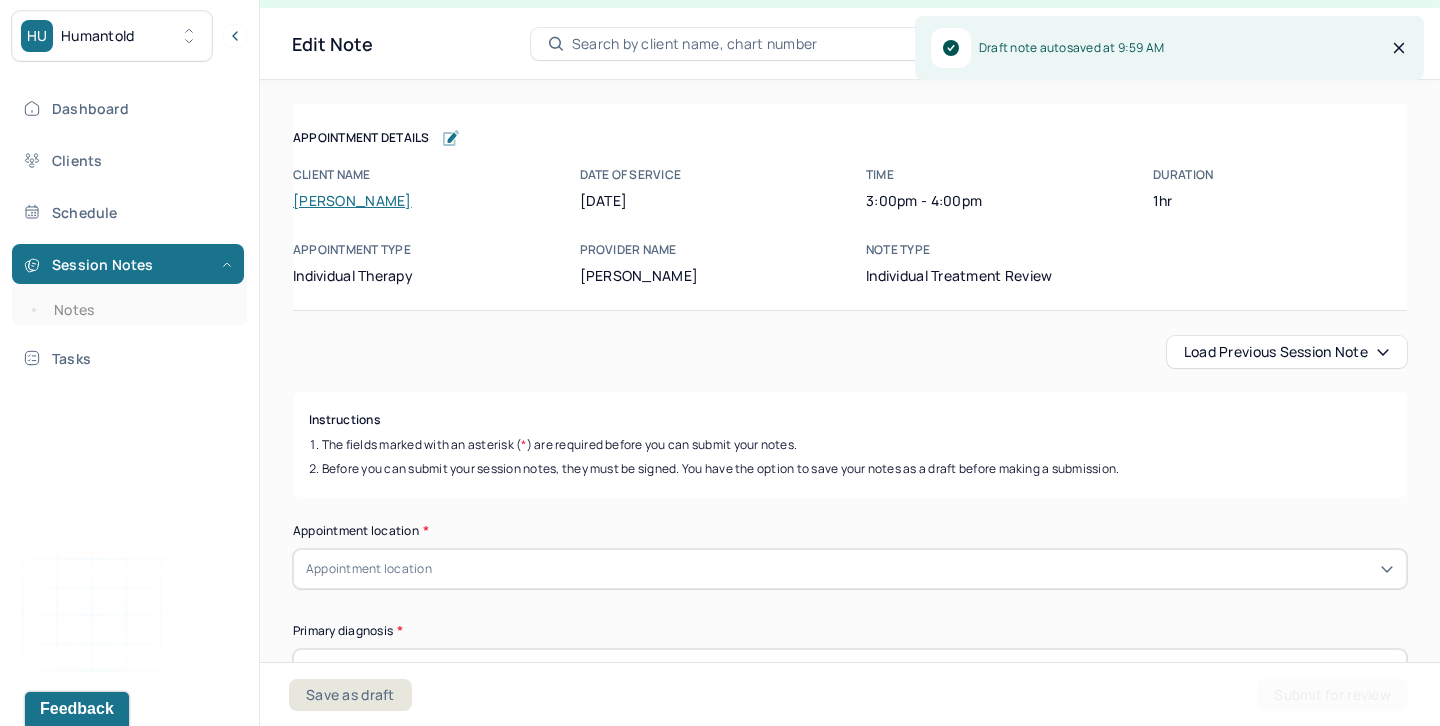 click on "Load previous session note" at bounding box center [1287, 352] 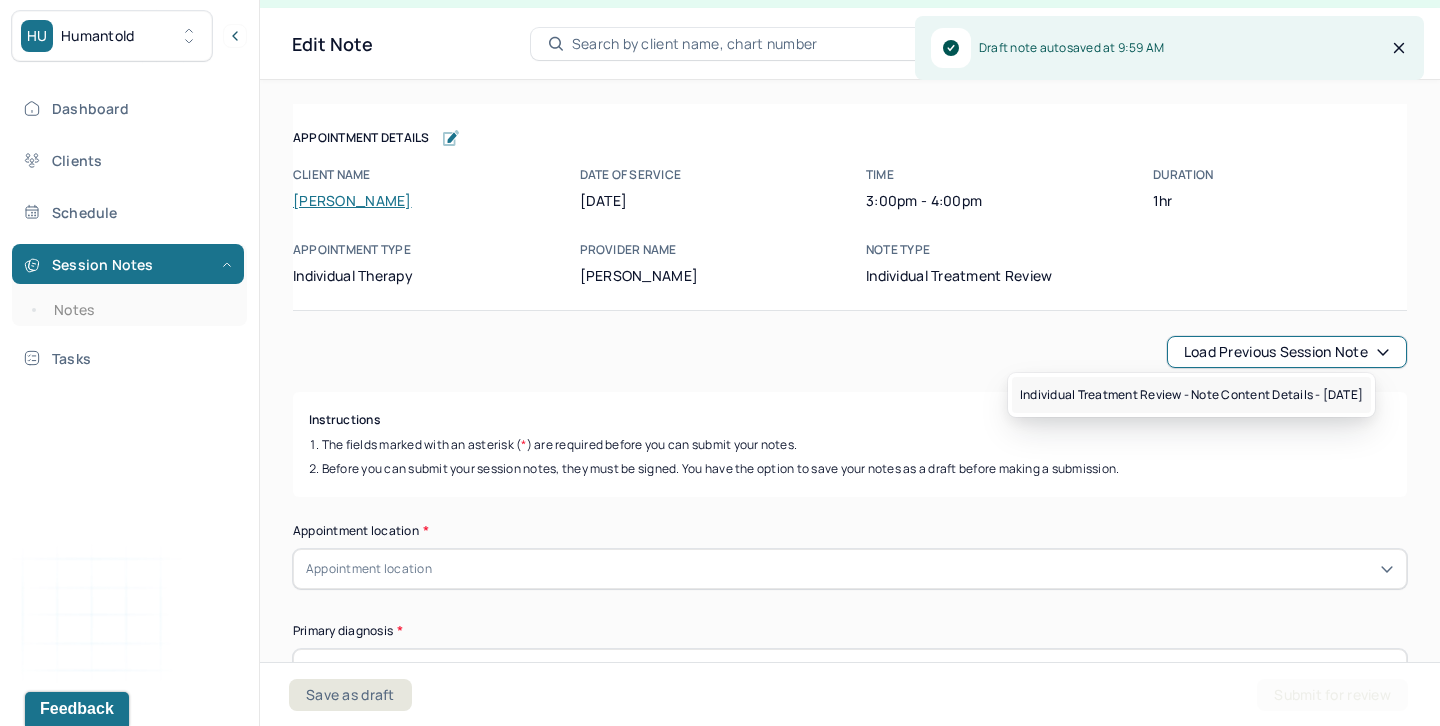 click on "Individual treatment review   - Note content Details -   01/23/2025" at bounding box center (1191, 395) 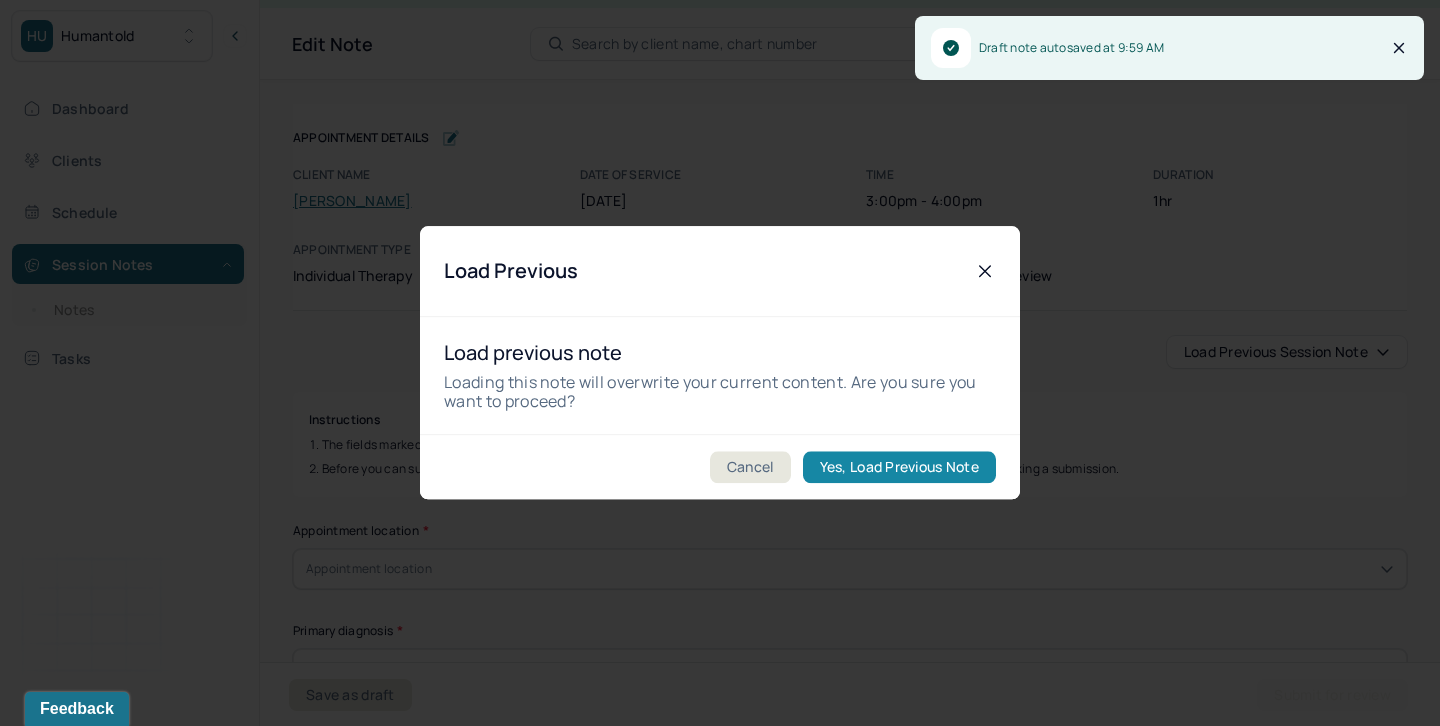 click on "Yes, Load Previous Note" at bounding box center [899, 468] 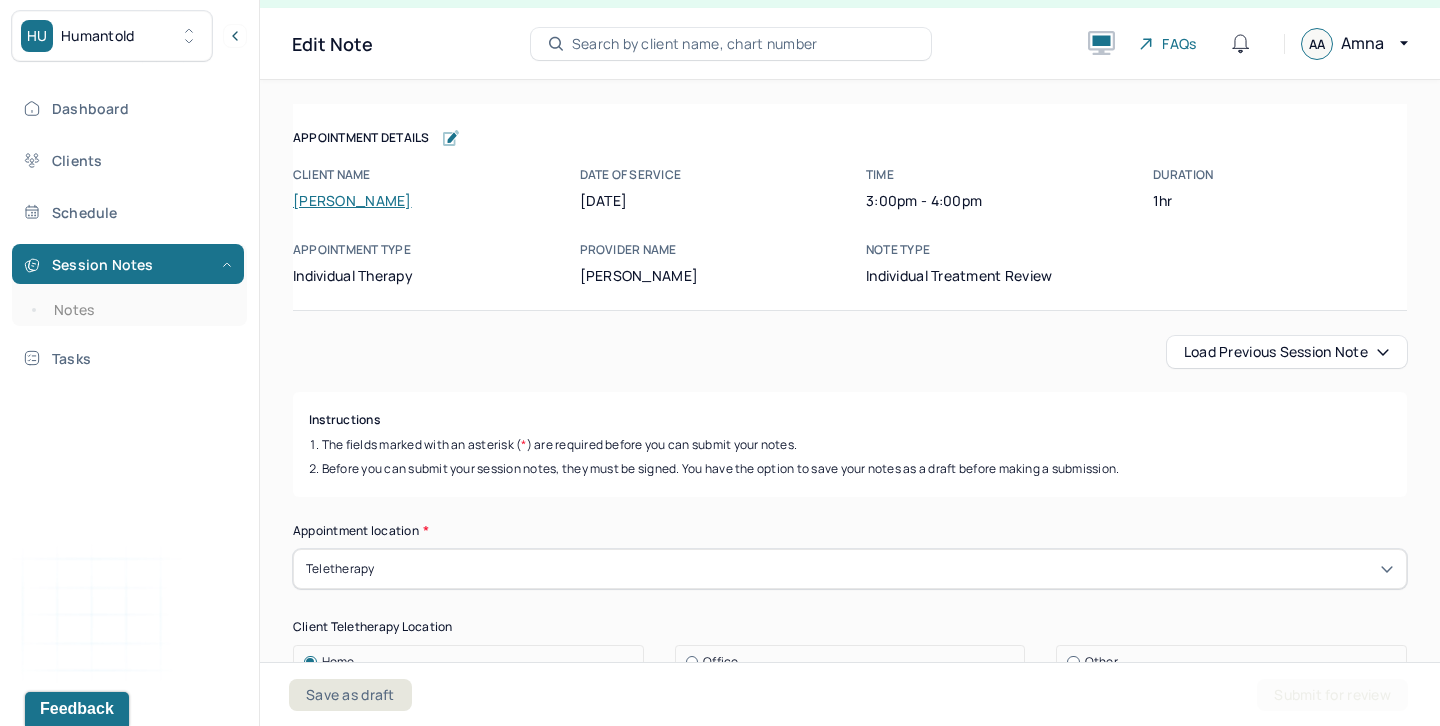 click on "Load previous session note" at bounding box center [1287, 352] 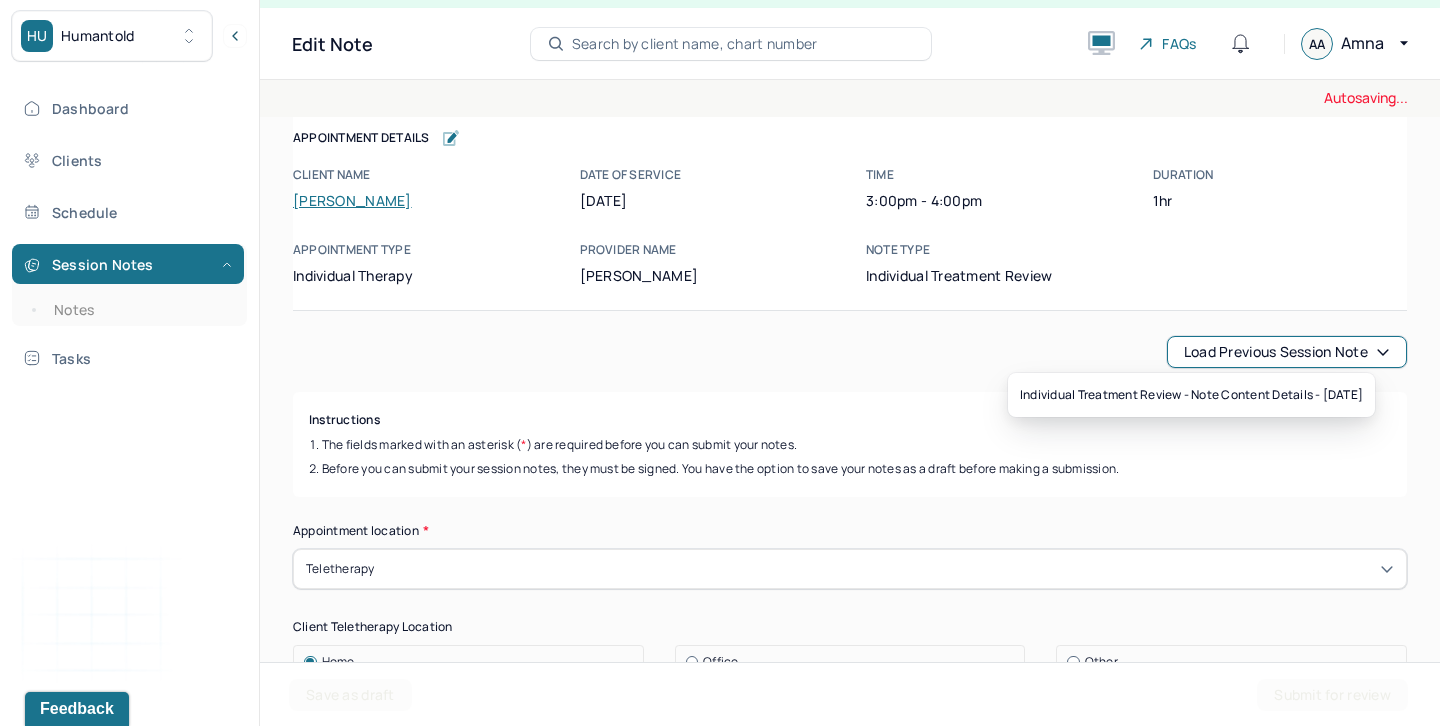 click on "Autosaving... Appointment Details     Client name Fatima Iqbal Date of service 07/09/2025 Time 3:00pm - 4:00pm Duration 1hr Appointment type individual therapy Provider name Amna Adamjee Note type Individual treatment review Appointment Details     Client name Fatima Iqbal Date of service 07/09/2025 Time 3:00pm - 4:00pm Duration 1hr Appointment type individual therapy Provider name Amna Adamjee Note type Individual treatment review   Load previous session note   Instructions The fields marked with an asterisk ( * ) are required before you can submit your notes. Before you can submit your session notes, they must be signed. You have the option to save your notes as a draft before making a submission. Appointment location * Teletherapy Client Teletherapy Location Home Office Other Provider Teletherapy Location Home Office Other Consent was received for the teletherapy session The teletherapy session was conducted via video Primary diagnosis * F41.1 GENERALIZED ANXIETY DISORDER Secondary diagnosis (optional) * *" at bounding box center (850, 3466) 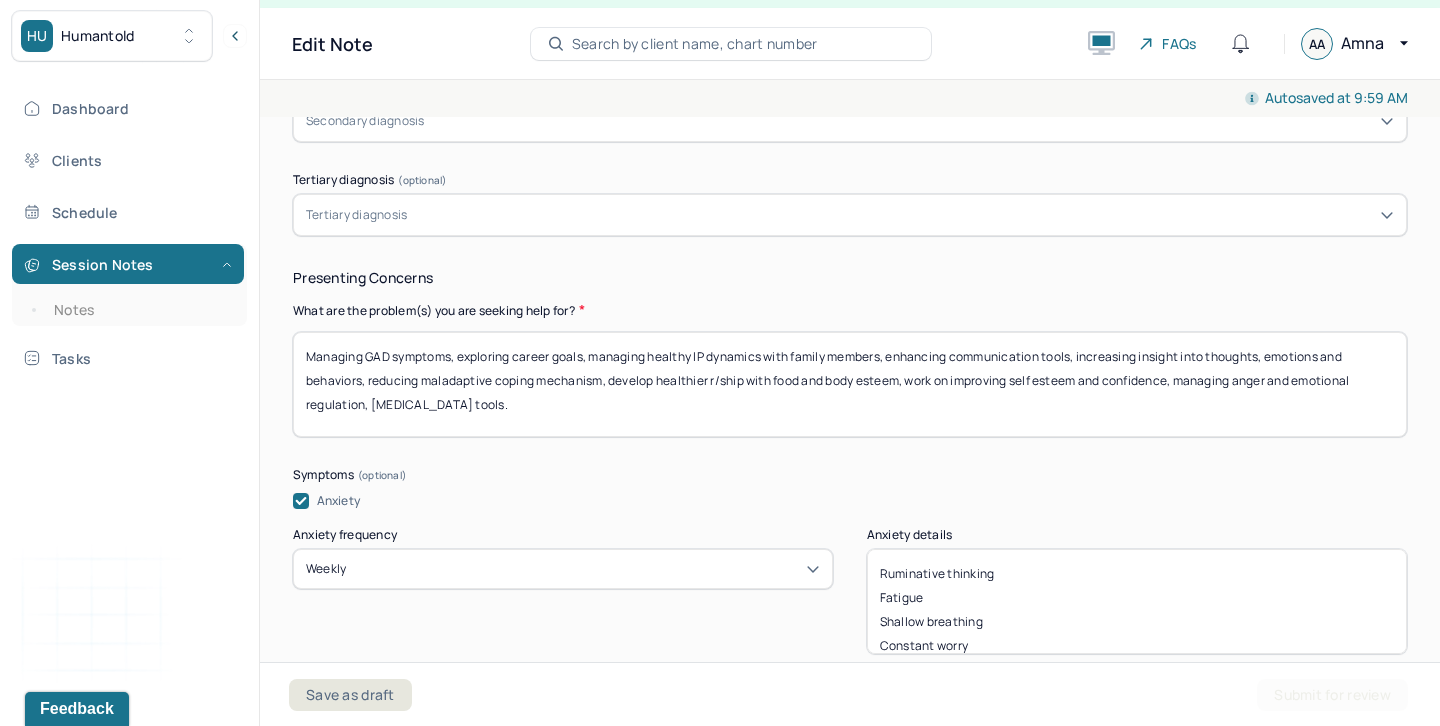 scroll, scrollTop: 943, scrollLeft: 0, axis: vertical 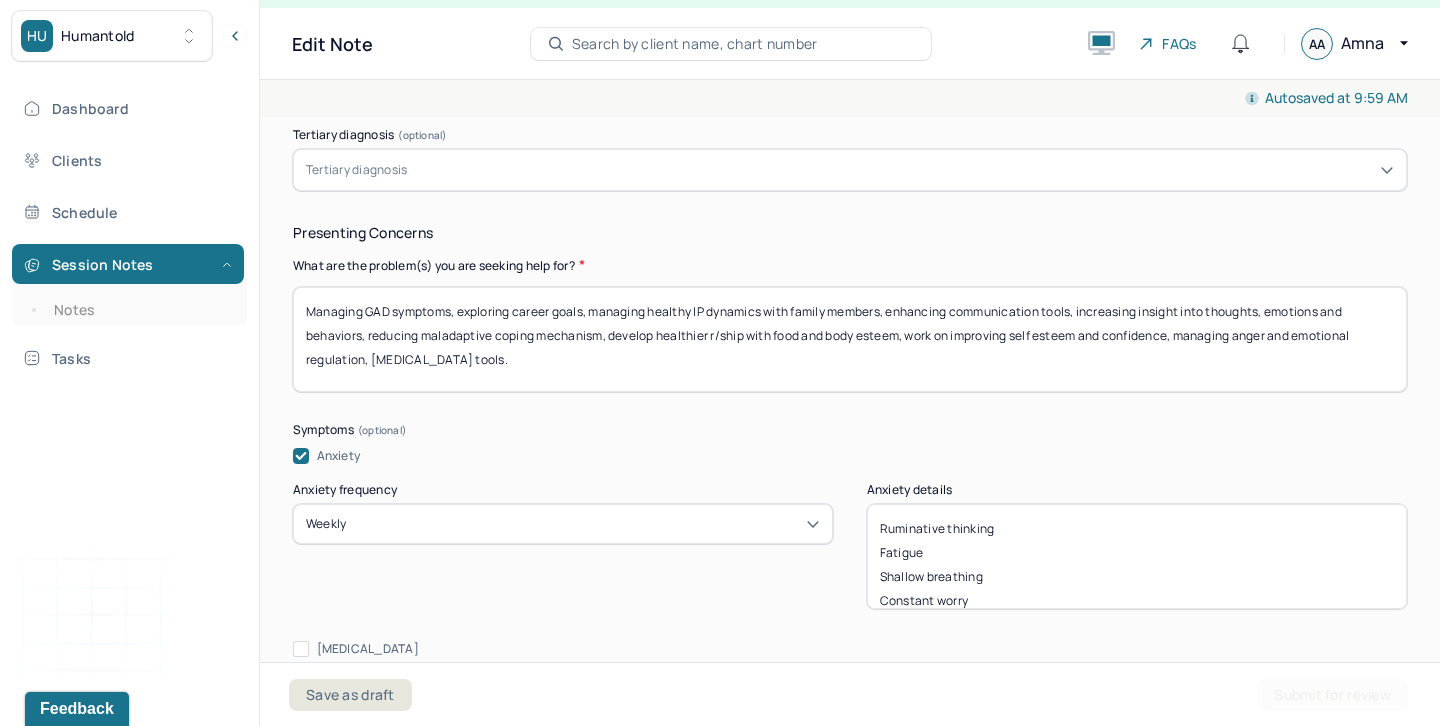 click on "Managing GAD symptoms, exploring career goals, managing healthy IP dynamics with family members, enhancing communication tools, increasing insight into thoughts, emotions and behaviors, reducing maladaptive coping mechanism, develop healthier r/ship with food and body esteem, work on improving self esteem and confidence, managing anger and emotional regulation, sleep hygiene tools." at bounding box center [850, 339] 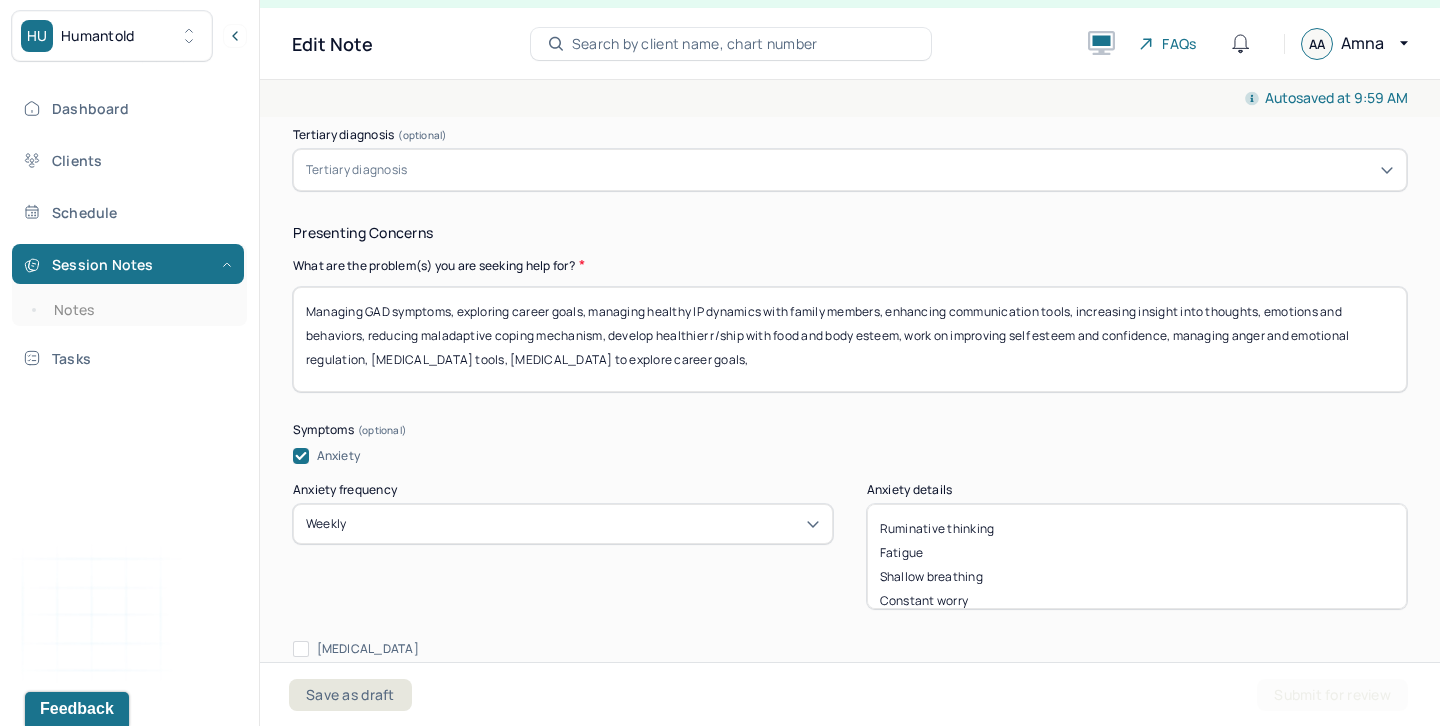 click on "Managing GAD symptoms, exploring career goals, managing healthy IP dynamics with family members, enhancing communication tools, increasing insight into thoughts, emotions and behaviors, reducing maladaptive coping mechanism, develop healthier r/ship with food and body esteem, work on improving self esteem and confidence, managing anger and emotional regulation, sleep hygiene tools." at bounding box center [850, 339] 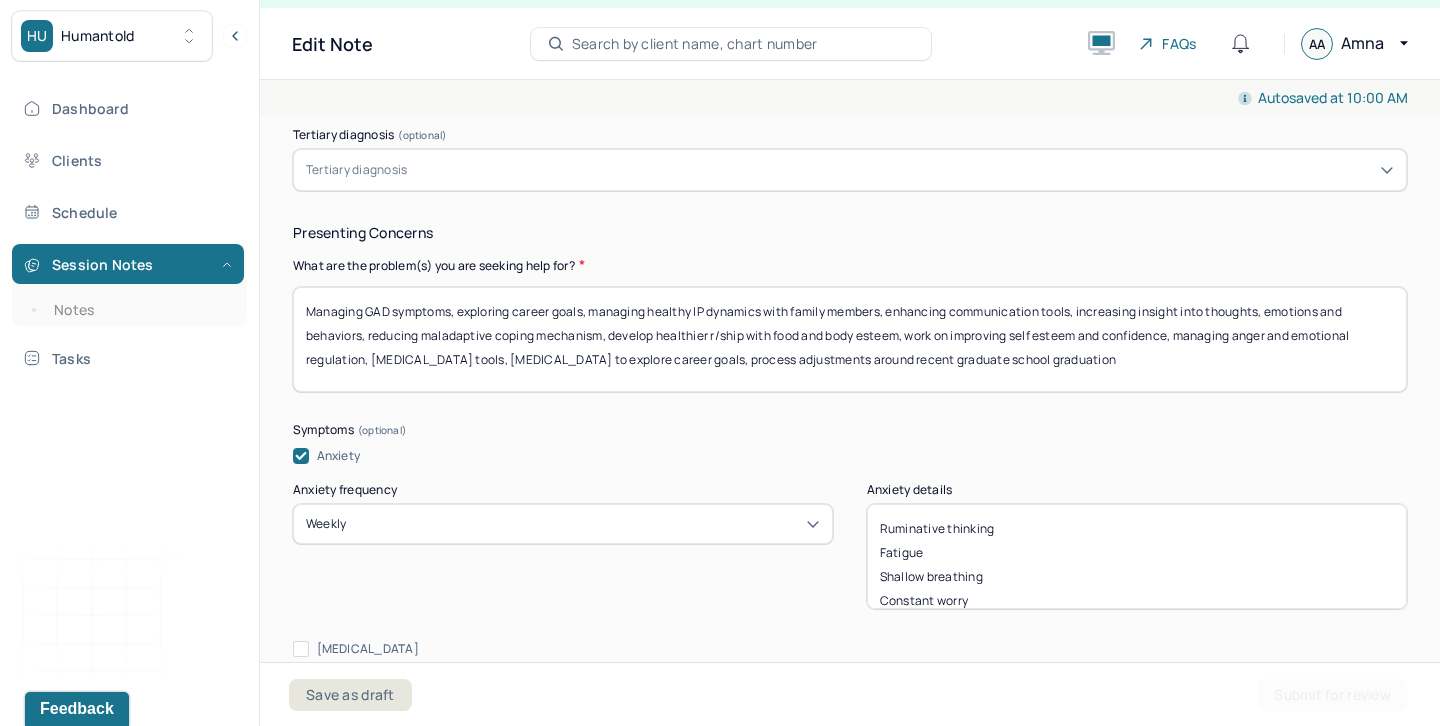 click on "Managing GAD symptoms, exploring career goals, managing healthy IP dynamics with family members, enhancing communication tools, increasing insight into thoughts, emotions and behaviors, reducing maladaptive coping mechanism, develop healthier r/ship with food and body esteem, work on improving self esteem and confidence, managing anger and emotional regulation, sleep hygiene tools, motivational interviewing to explore career goals, process adjustments around recent graduate school graudation" at bounding box center (850, 339) 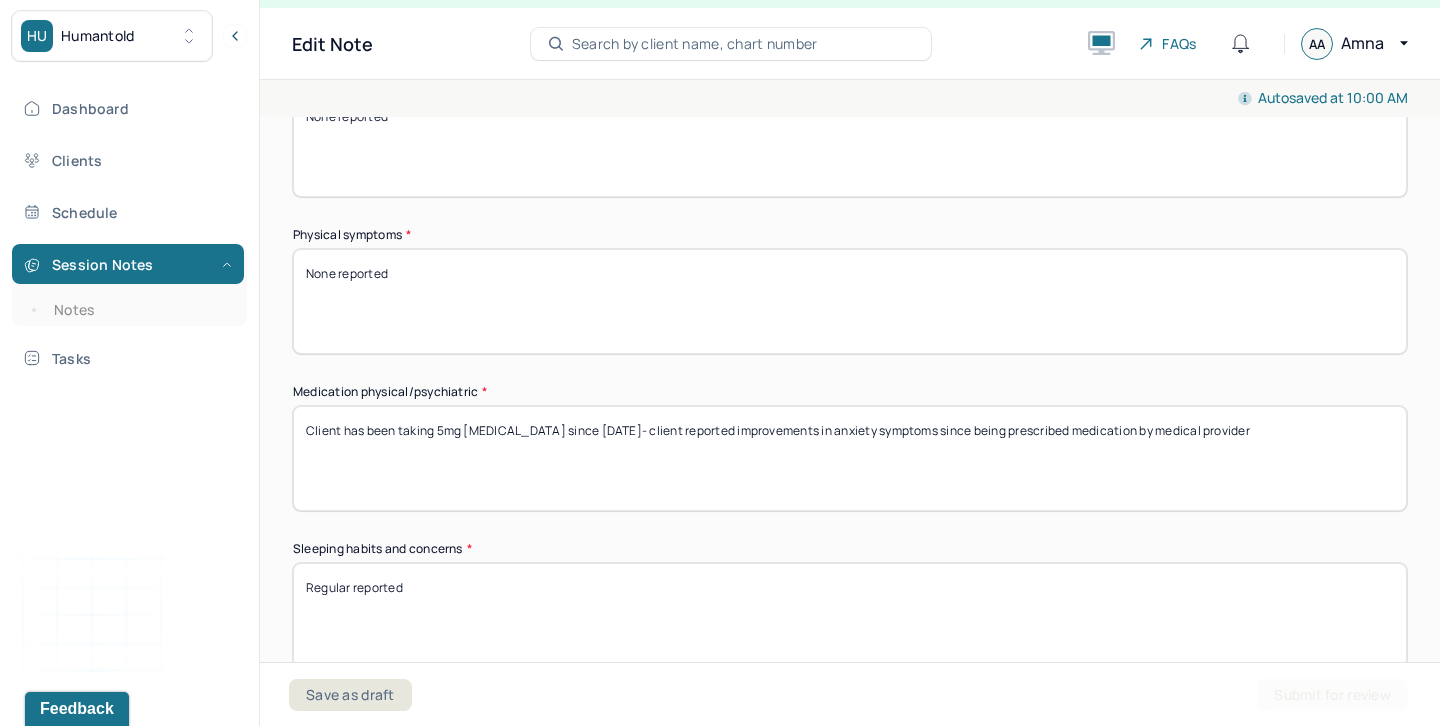 scroll, scrollTop: 1754, scrollLeft: 0, axis: vertical 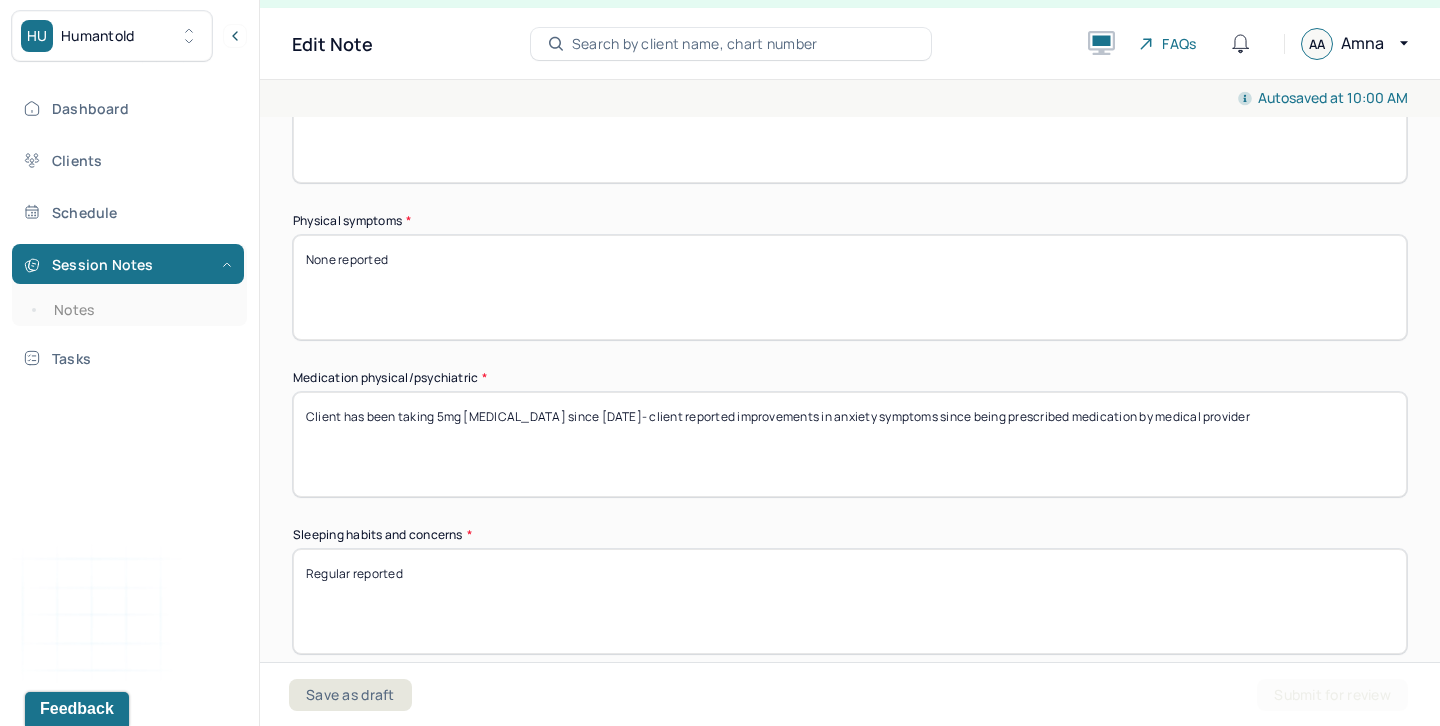 type on "Managing GAD symptoms, exploring career goals, managing healthy IP dynamics with family members, enhancing communication tools, increasing insight into thoughts, emotions and behaviors, reducing maladaptive coping mechanism, develop healthier r/ship with food and body esteem, work on improving self esteem and confidence, managing anger and emotional regulation, sleep hygiene tools, motivational interviewing to explore career goals, process adjustments around recent graduate school graduation" 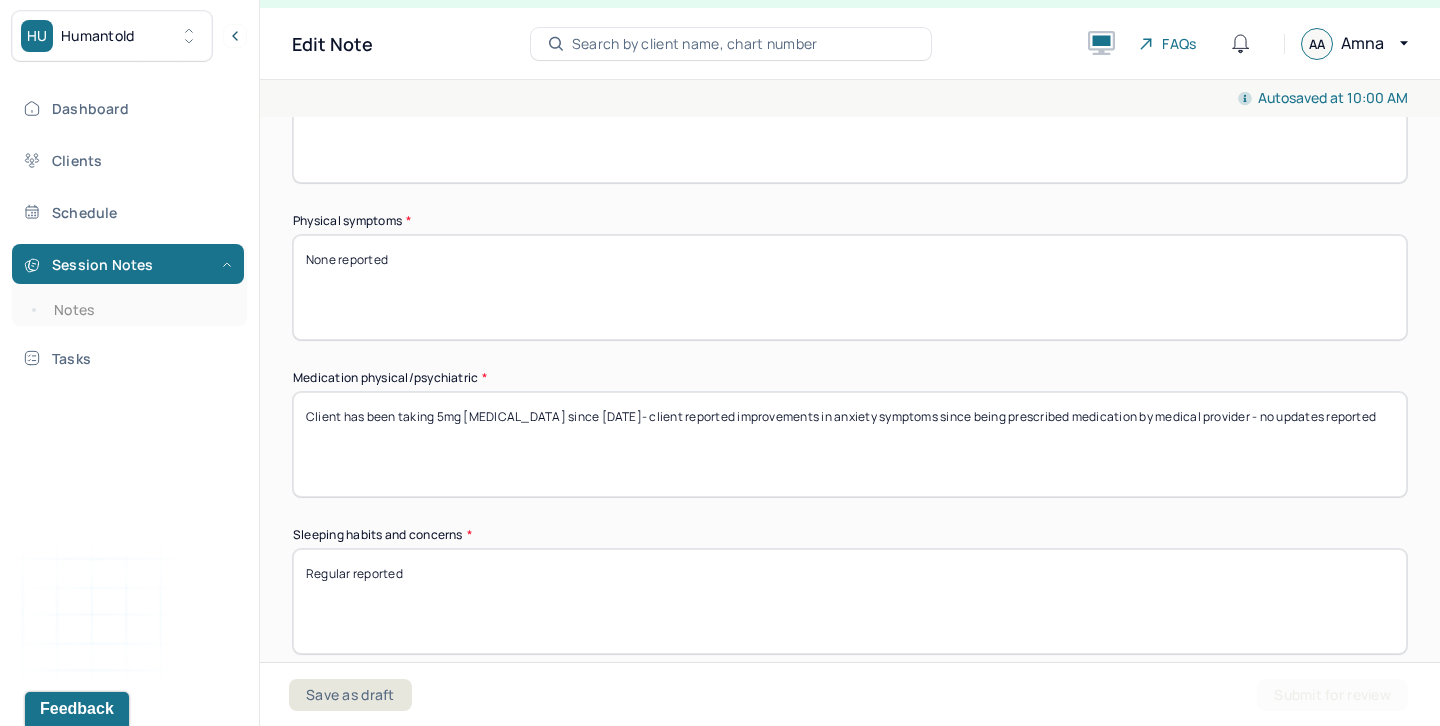 click on "Client has been taking 5mg Lexapro since August 2023- client reported improvements in anxiety symptoms since being prescribed medication by medical provider" at bounding box center [850, 444] 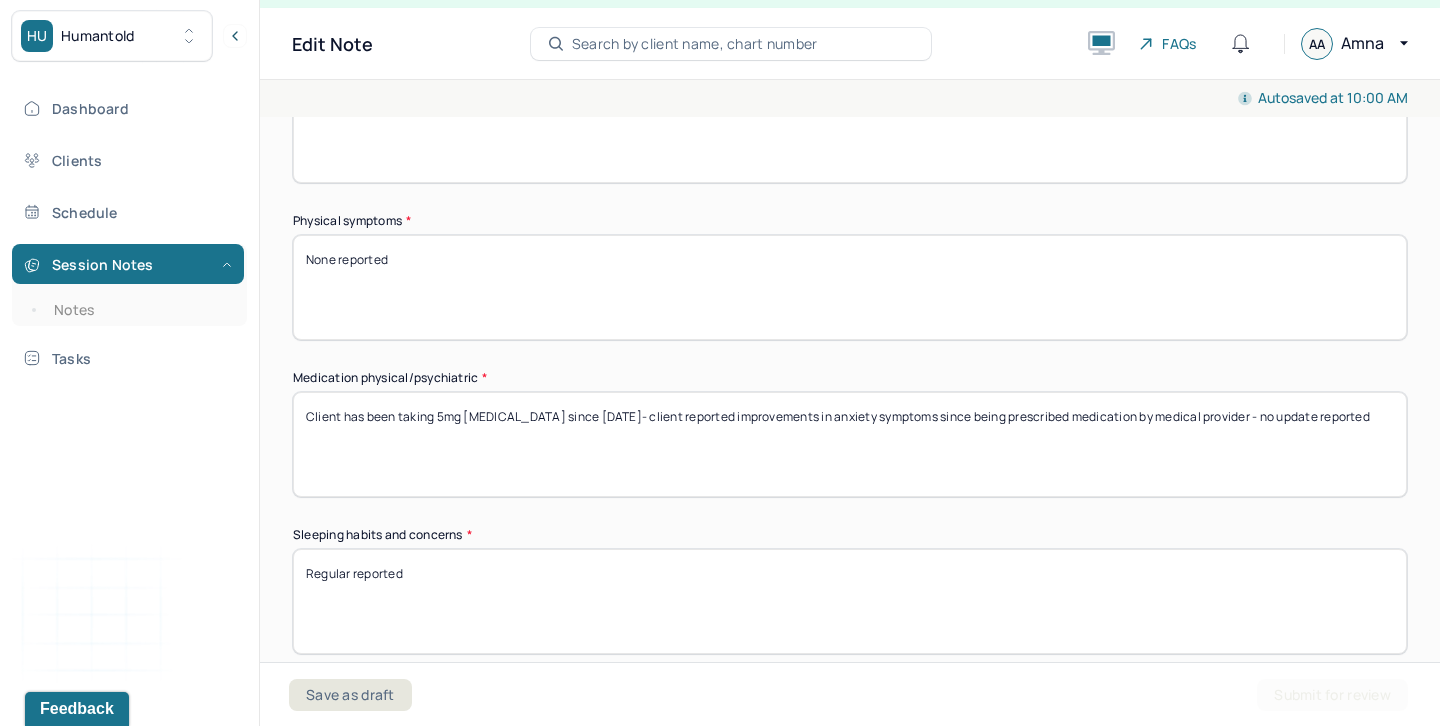 click on "Client has been taking 5mg Lexapro since August 2023- client reported improvements in anxiety symptoms since being prescribed medication by medical provider - no updates reported" at bounding box center [850, 444] 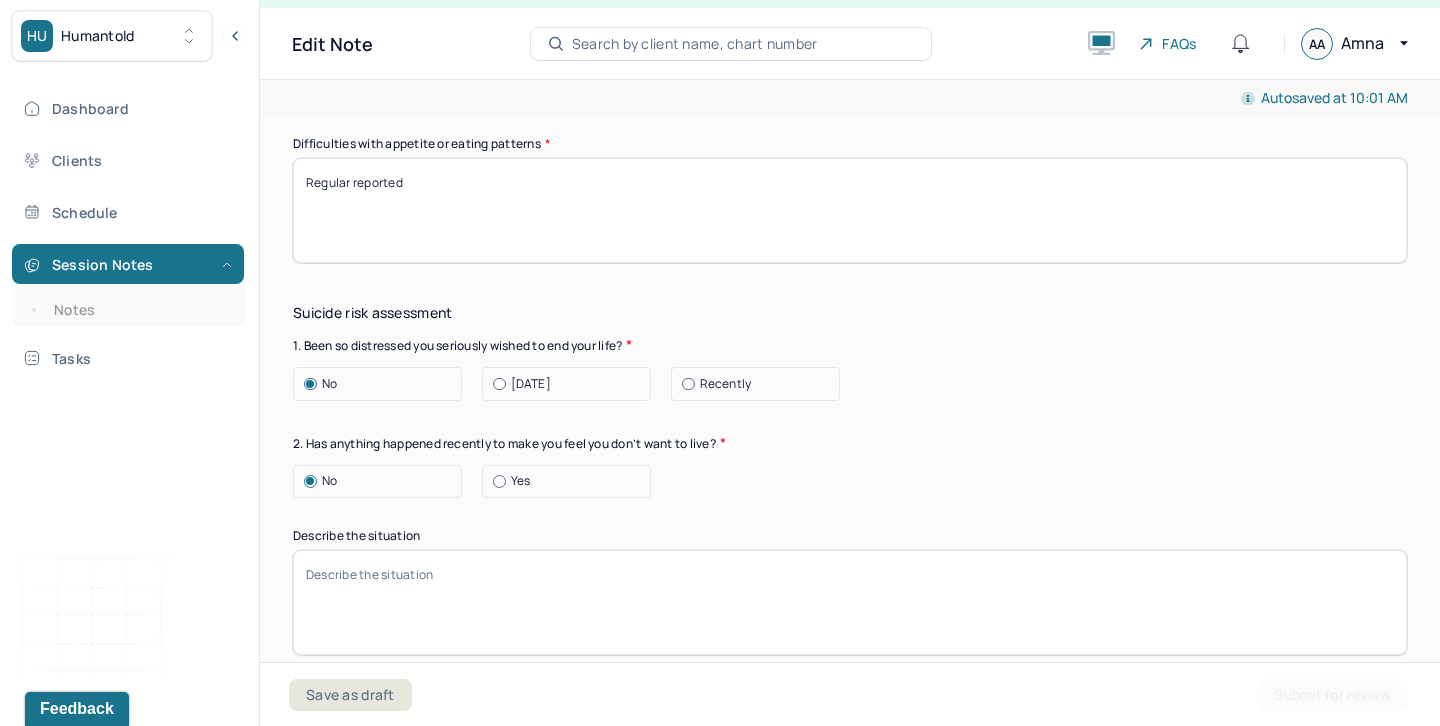 scroll, scrollTop: 2398, scrollLeft: 0, axis: vertical 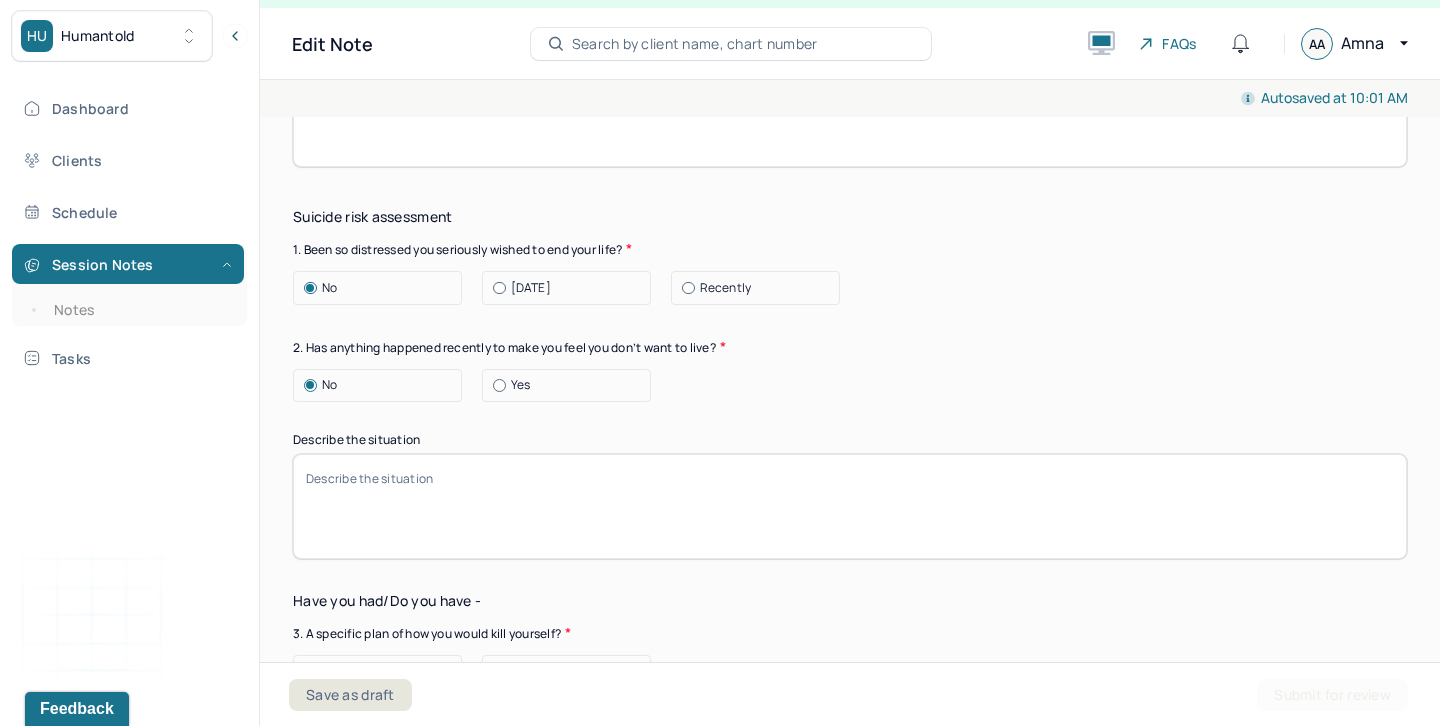 type on "Client has been taking 5mg Lexapro since August 2023- client reported improvements in anxiety symptoms since being prescribed medication by medical provider - no update reported, remains the same" 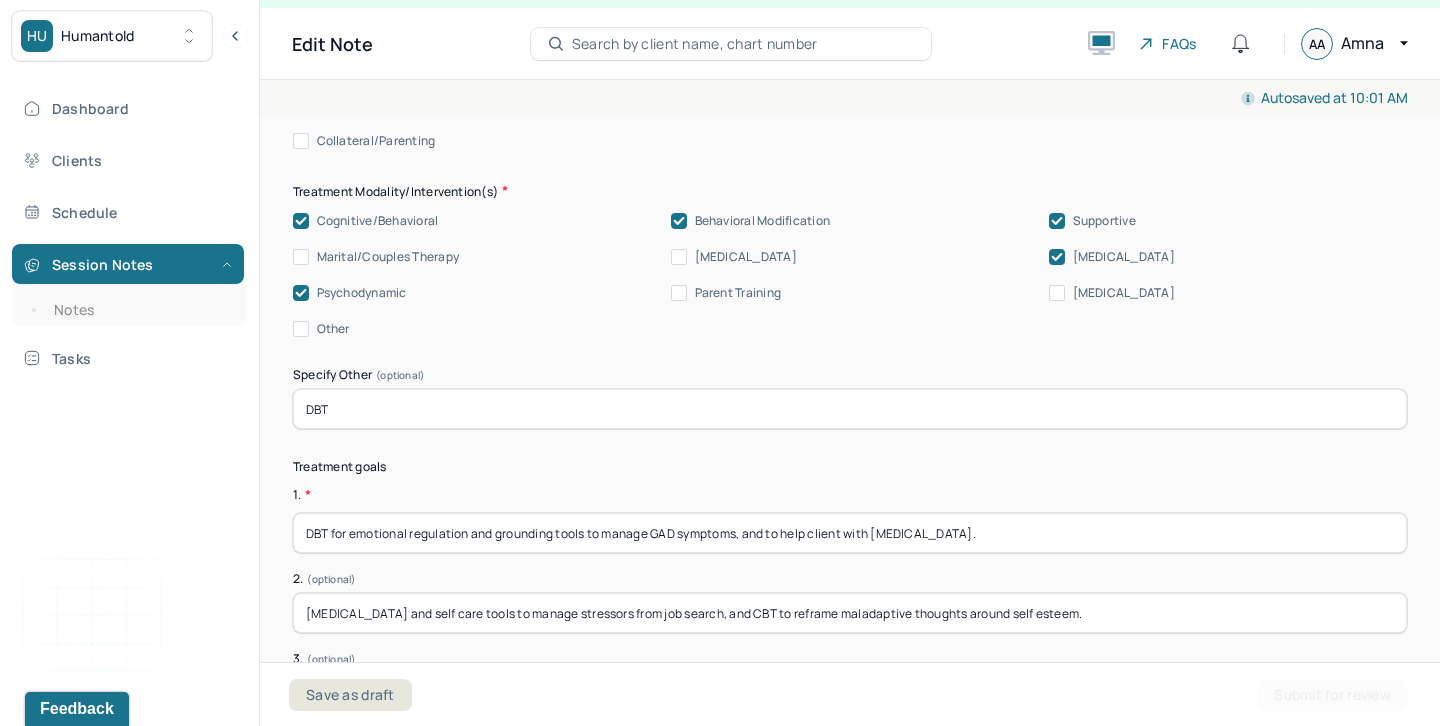 scroll, scrollTop: 4961, scrollLeft: 0, axis: vertical 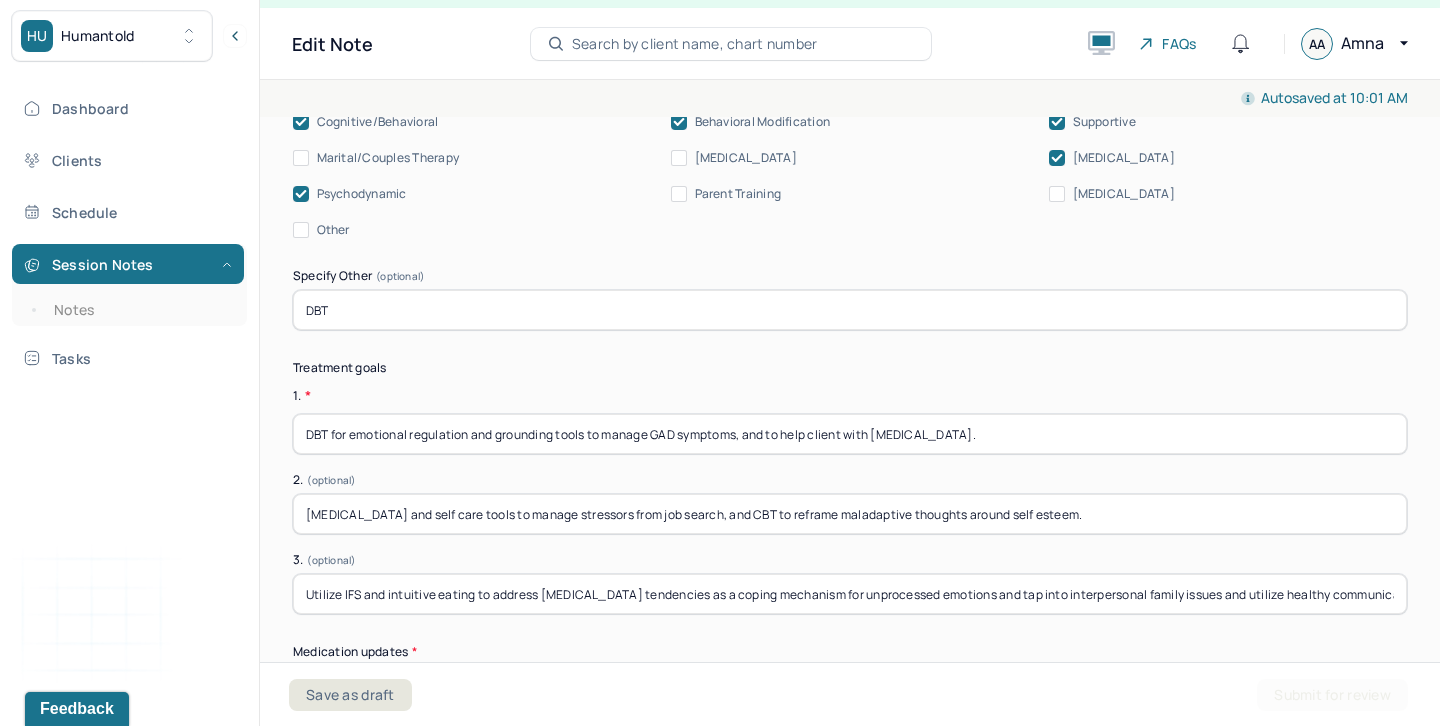 type on "Therapist assessed; client denied past or current SI/HI/NSSI/SA." 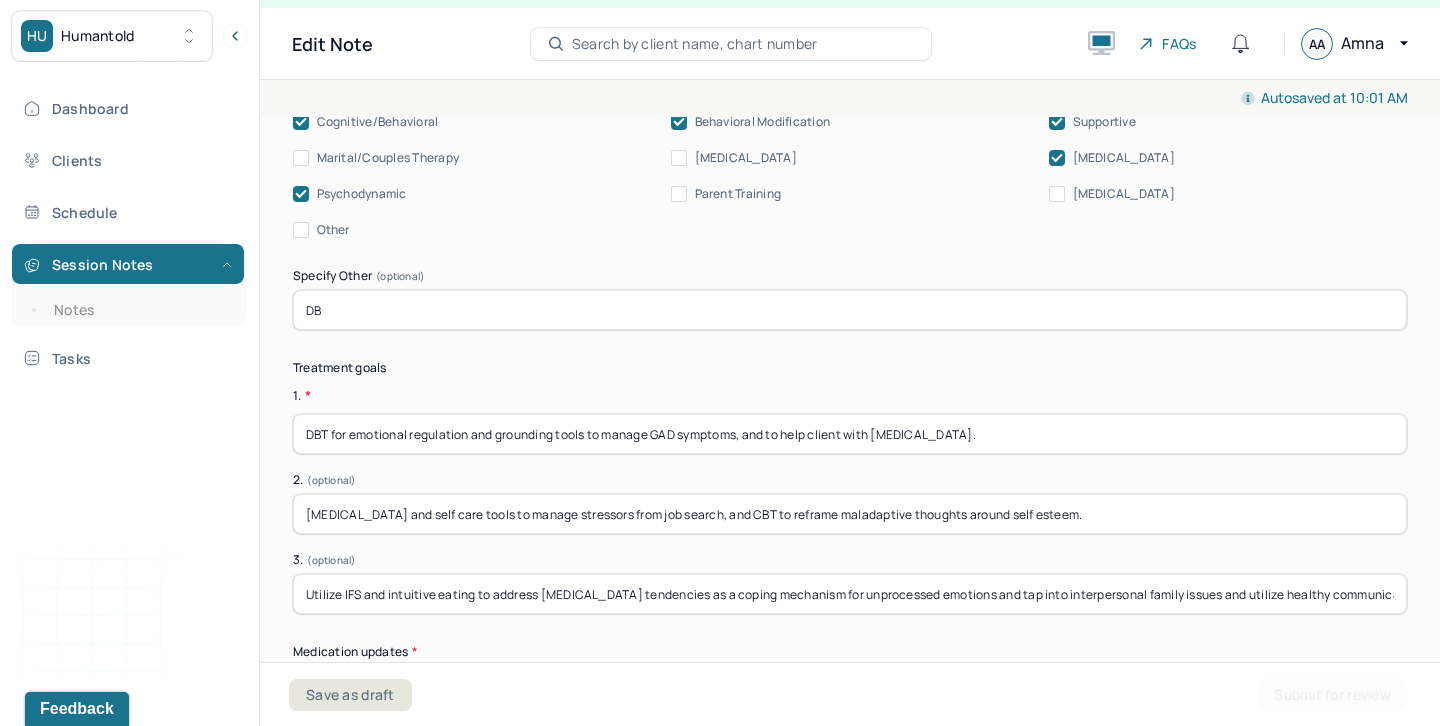 type on "D" 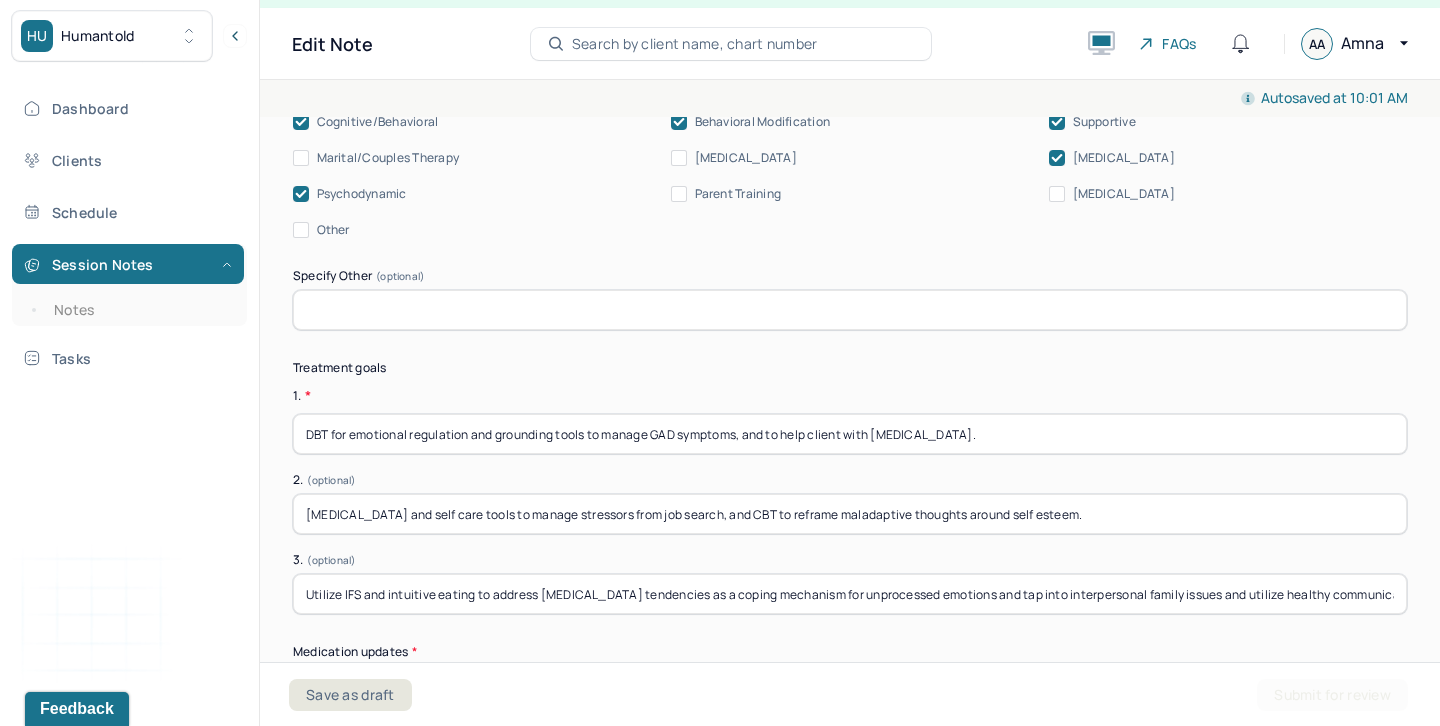click at bounding box center [850, 310] 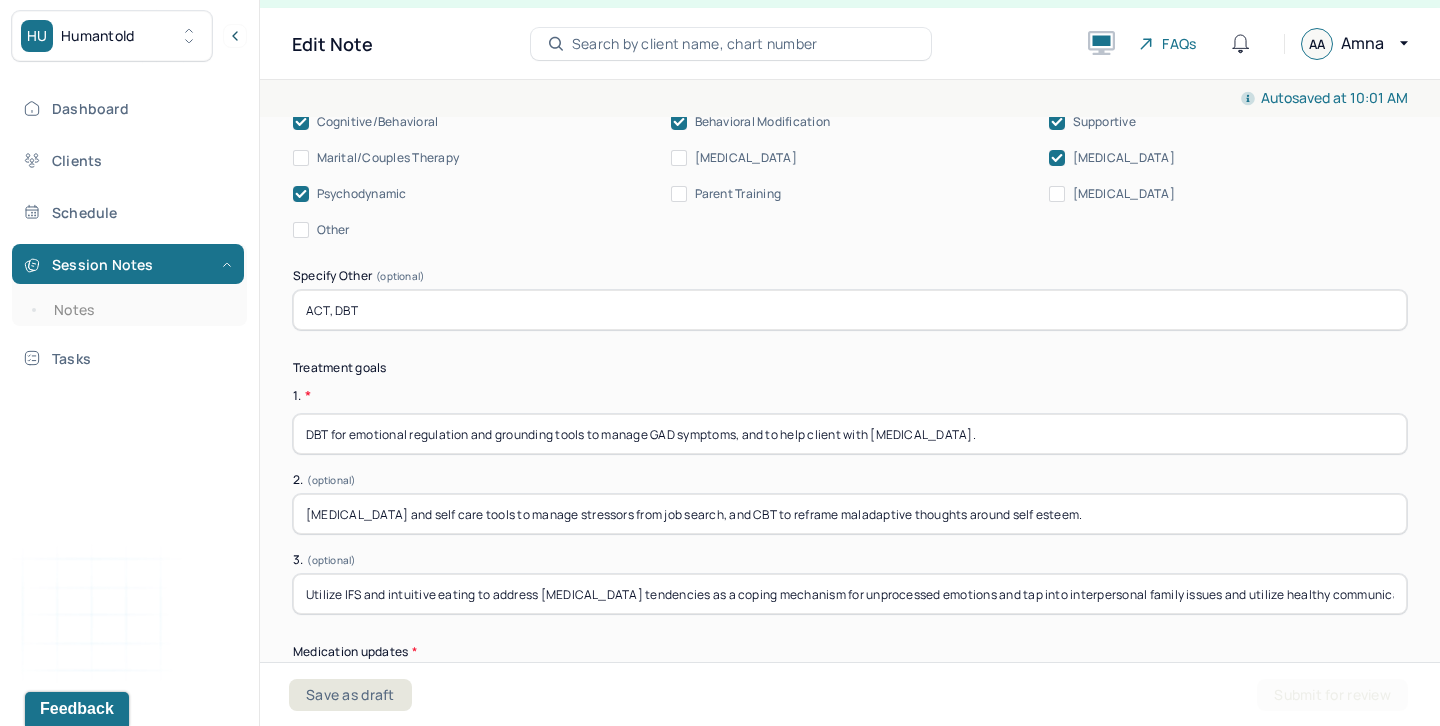 drag, startPoint x: 392, startPoint y: 291, endPoint x: 288, endPoint y: 292, distance: 104.00481 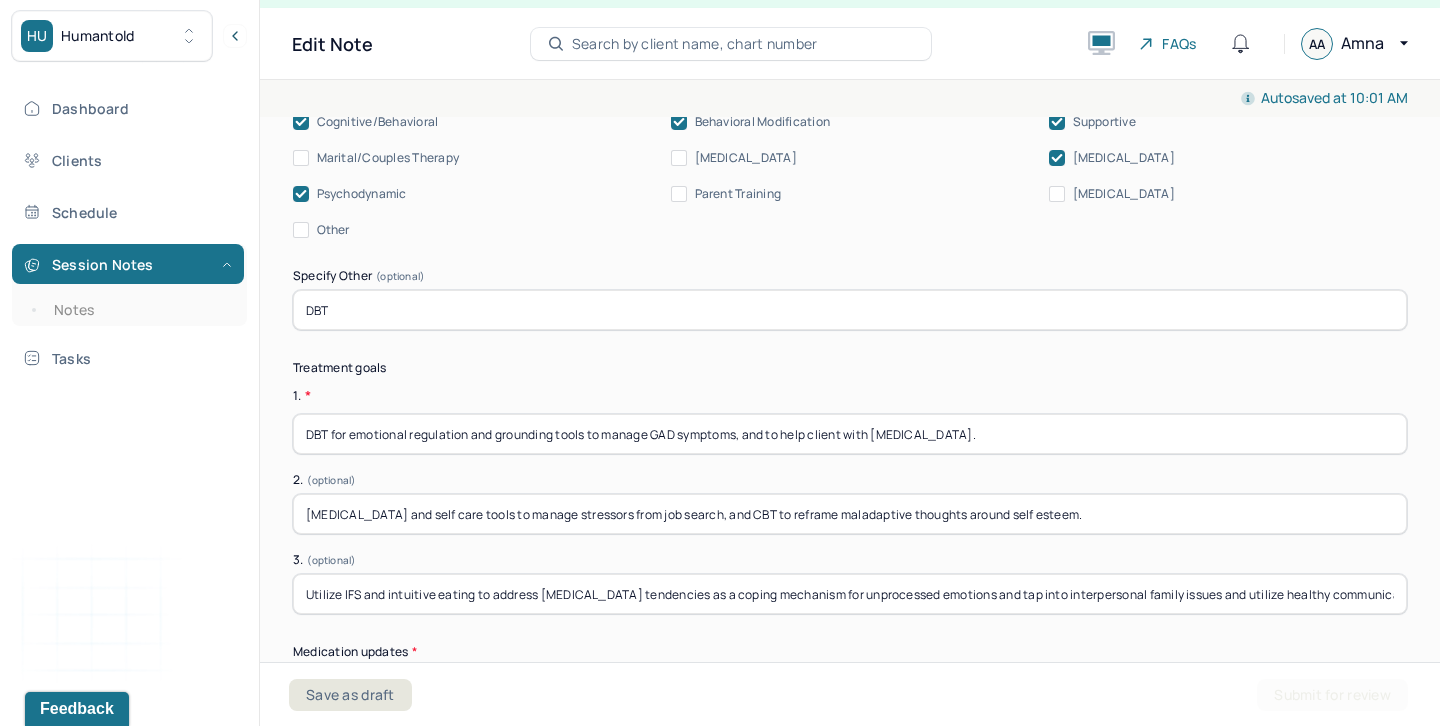 type on "DBT, ACT" 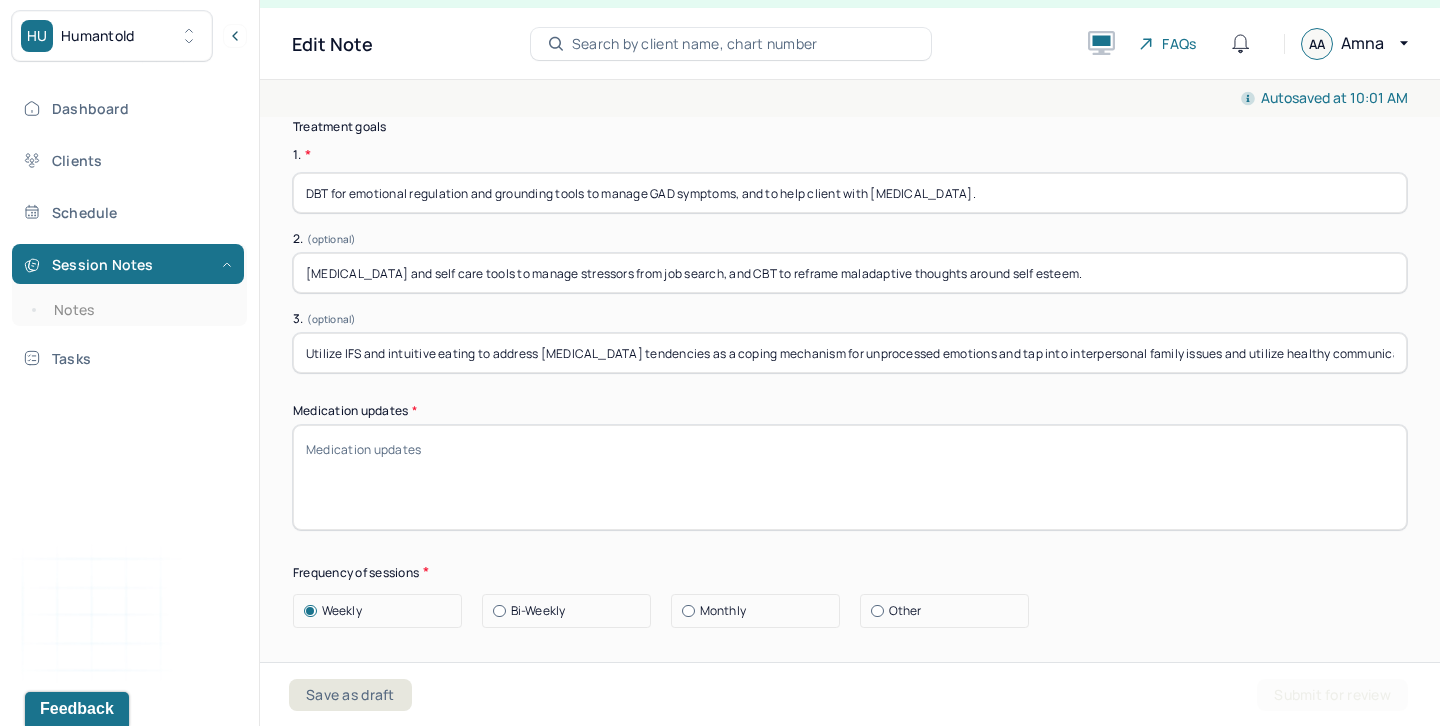 scroll, scrollTop: 5301, scrollLeft: 0, axis: vertical 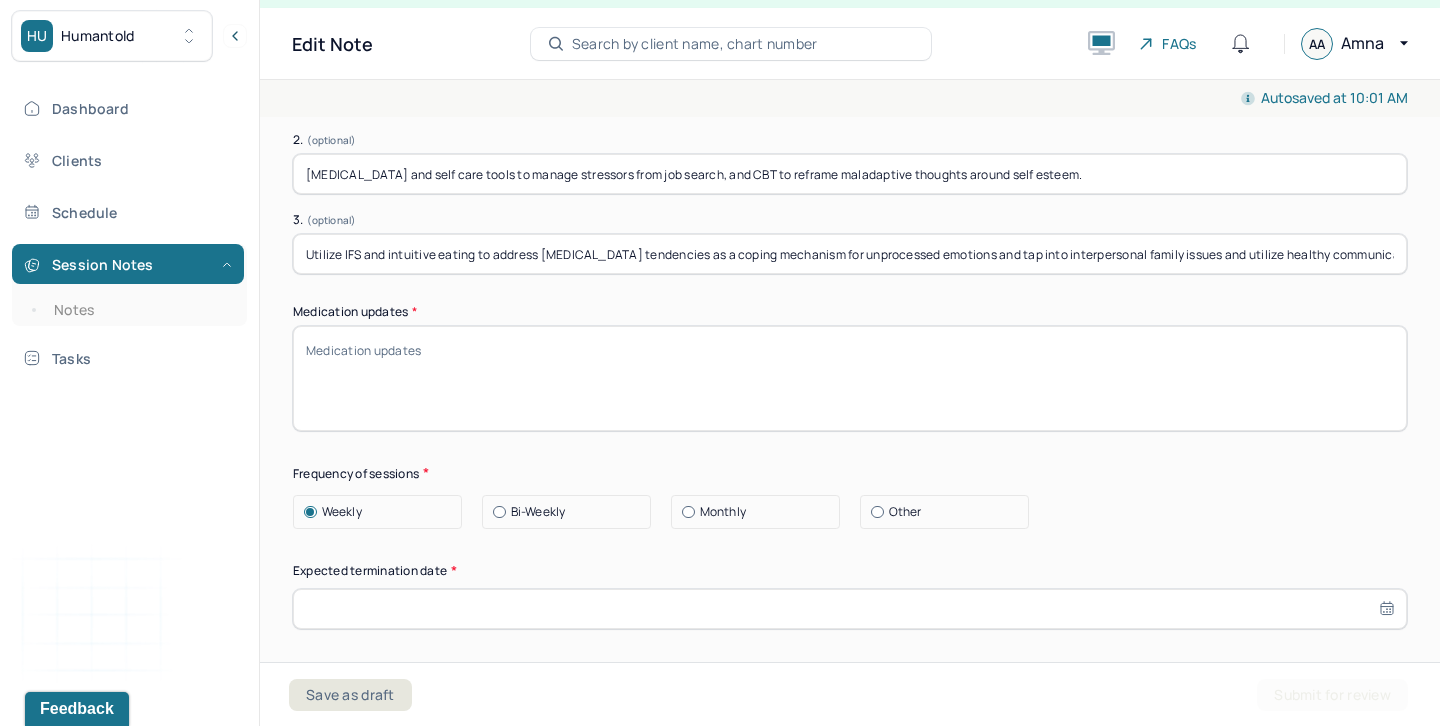 click on "Medication updates *" at bounding box center [850, 378] 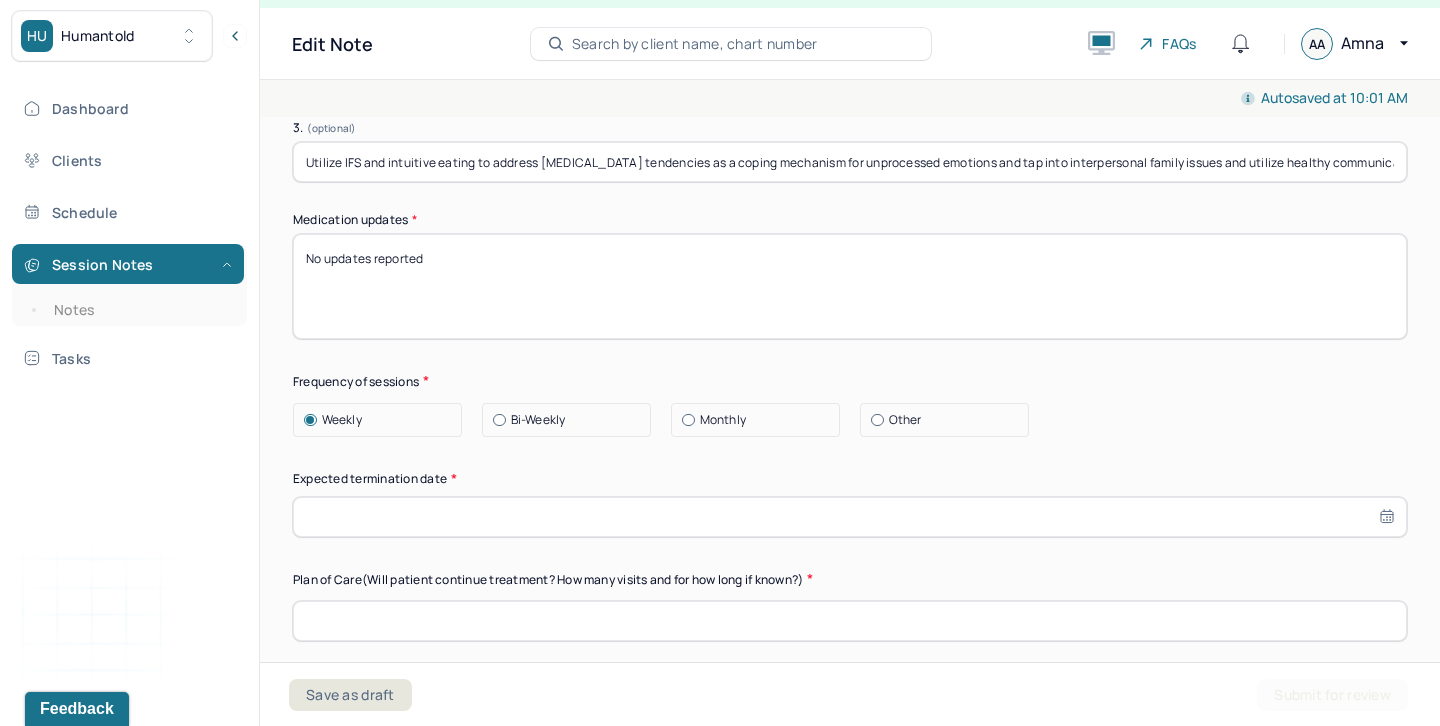 scroll, scrollTop: 5433, scrollLeft: 0, axis: vertical 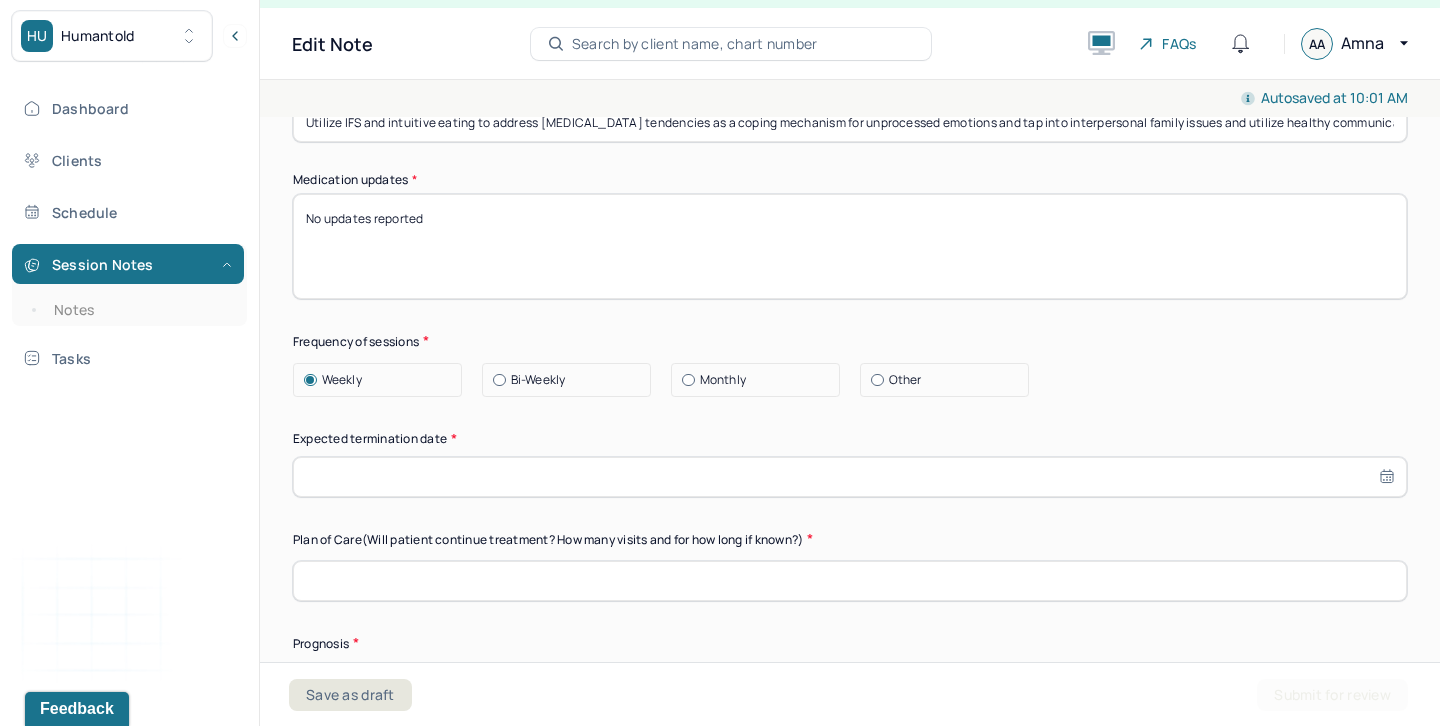 click on "No updates reported" at bounding box center (850, 246) 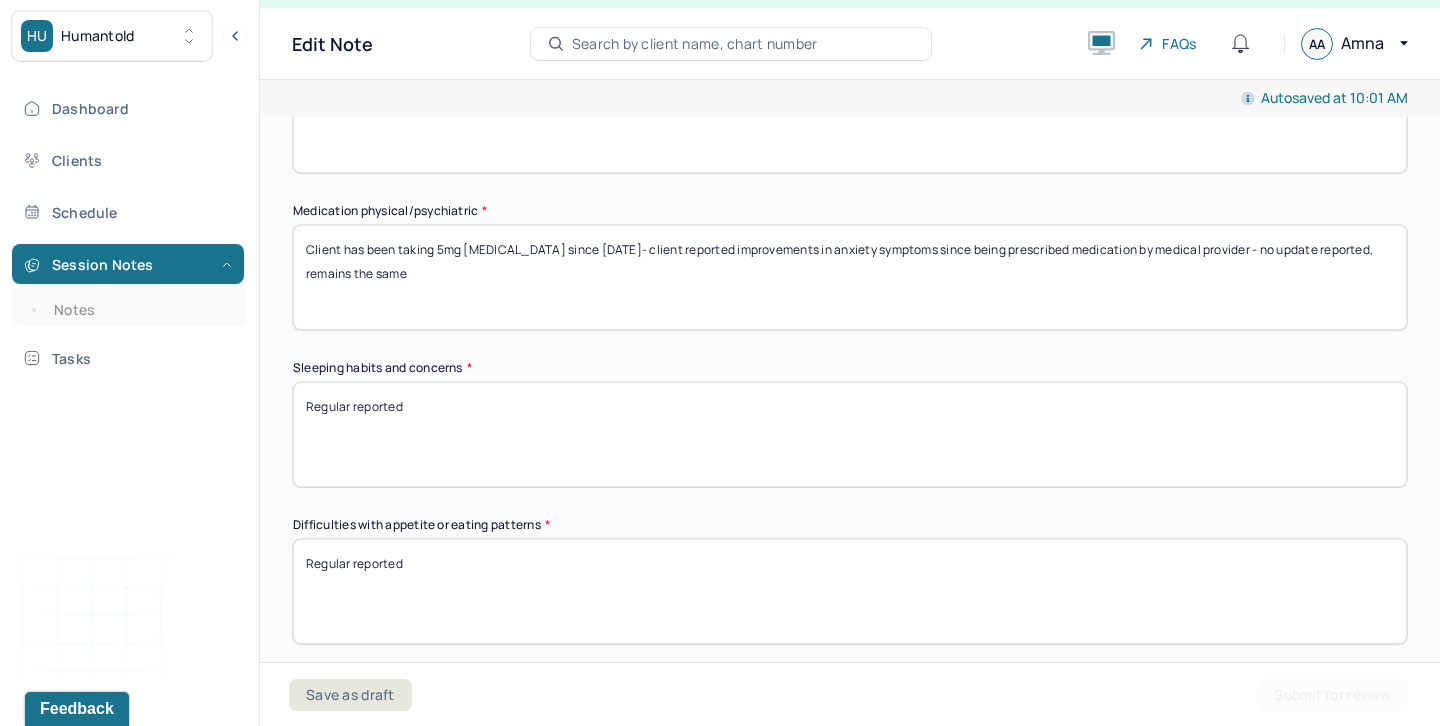 scroll, scrollTop: 1753, scrollLeft: 0, axis: vertical 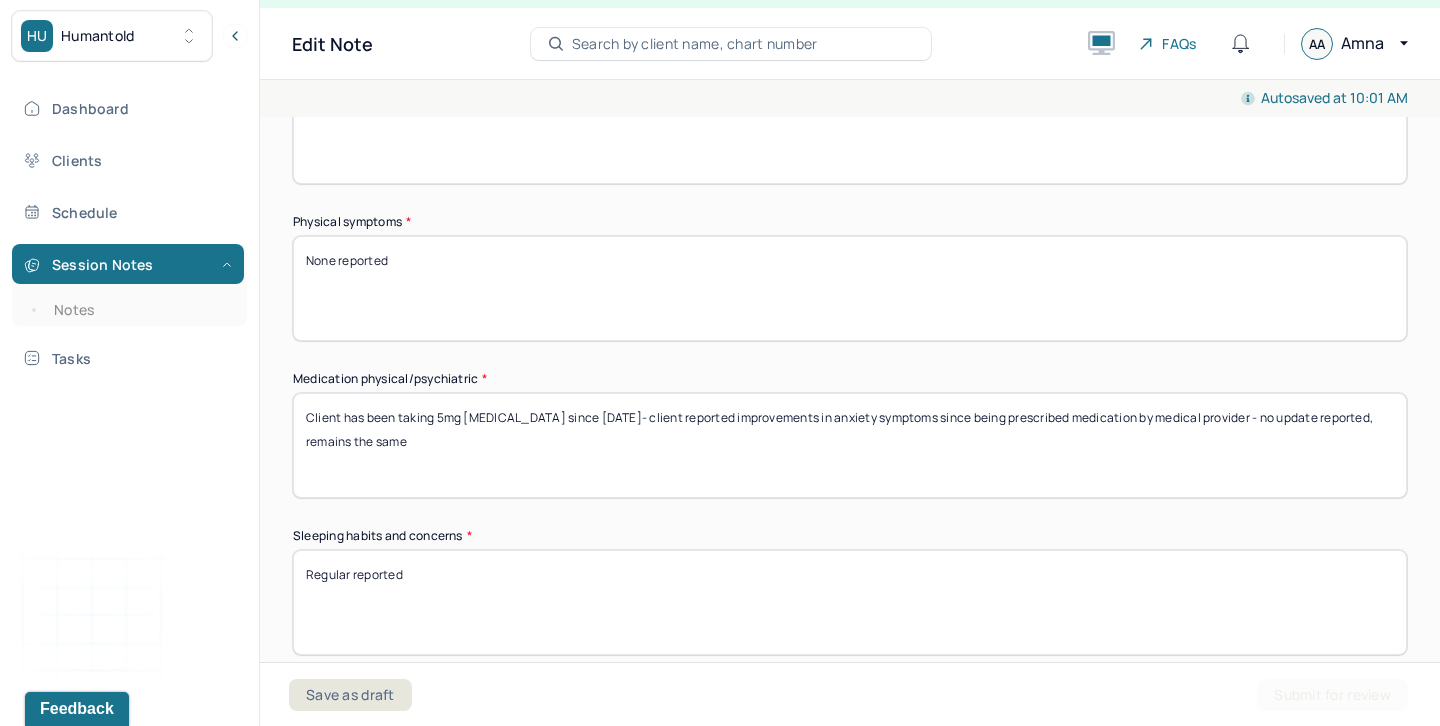 type on "No updates/changes reported" 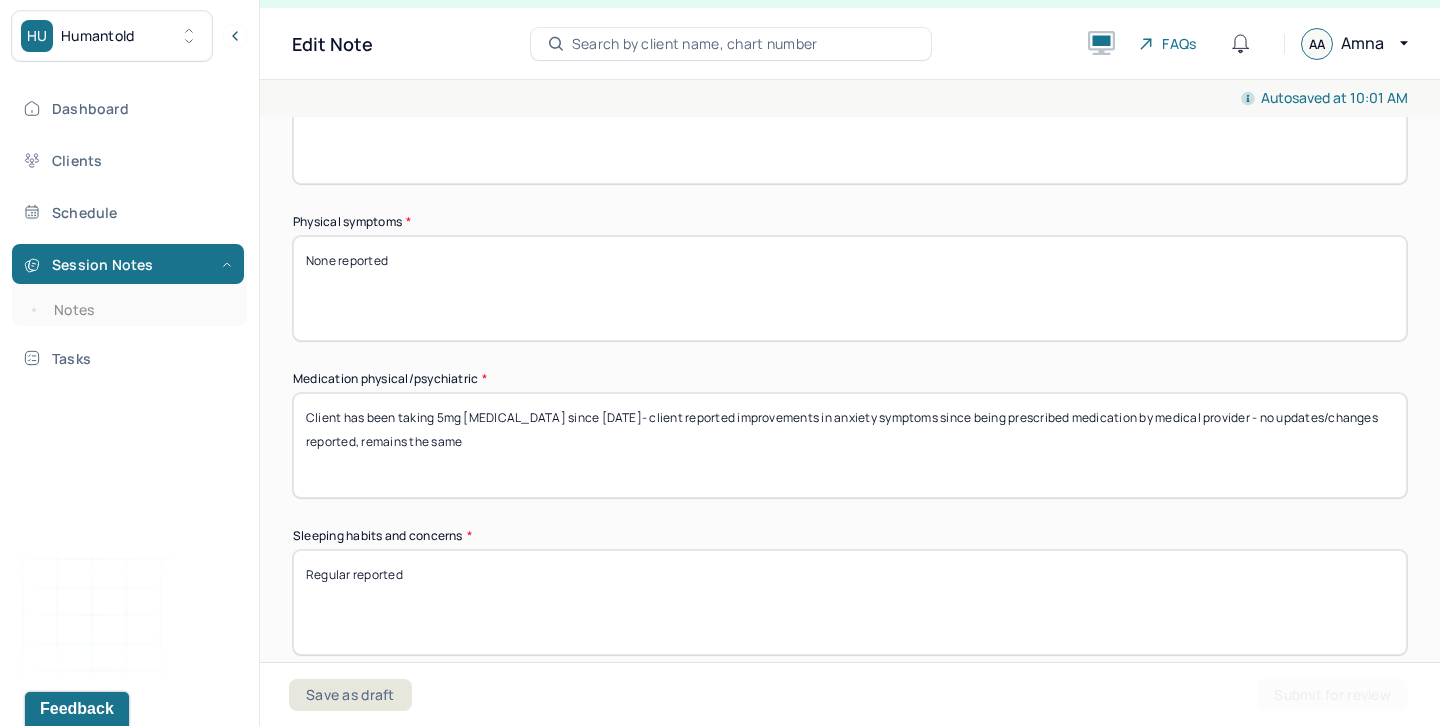 click on "Client has been taking 5mg Lexapro since August 2023- client reported improvements in anxiety symptoms since being prescribed medication by medical provider - no update reported, remains the same" at bounding box center [850, 445] 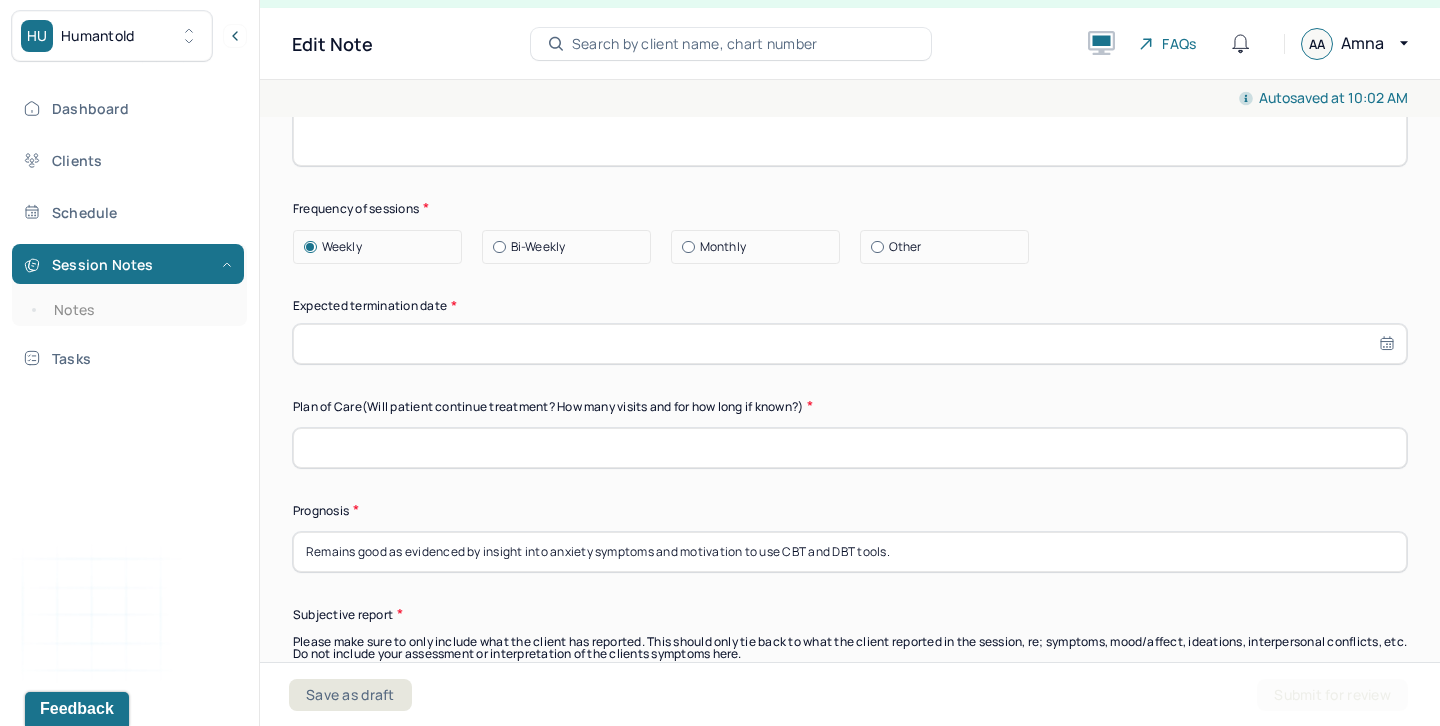 scroll, scrollTop: 5572, scrollLeft: 0, axis: vertical 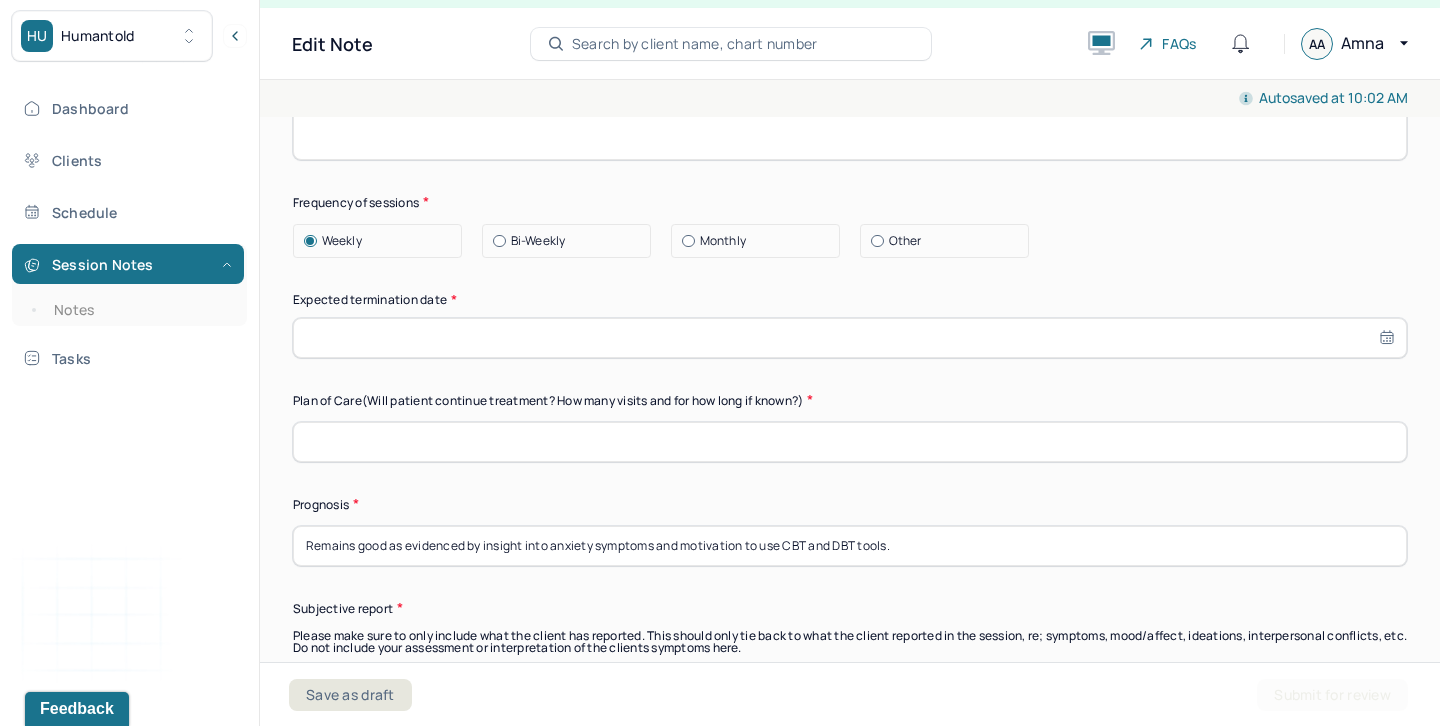 type on "Client has been taking 5mg Lexapro since August 2023- client reported improvements in anxiety symptoms since being prescribed medication by medical provider - no updates/changes reported, remains the same" 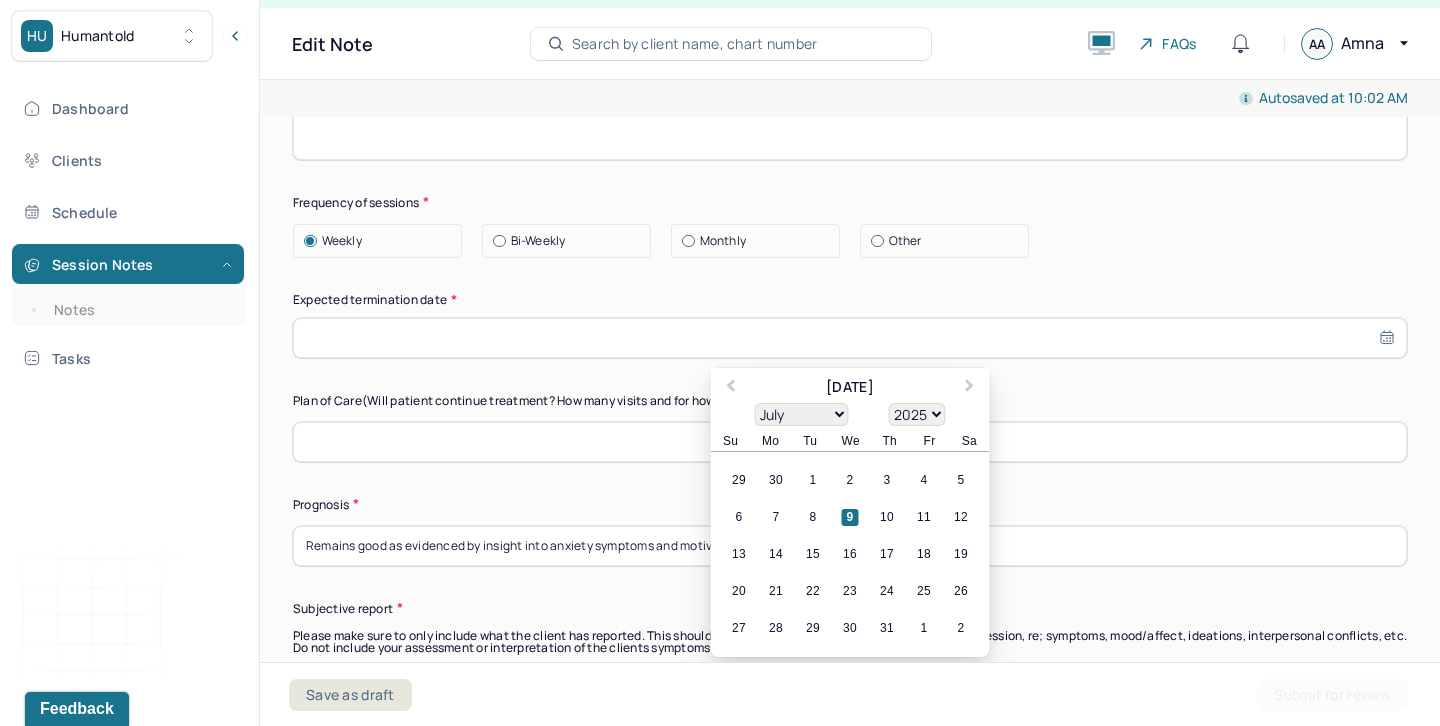 click at bounding box center (850, 338) 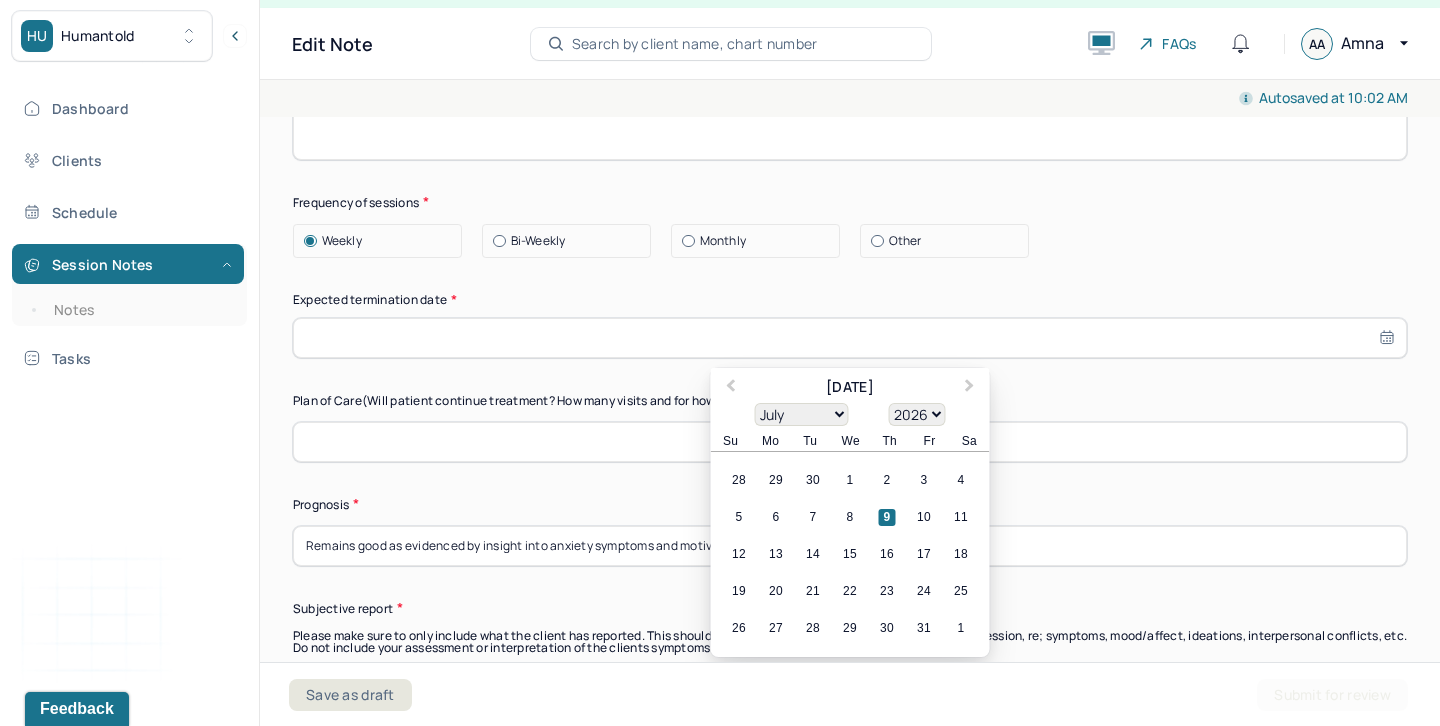 click on "9" at bounding box center (887, 517) 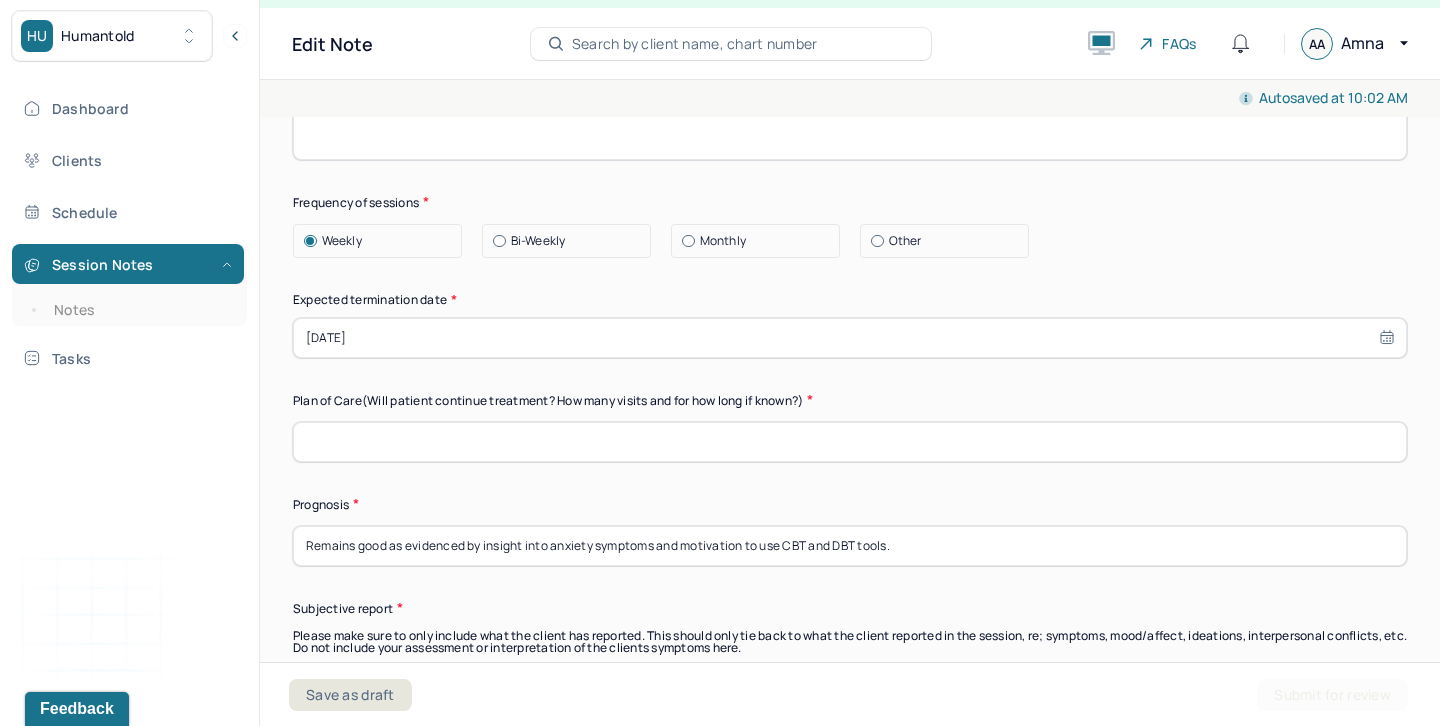 click at bounding box center (850, 442) 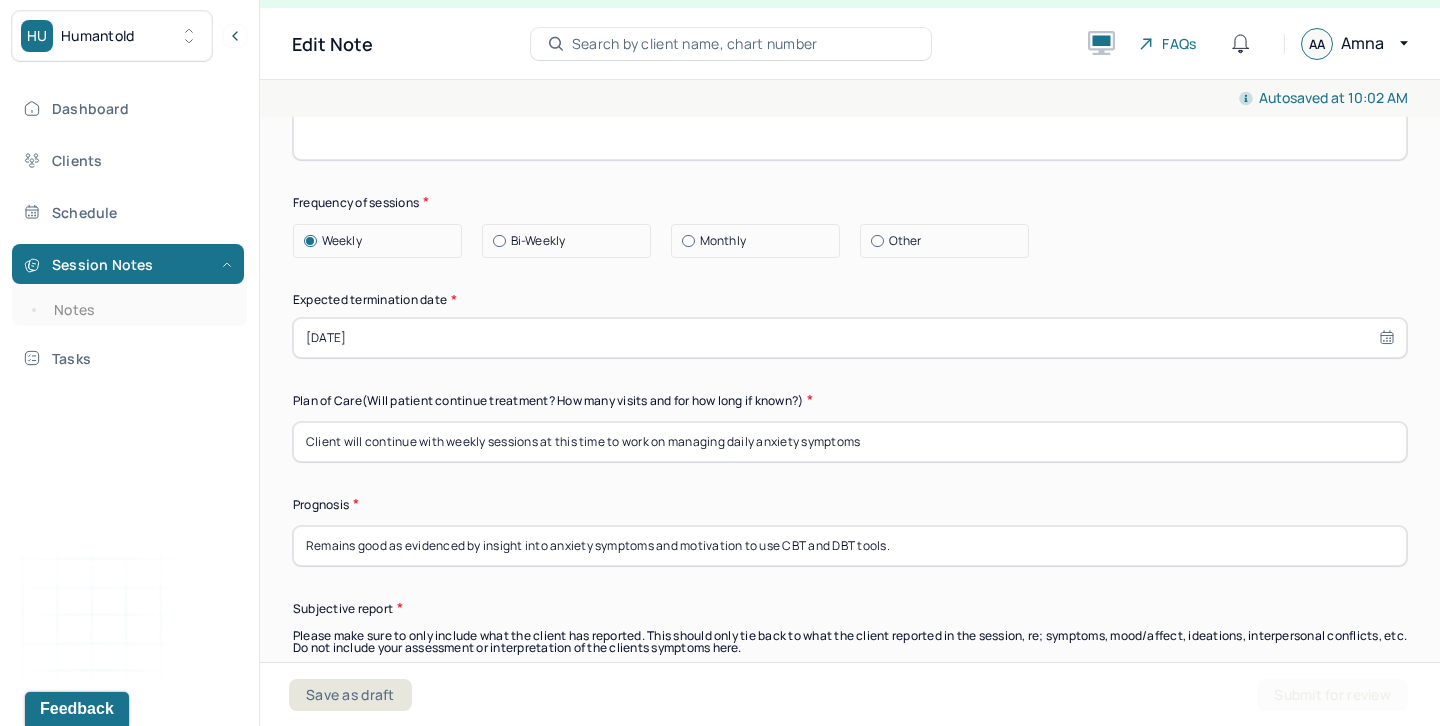 click on "Remains good as evidenced by insight into anxiety symptoms and motivation to use CBT and DBT tools." at bounding box center (850, 546) 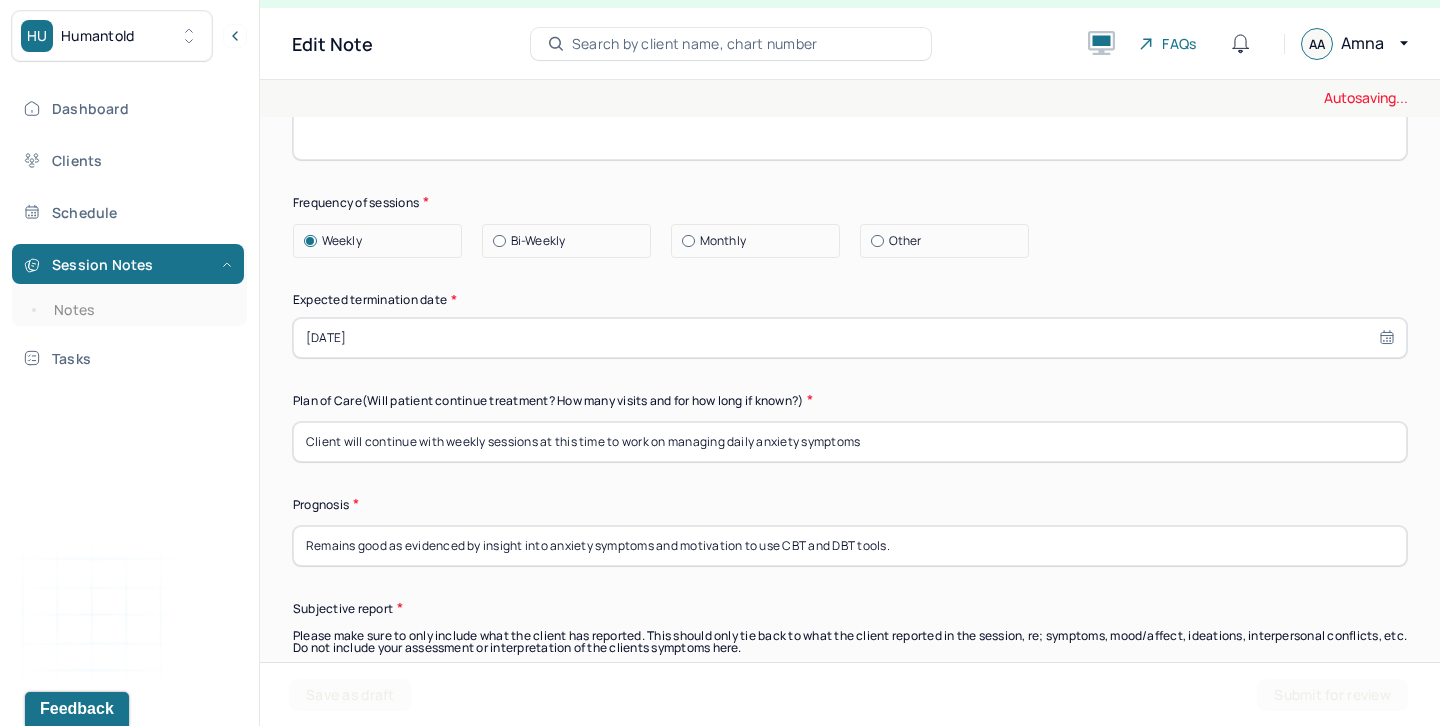 scroll, scrollTop: 5607, scrollLeft: 0, axis: vertical 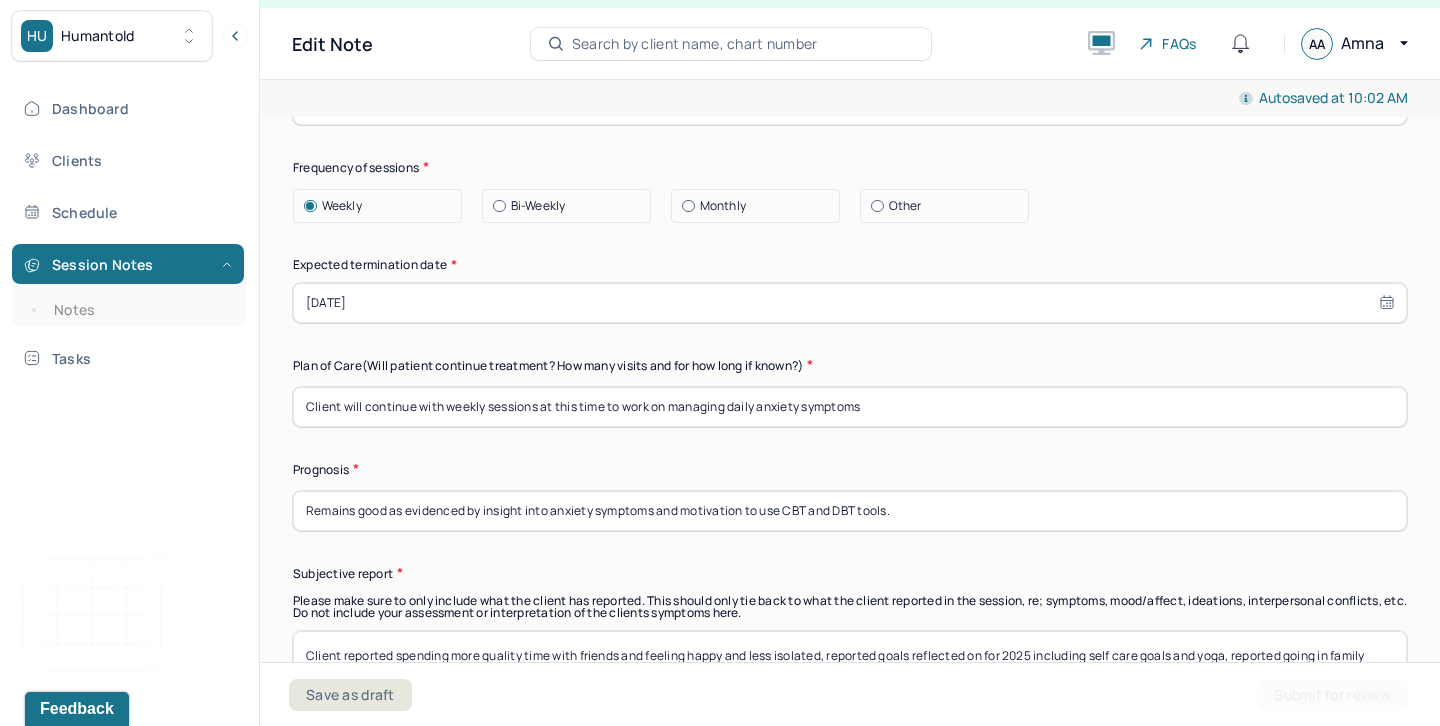 click on "Remains good as evidenced by insight into anxiety symptoms and motivation to use CBT and DBT tools." at bounding box center [850, 511] 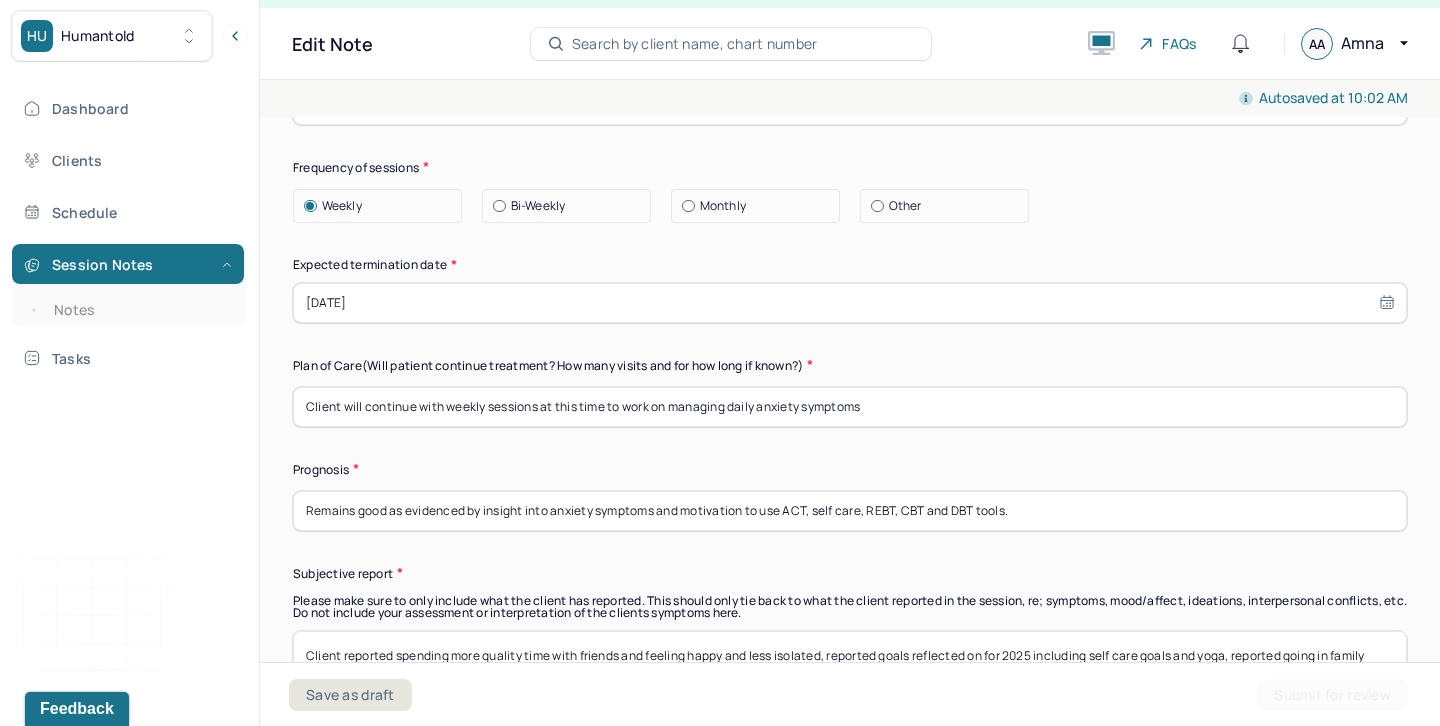 click on "Remains good as evidenced by insight into anxiety symptoms and motivation to use ACT, self care, REBT, CBT and DBT tools." at bounding box center [850, 511] 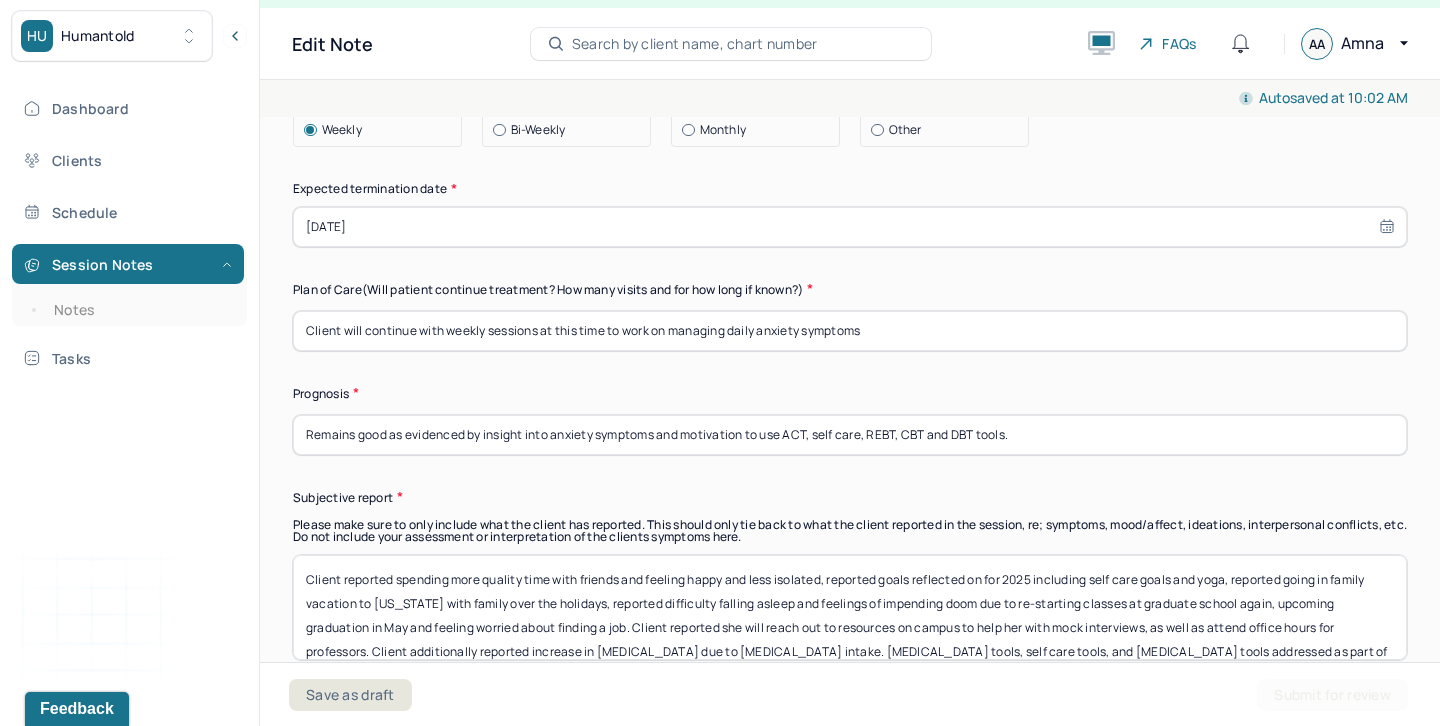 scroll, scrollTop: 5687, scrollLeft: 0, axis: vertical 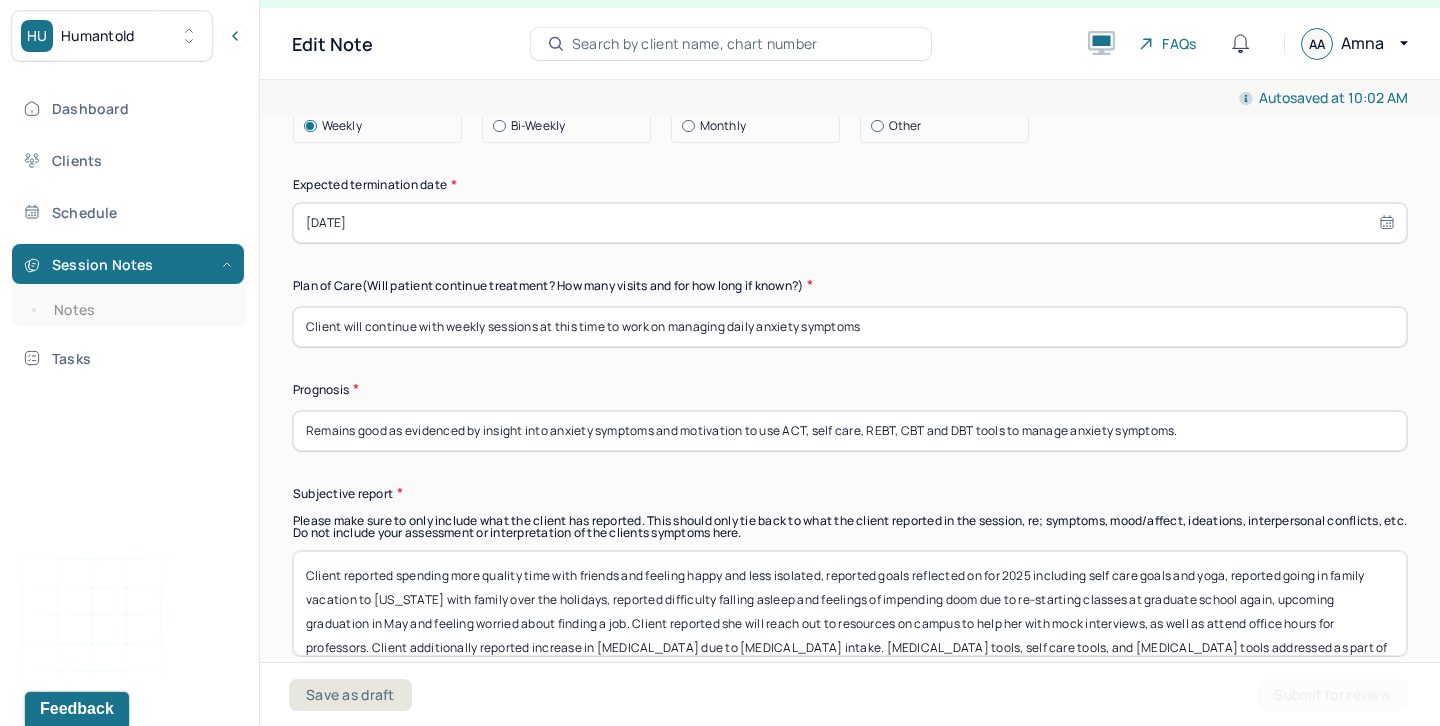 type on "Remains good as evidenced by insight into anxiety symptoms and motivation to use ACT, self care, REBT, CBT and DBT tools to manage anxiety symptoms." 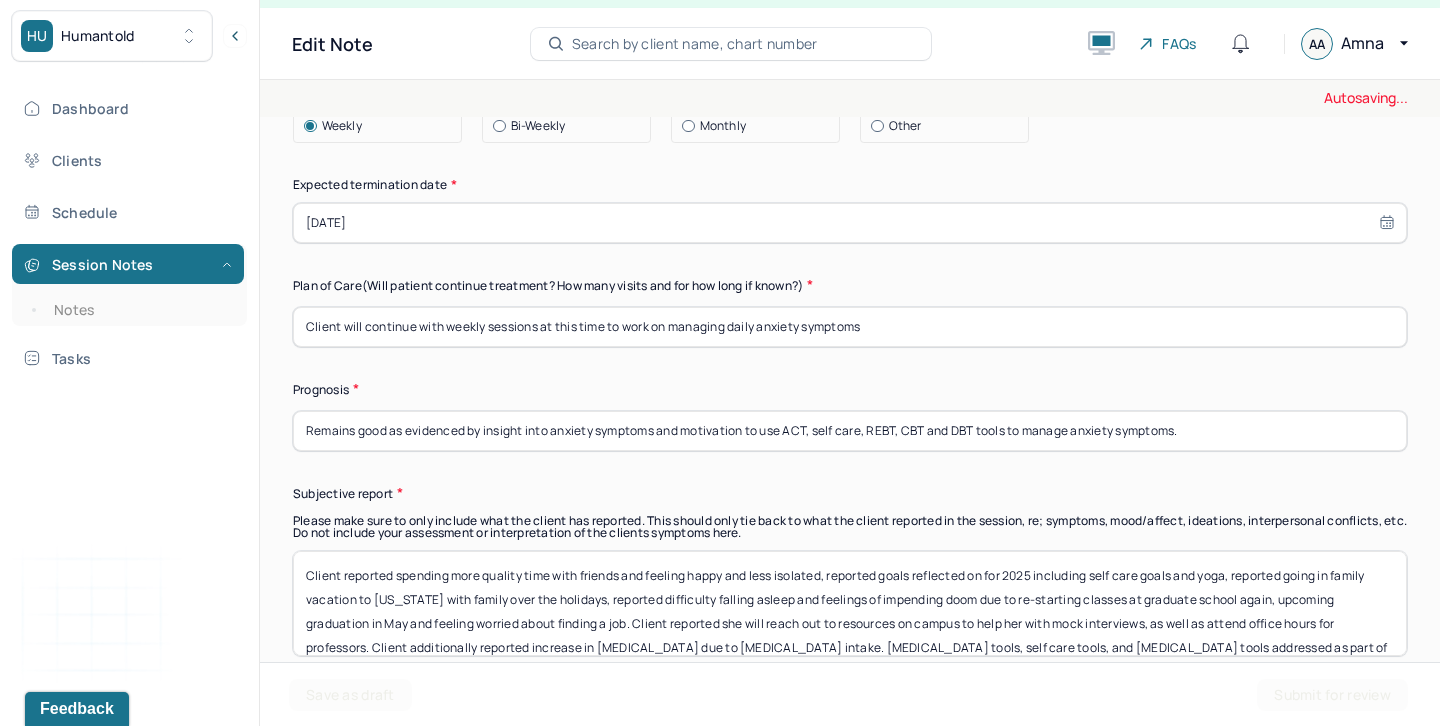 scroll, scrollTop: 40, scrollLeft: 0, axis: vertical 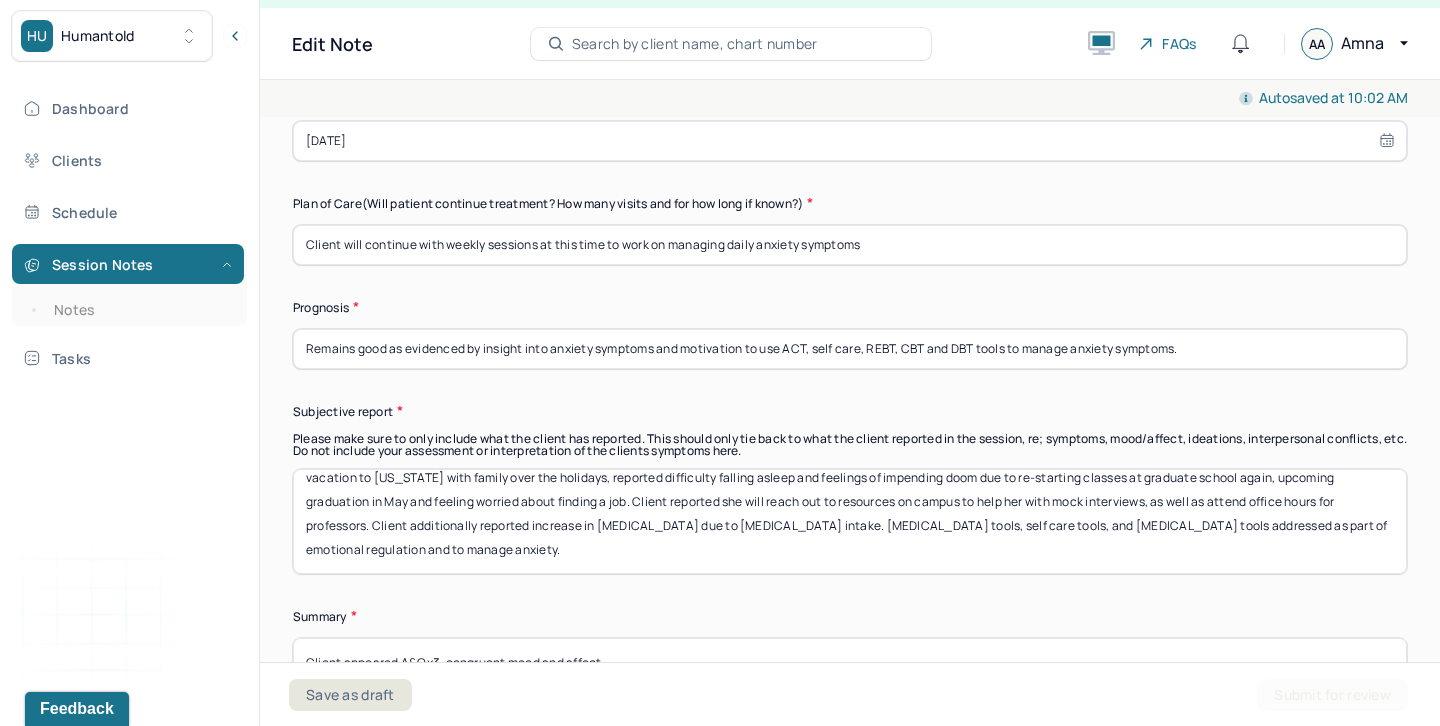 drag, startPoint x: 394, startPoint y: 555, endPoint x: 1439, endPoint y: 696, distance: 1054.4695 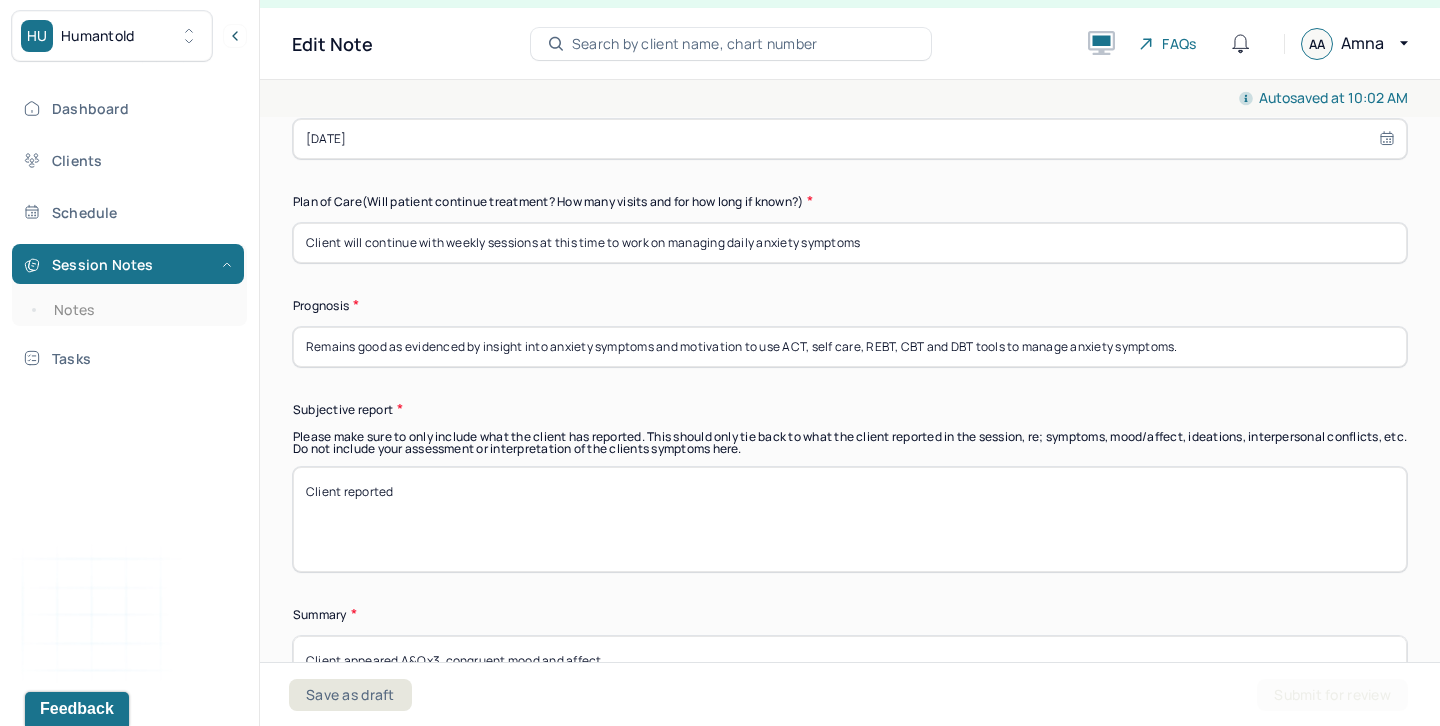 scroll, scrollTop: 0, scrollLeft: 0, axis: both 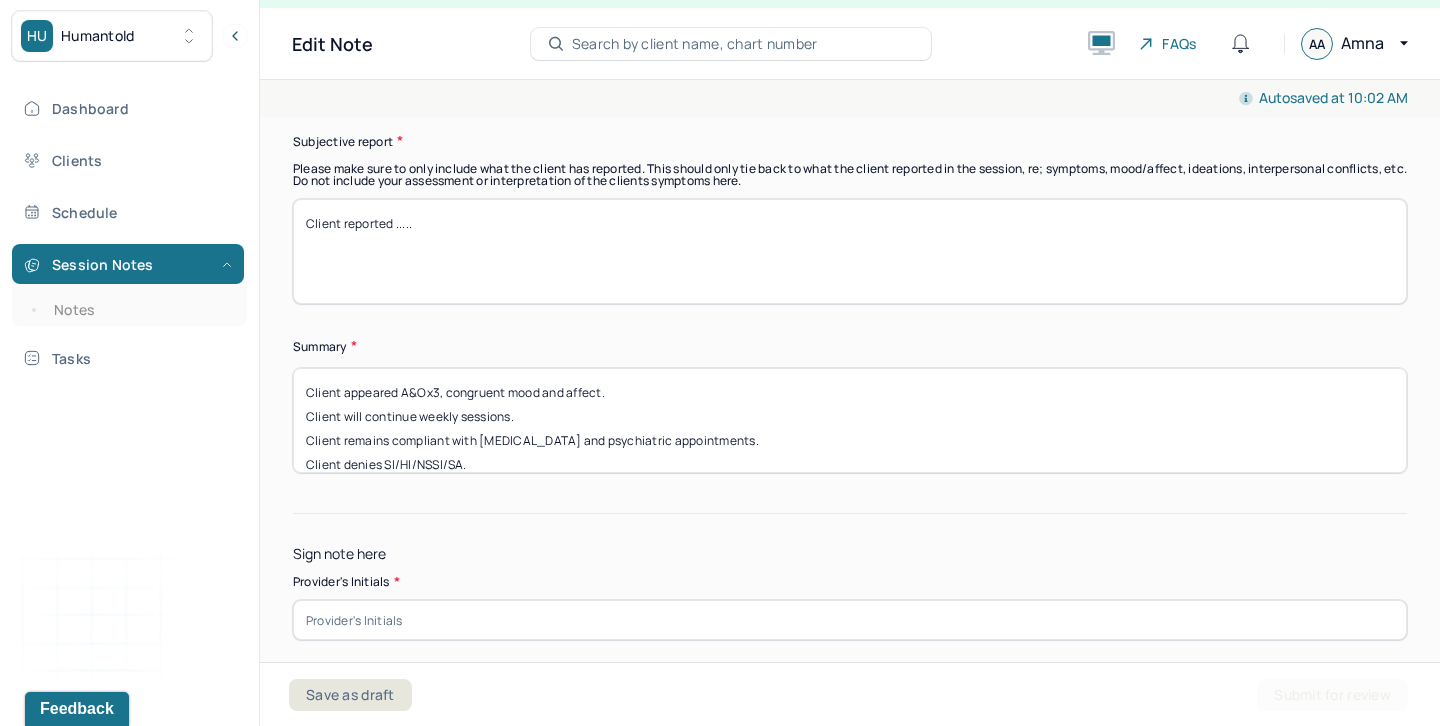 type on "Client reported ....." 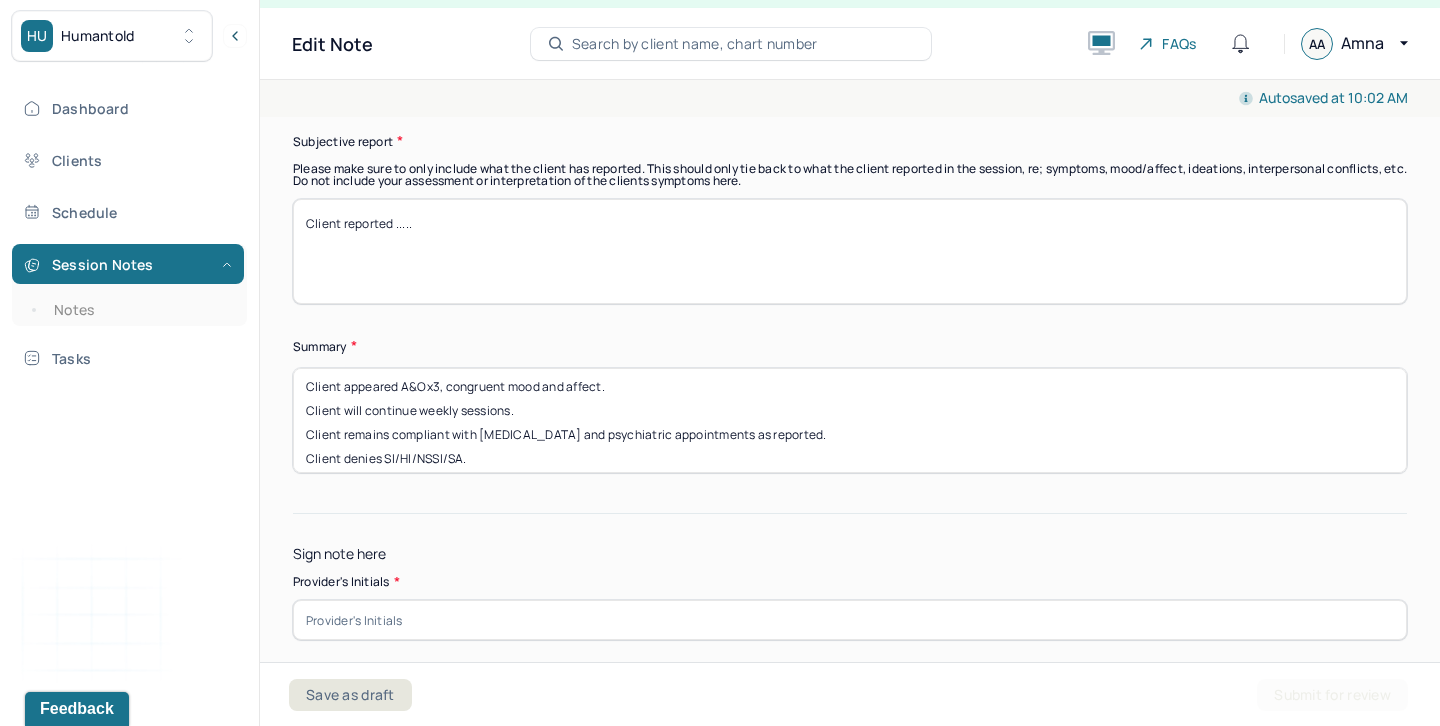 scroll, scrollTop: 16, scrollLeft: 0, axis: vertical 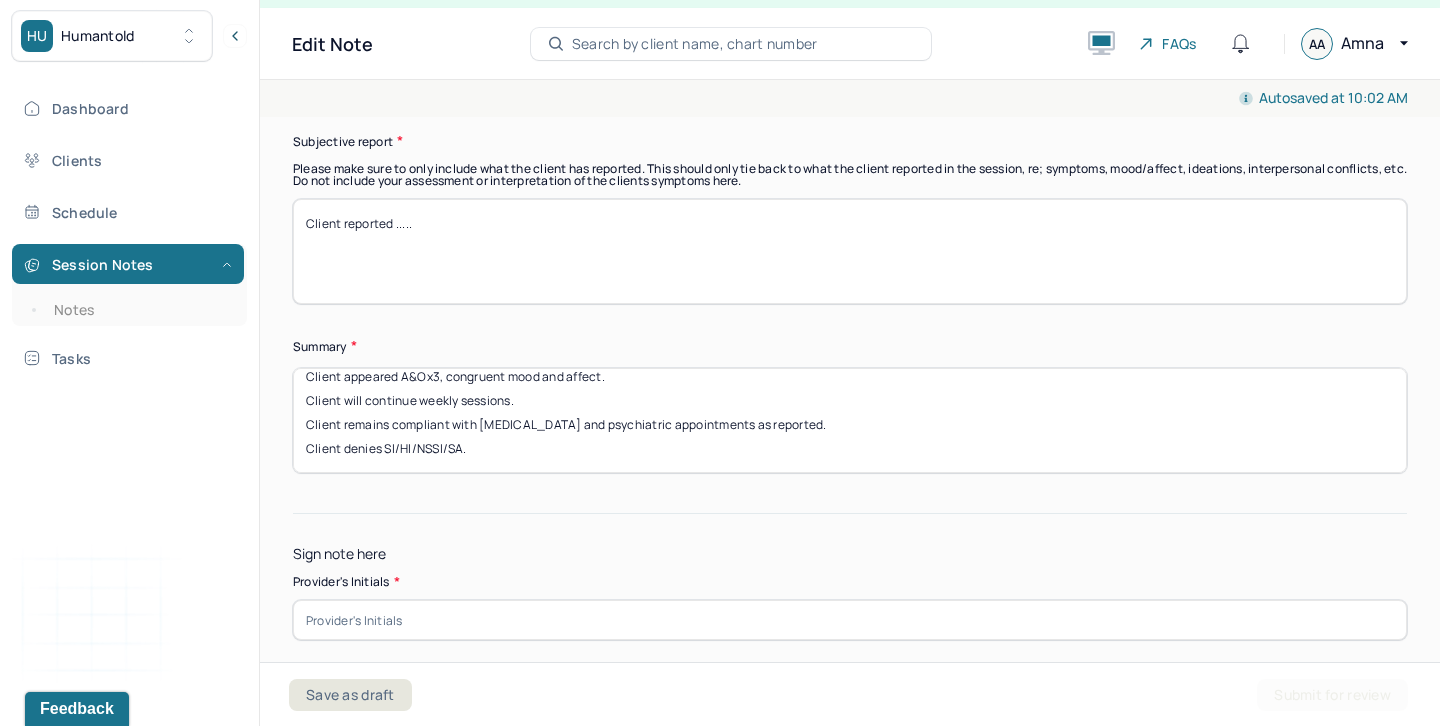 type on "Client appeared A&Ox3, congruent mood and affect.
Client will continue weekly sessions.
Client remains compliant with medication management and psychiatric appointments as reported.
Client denies SI/HI/NSSI/SA." 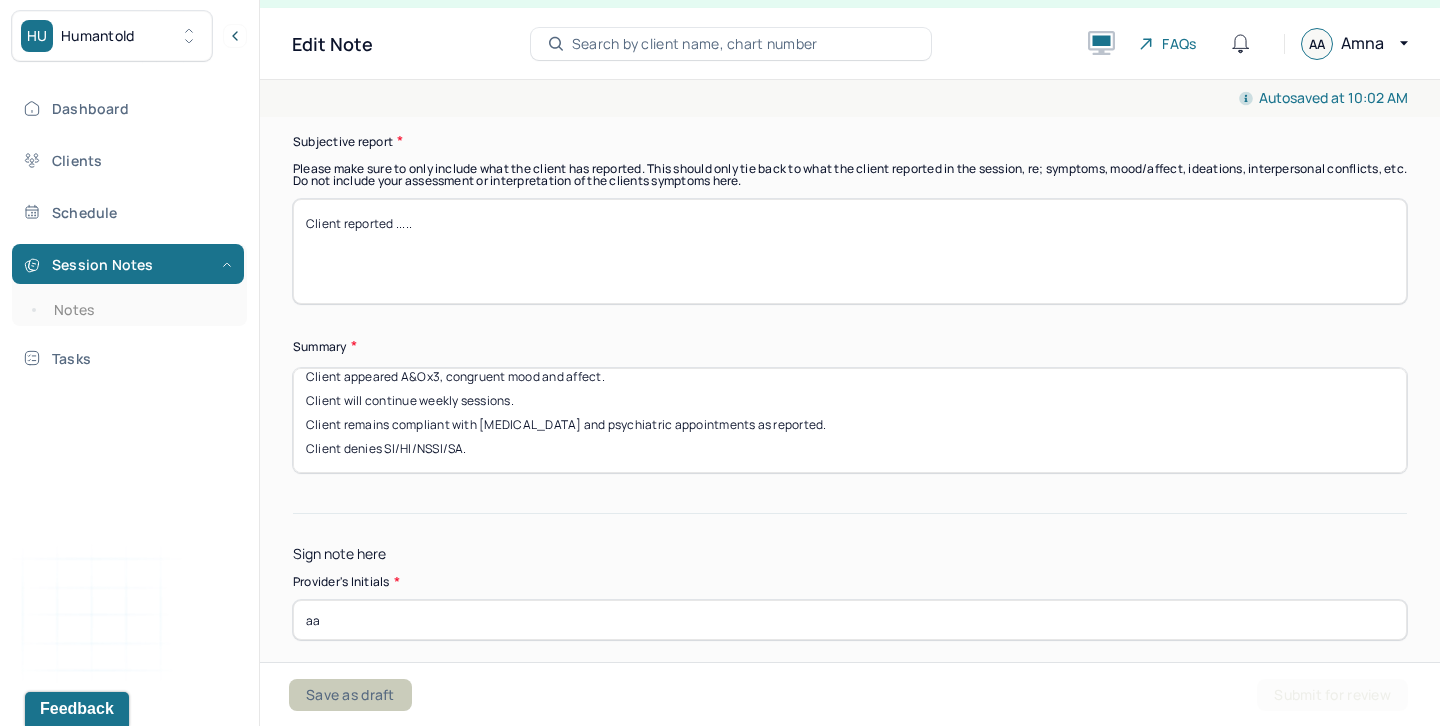 type on "aa" 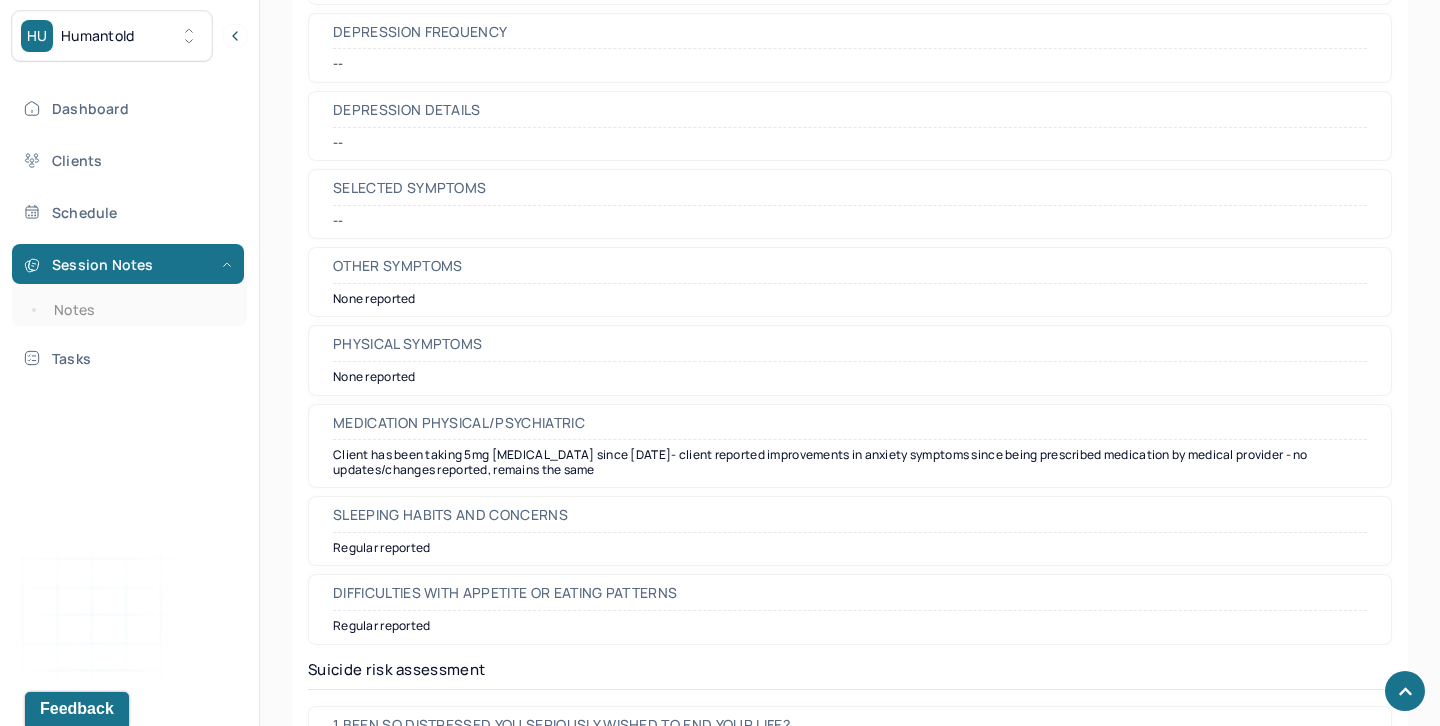 scroll, scrollTop: 2207, scrollLeft: 0, axis: vertical 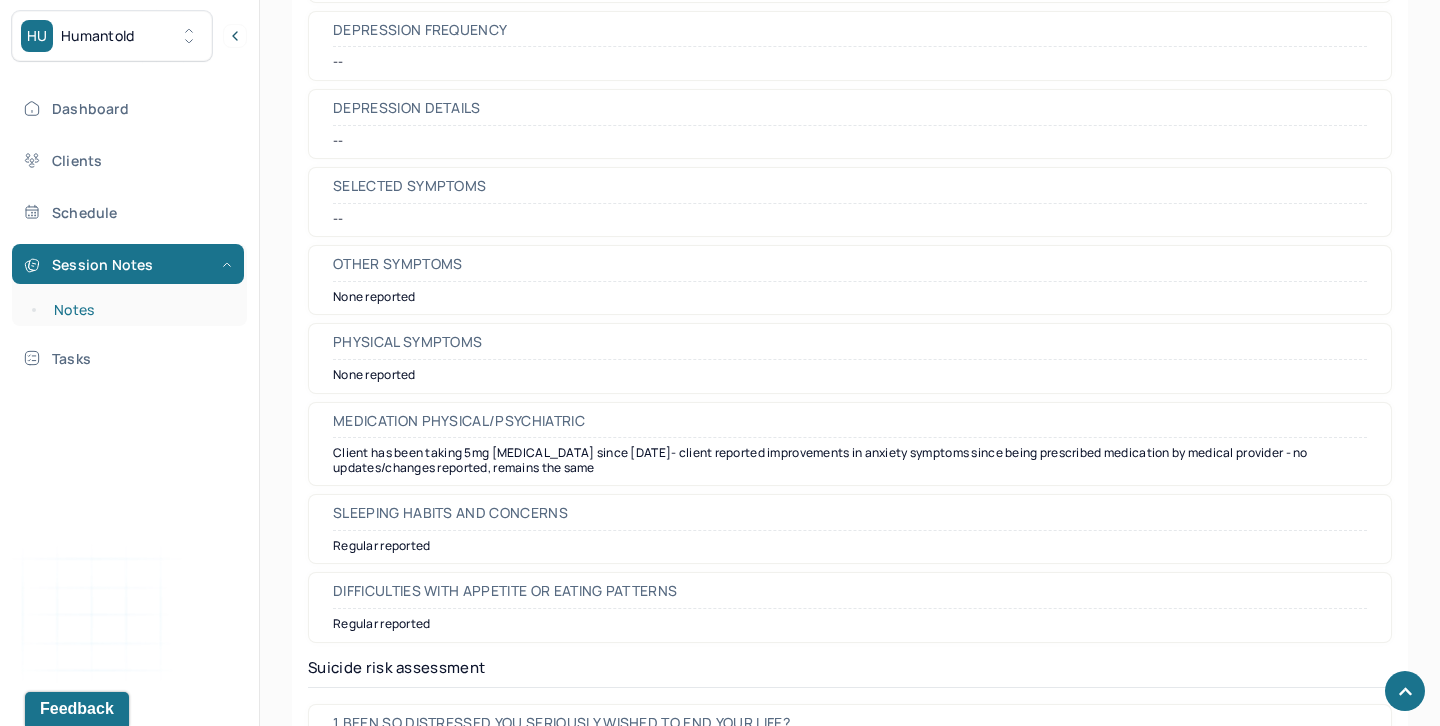click on "Notes" at bounding box center [139, 310] 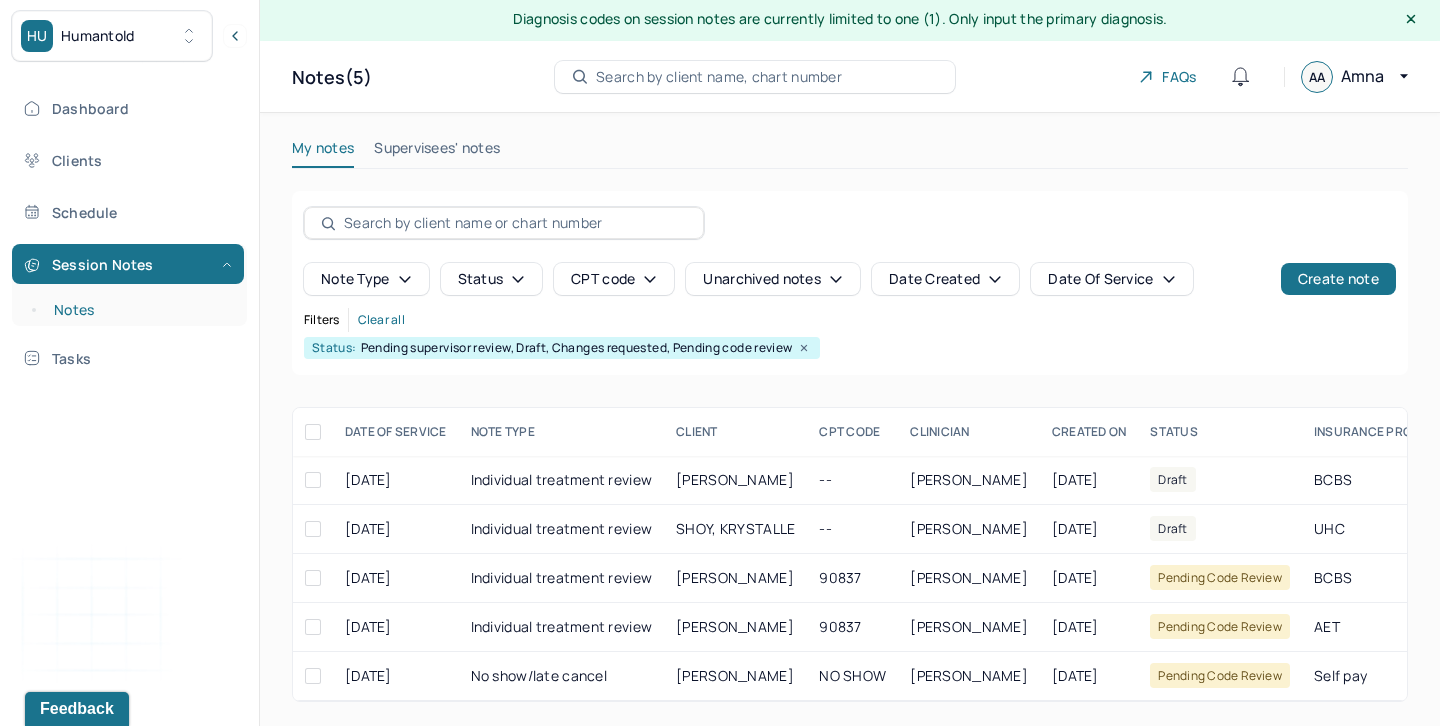 scroll, scrollTop: 53, scrollLeft: 0, axis: vertical 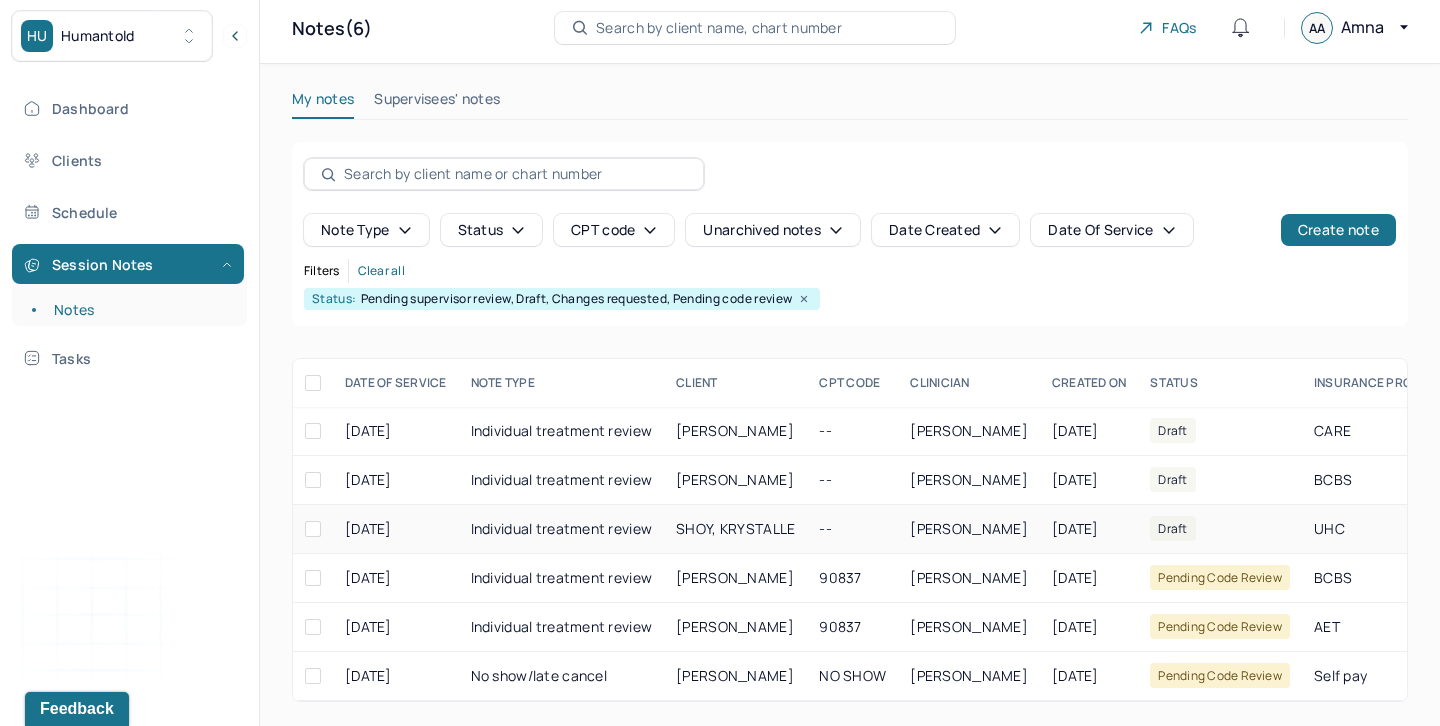 click on "Individual treatment review" at bounding box center [562, 529] 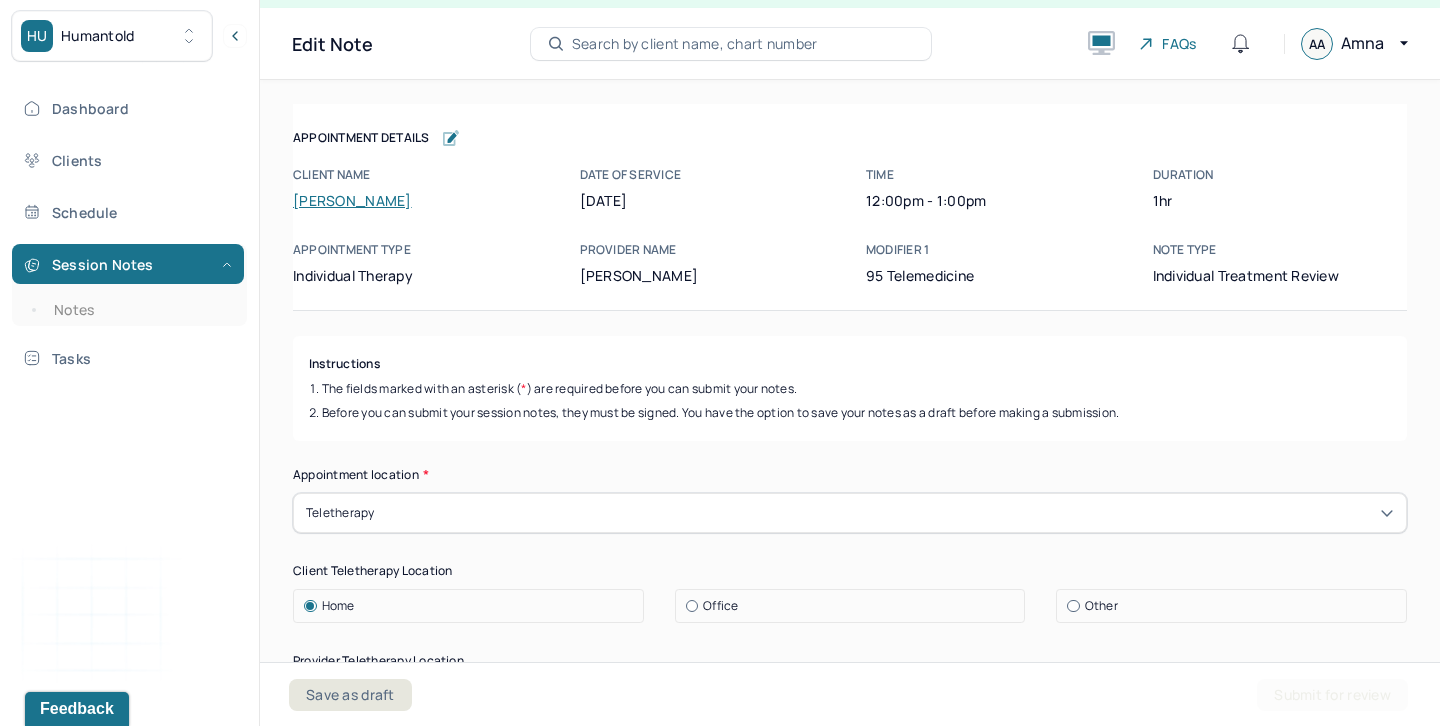 scroll, scrollTop: 36, scrollLeft: 0, axis: vertical 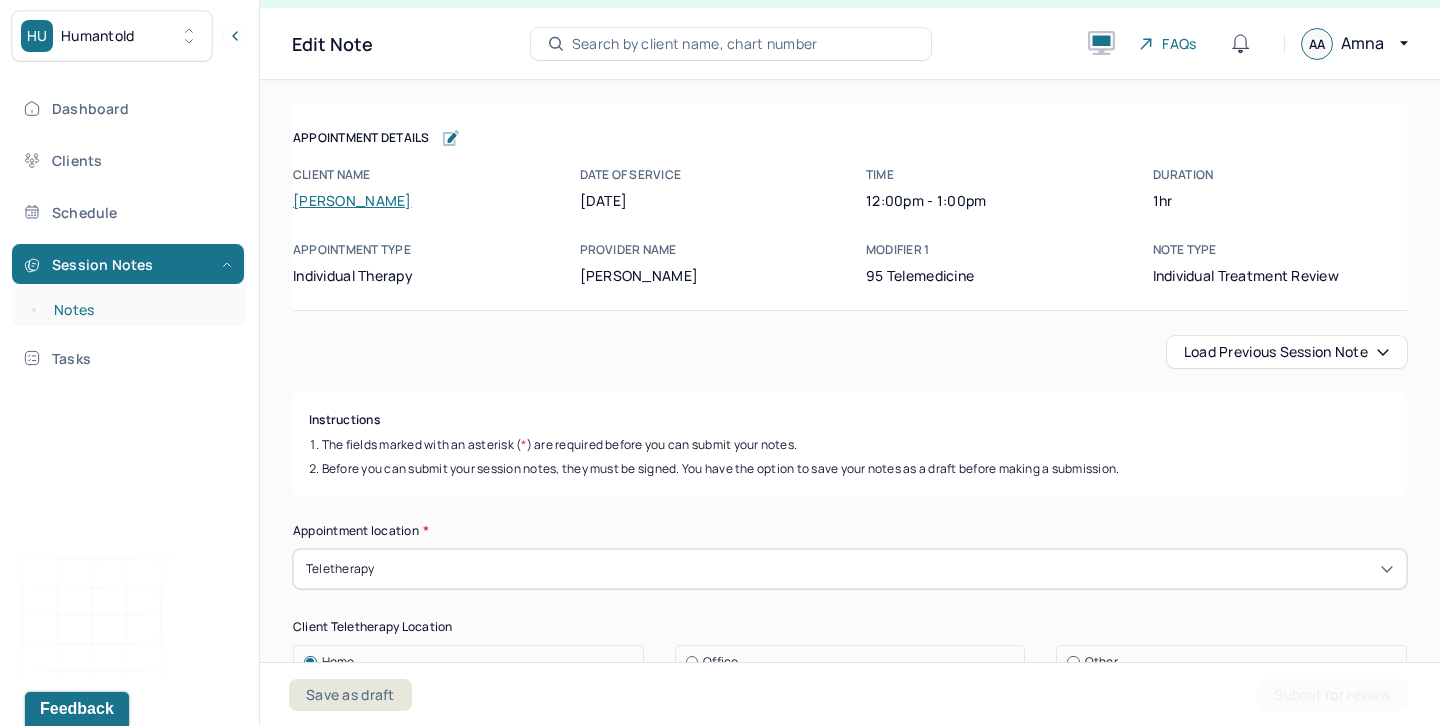 click on "Notes" at bounding box center (139, 310) 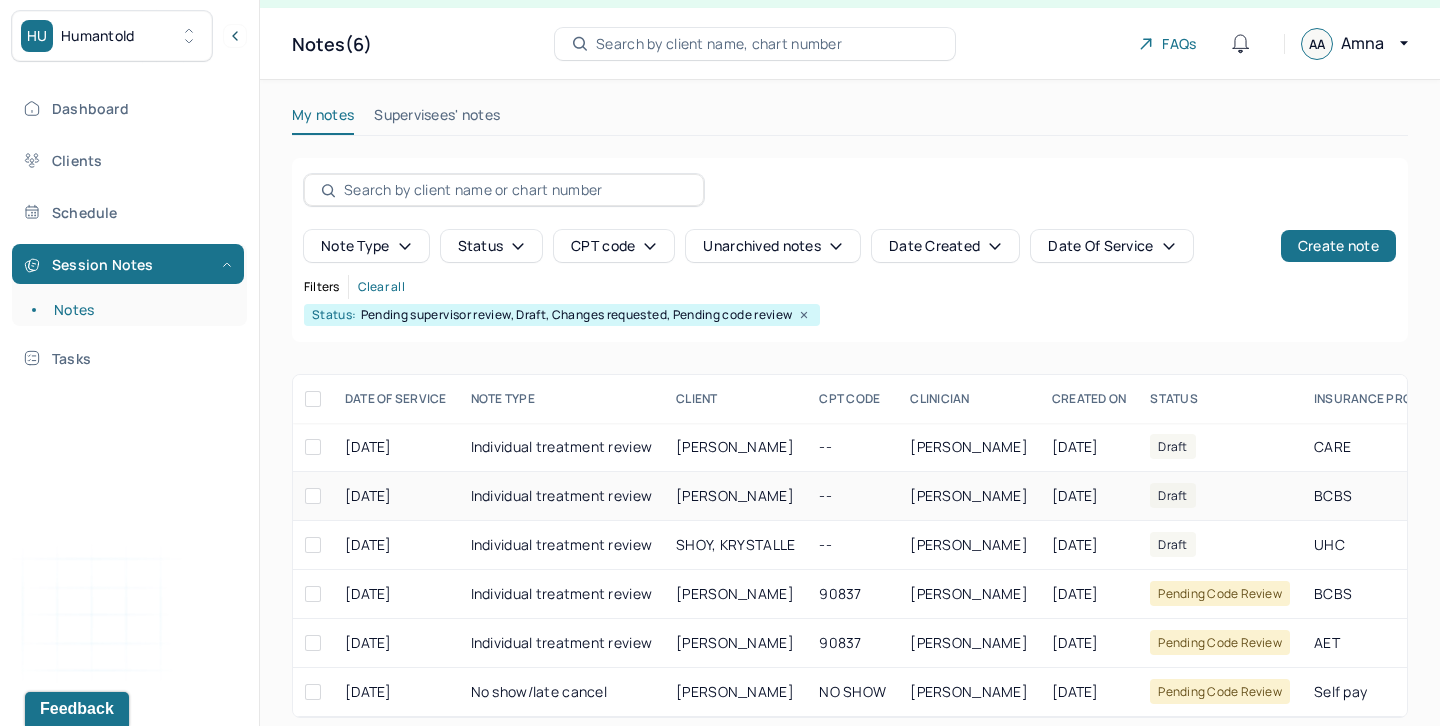 click on "[PERSON_NAME]" at bounding box center (735, 496) 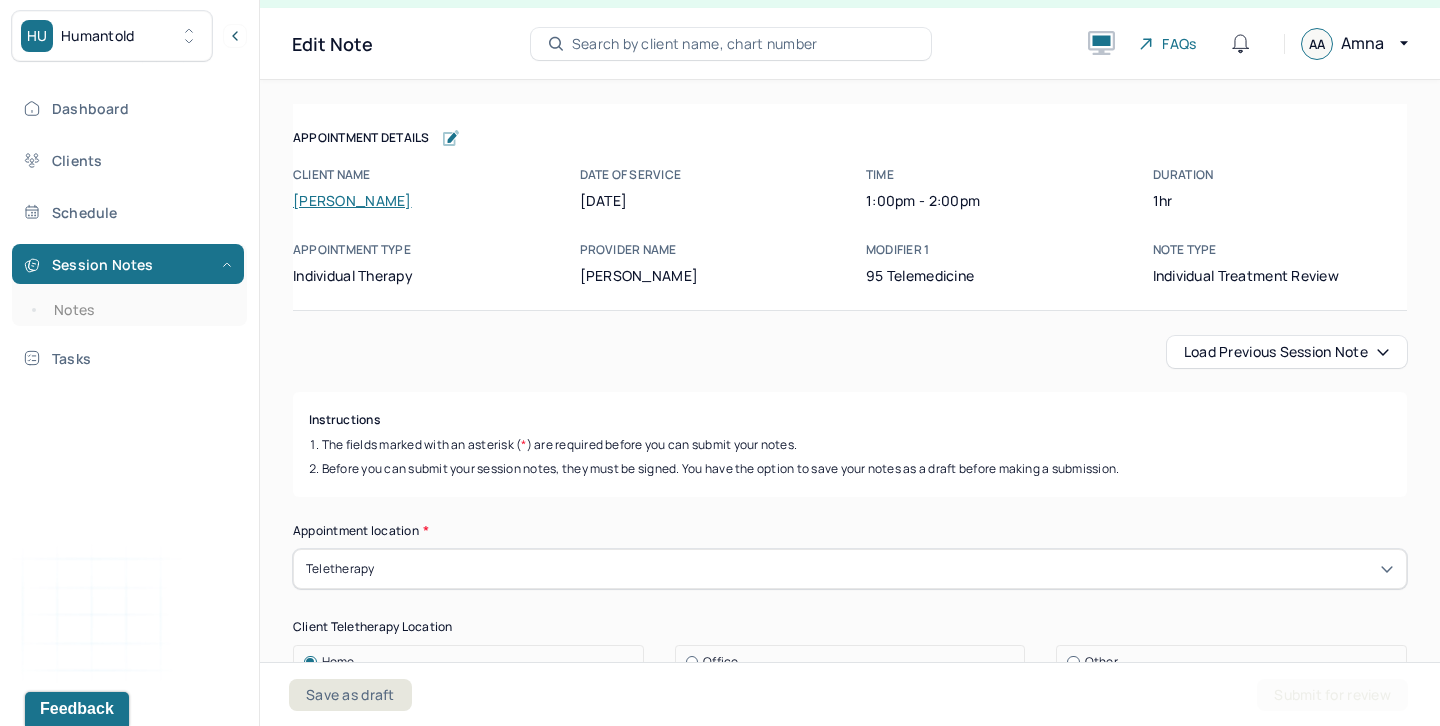 click on "Session Notes Notes" at bounding box center (129, 285) 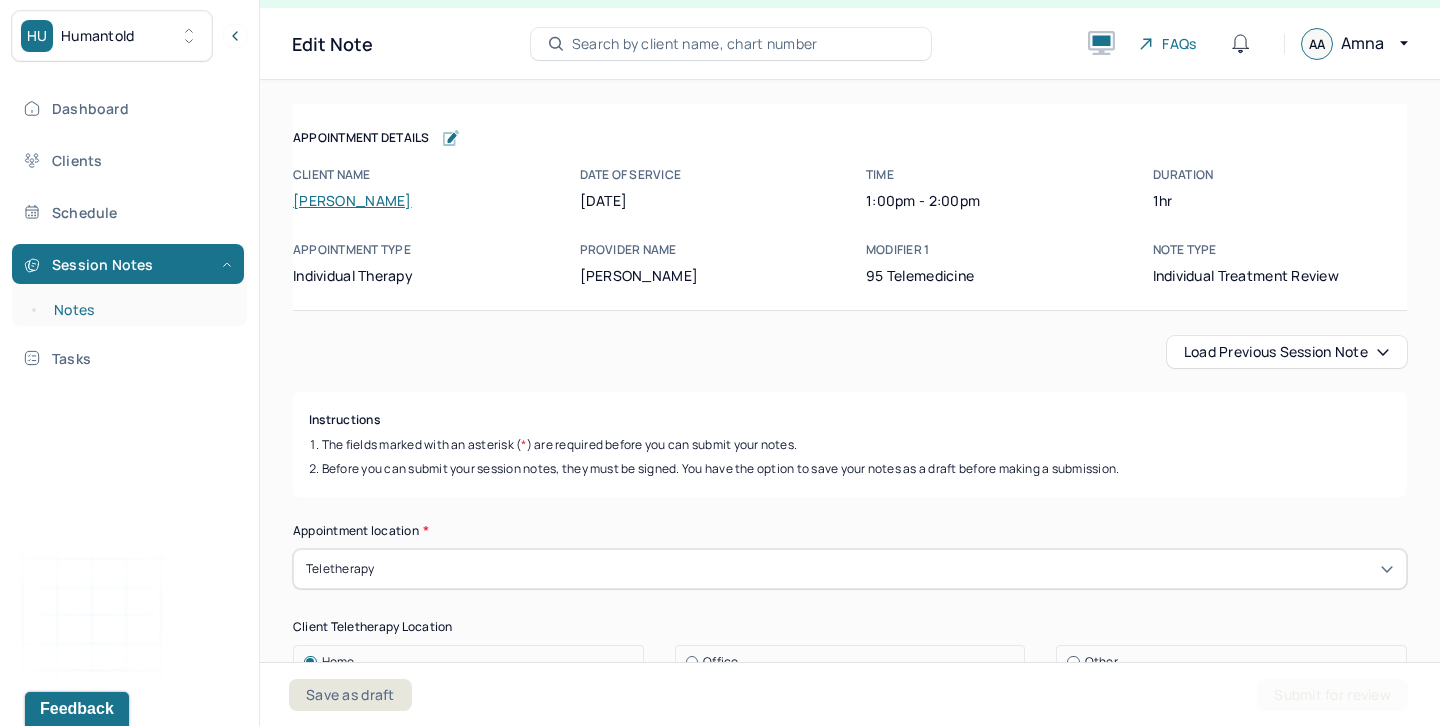 click on "Notes" at bounding box center [139, 310] 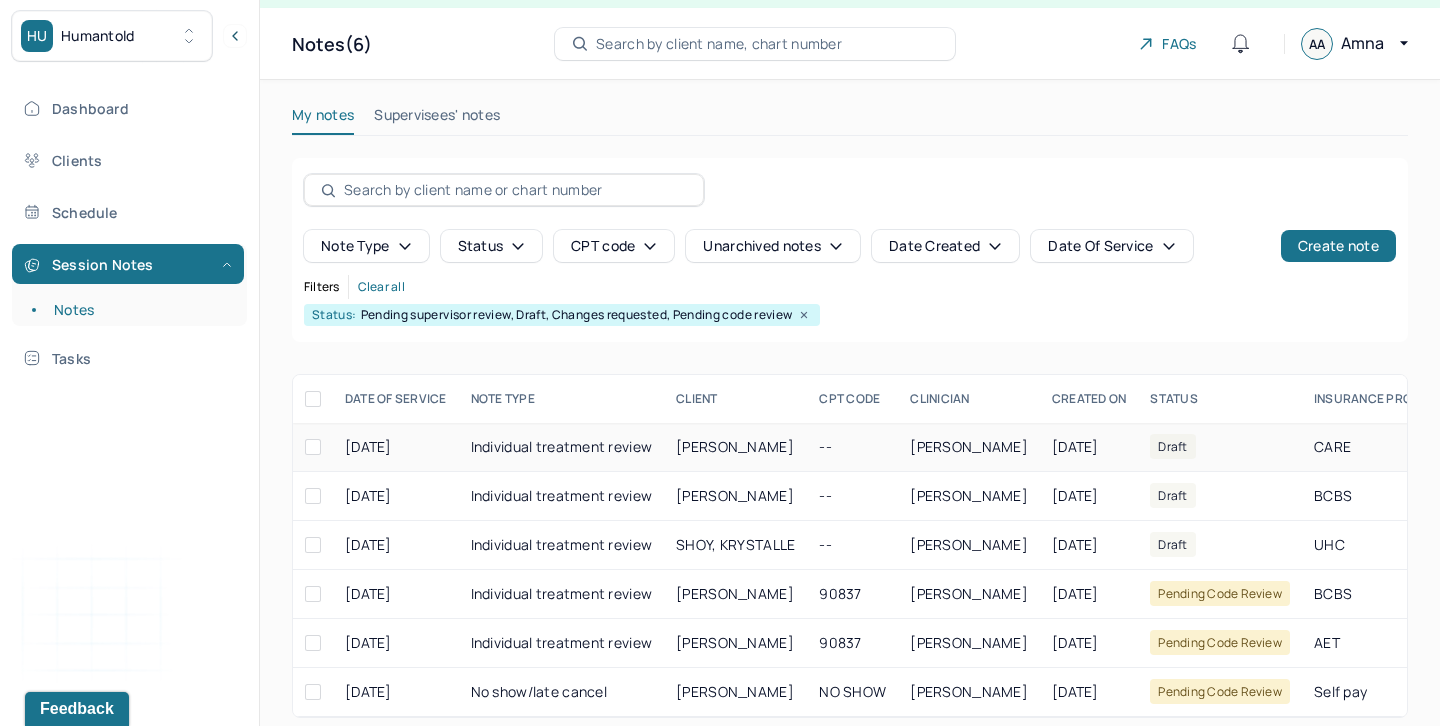click on "Individual treatment review" at bounding box center [562, 447] 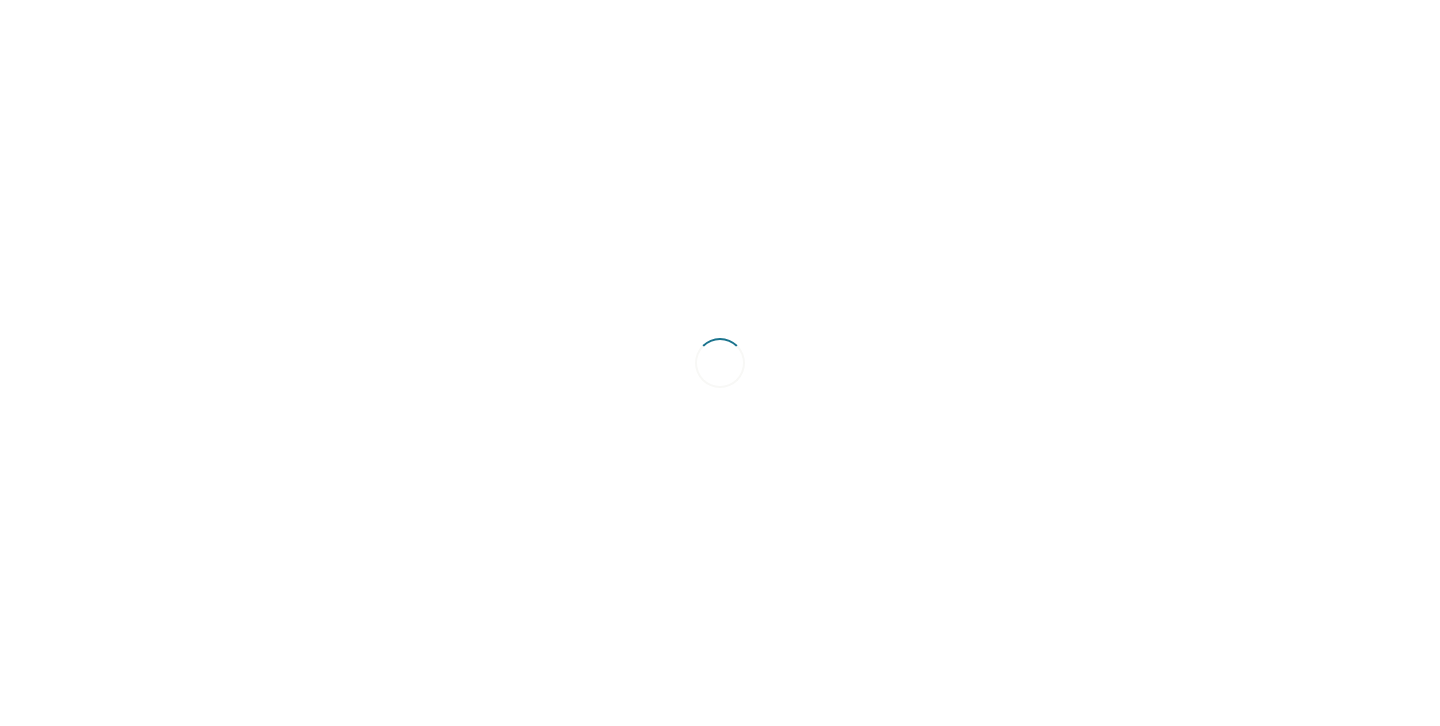 scroll, scrollTop: 0, scrollLeft: 0, axis: both 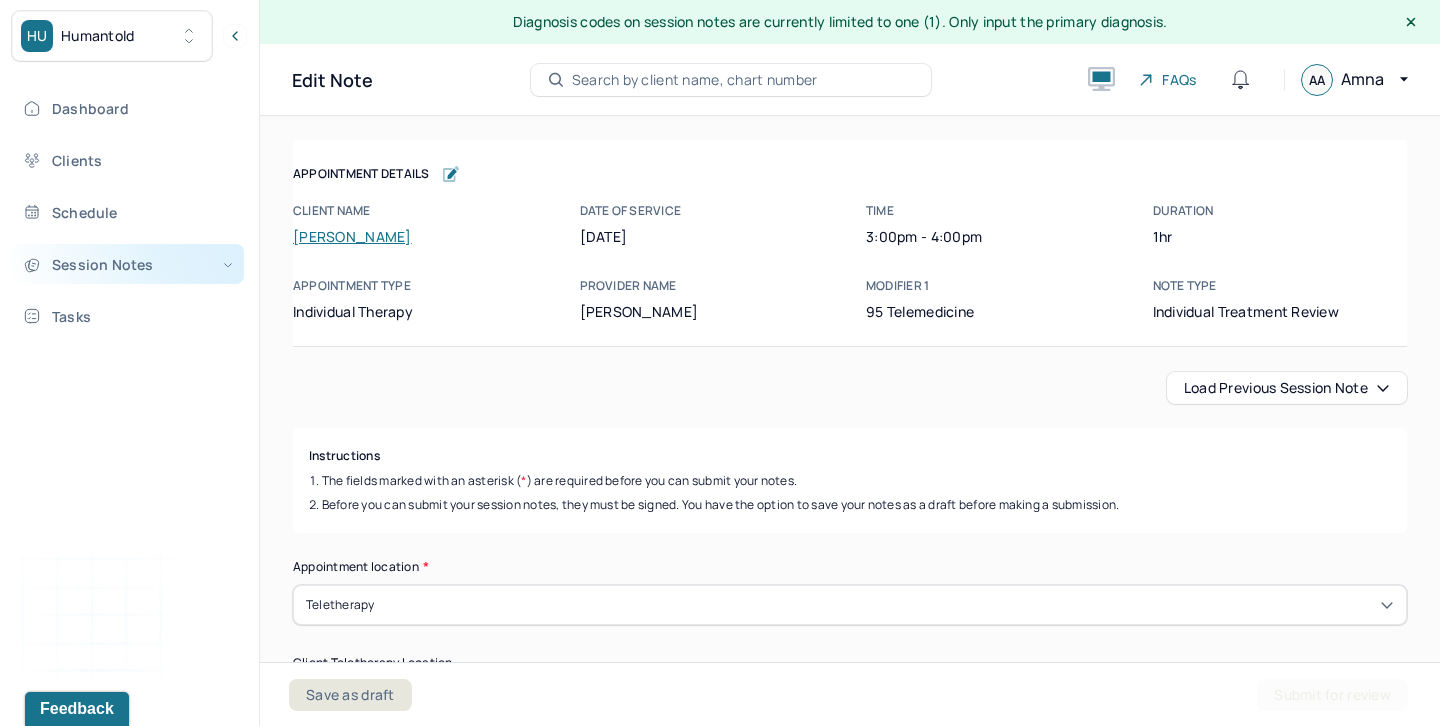 click on "Session Notes" at bounding box center [128, 264] 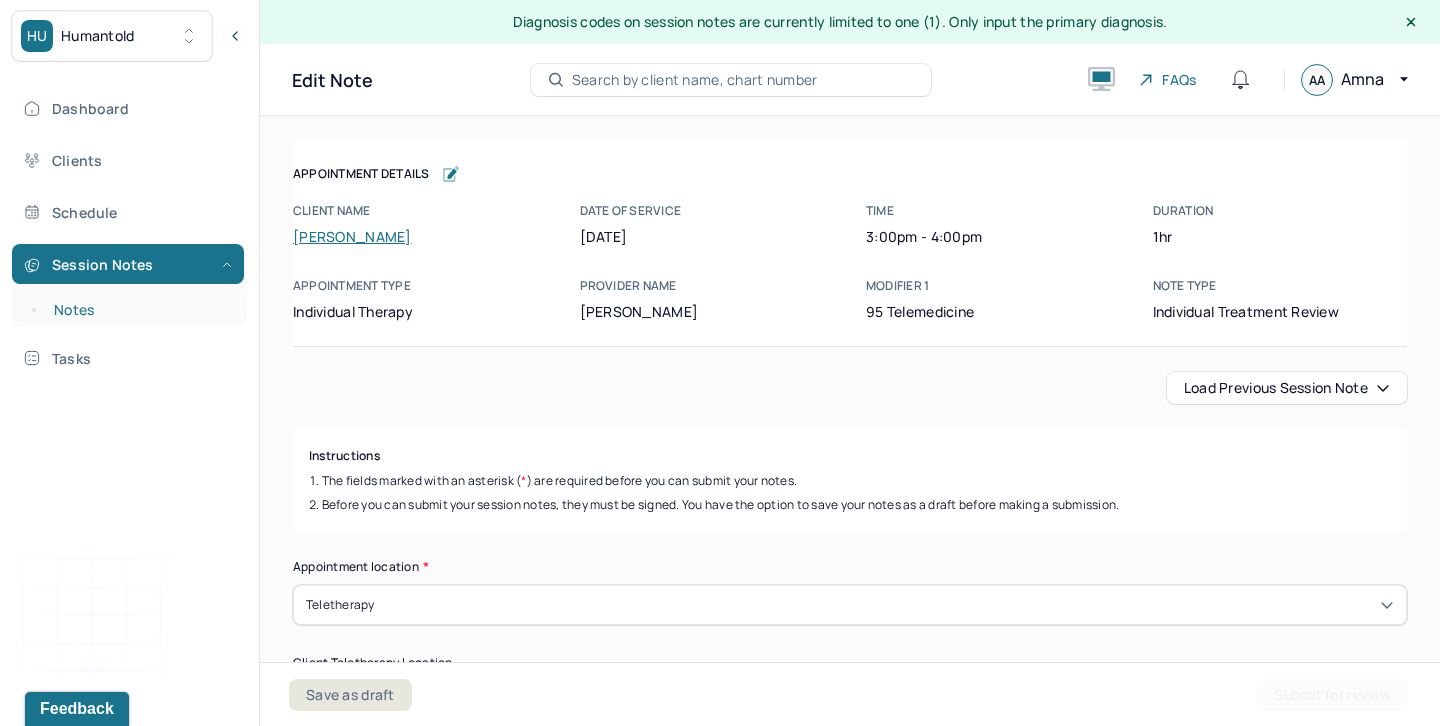 click on "Notes" at bounding box center [139, 310] 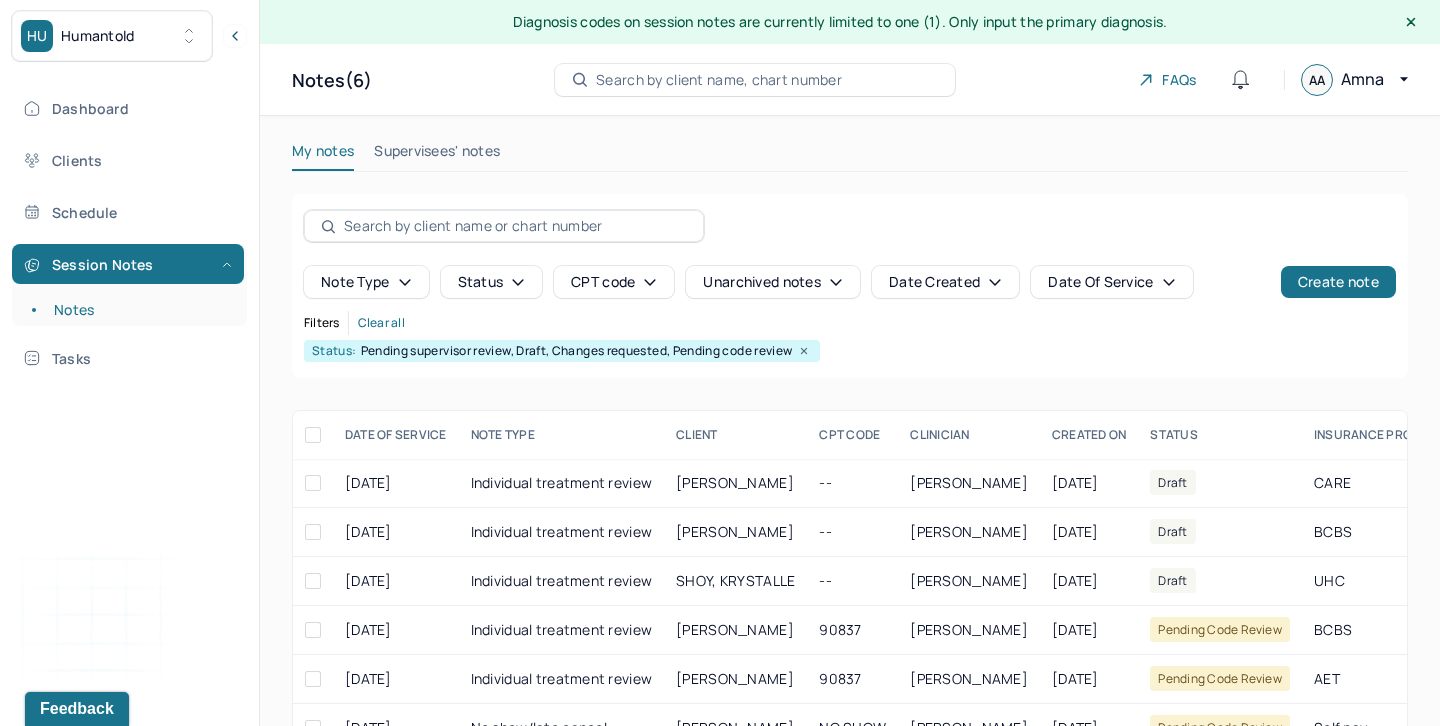 click on "Supervisees' notes" at bounding box center (437, 155) 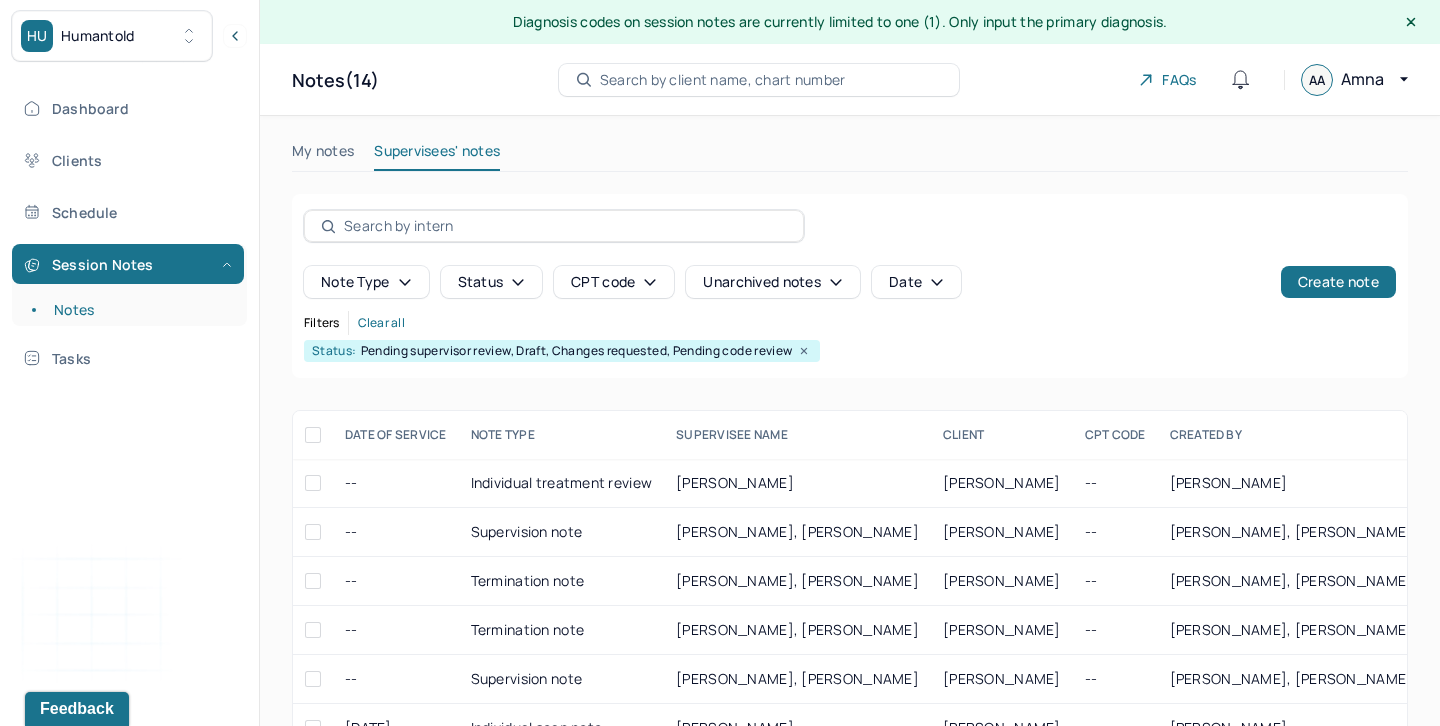scroll, scrollTop: 290, scrollLeft: 0, axis: vertical 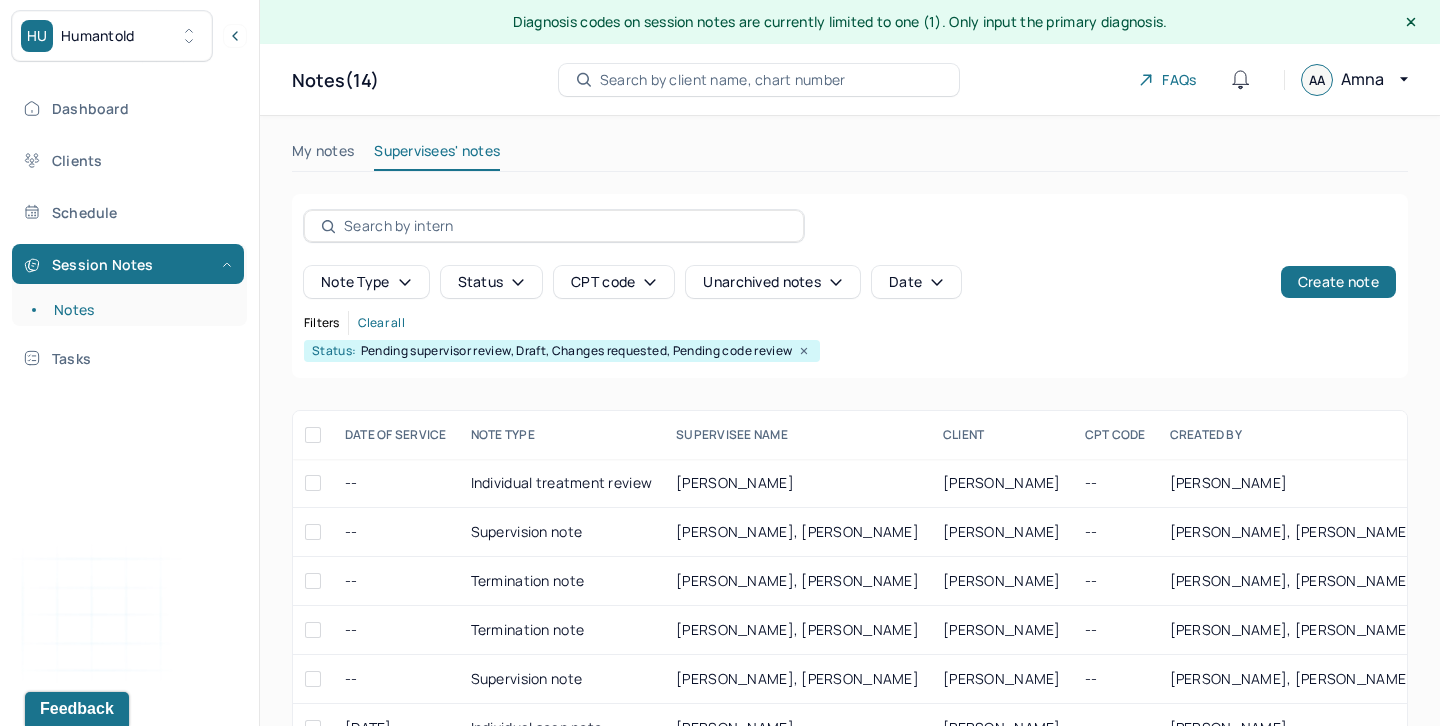 click on "My notes" at bounding box center [323, 155] 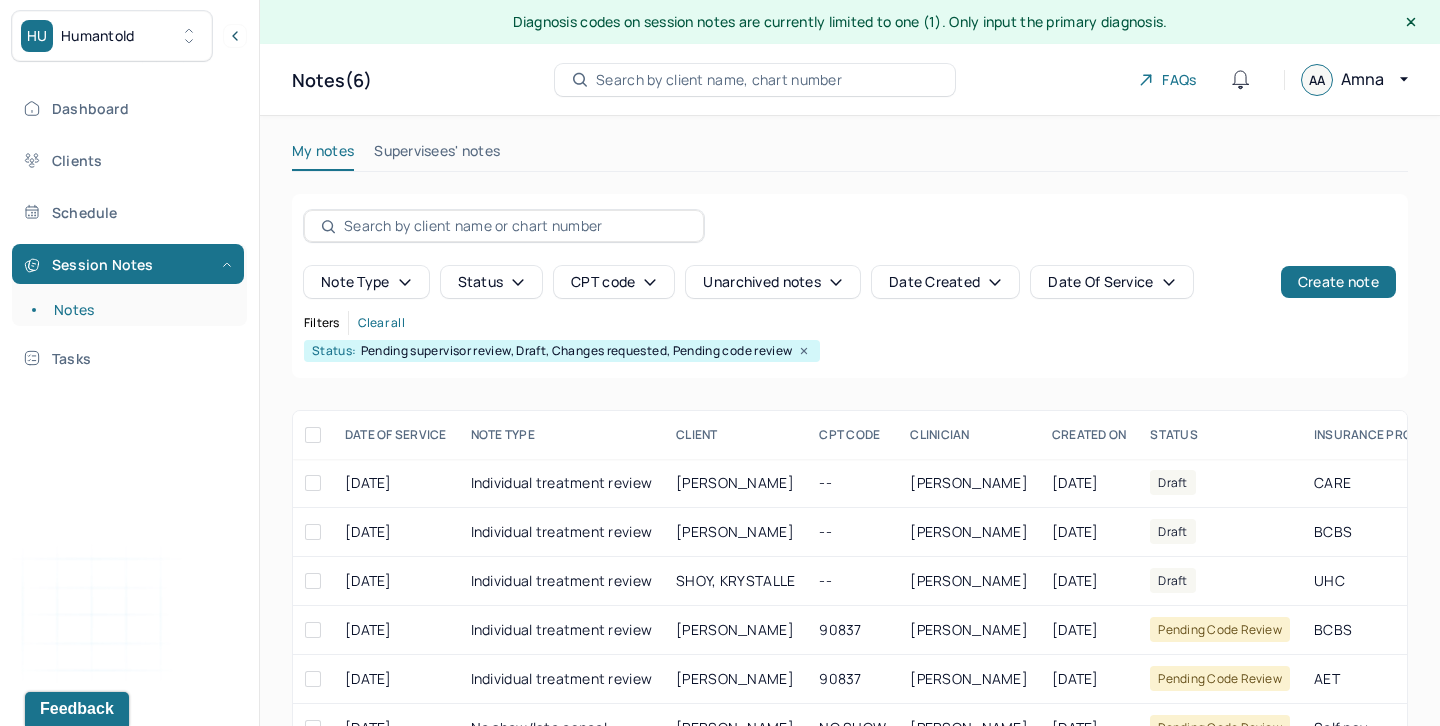scroll, scrollTop: 53, scrollLeft: 0, axis: vertical 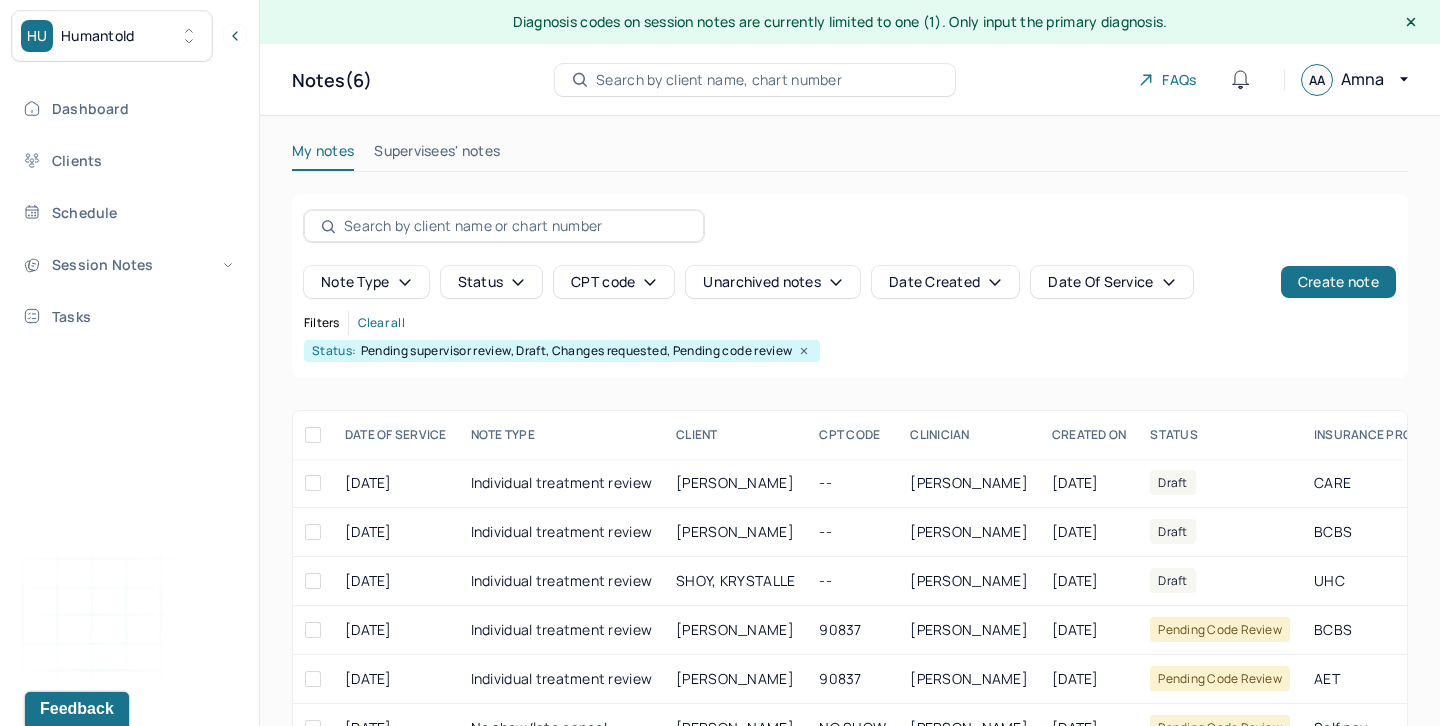 click on "My notes     Supervisees' notes     Note type     Status     CPT code     Unarchived notes     Date Created     Date Of Service     Create note   Filters   Clear all   Status: Pending supervisor review, Draft, Changes requested, Pending code review     DATE OF SERVICE NOTE TYPE CLIENT CPT CODE CLINICIAN CREATED ON STATUS INSURANCE PROVIDER [DATE] Individual treatment review [PERSON_NAME] -- [PERSON_NAME] [DATE] Draft CARE     [DATE] Individual treatment review [PERSON_NAME] -- [PERSON_NAME] [DATE] Draft BCBS     [DATE] Individual treatment review SHOY, KRYSTALLE -- [PERSON_NAME] [DATE] Draft UHC     [DATE] Individual treatment review [PERSON_NAME] 90837 [PERSON_NAME] [DATE] Pending code review BCBS     [DATE] Individual treatment review [PERSON_NAME] 90837 [PERSON_NAME] [DATE] Pending code review AET     [DATE] No show/late cancel [PERSON_NAME] NO SHOW [PERSON_NAME] [DATE] Pending code review Self pay     [PERSON_NAME] Draft       [DATE] Provider:" at bounding box center [850, 447] 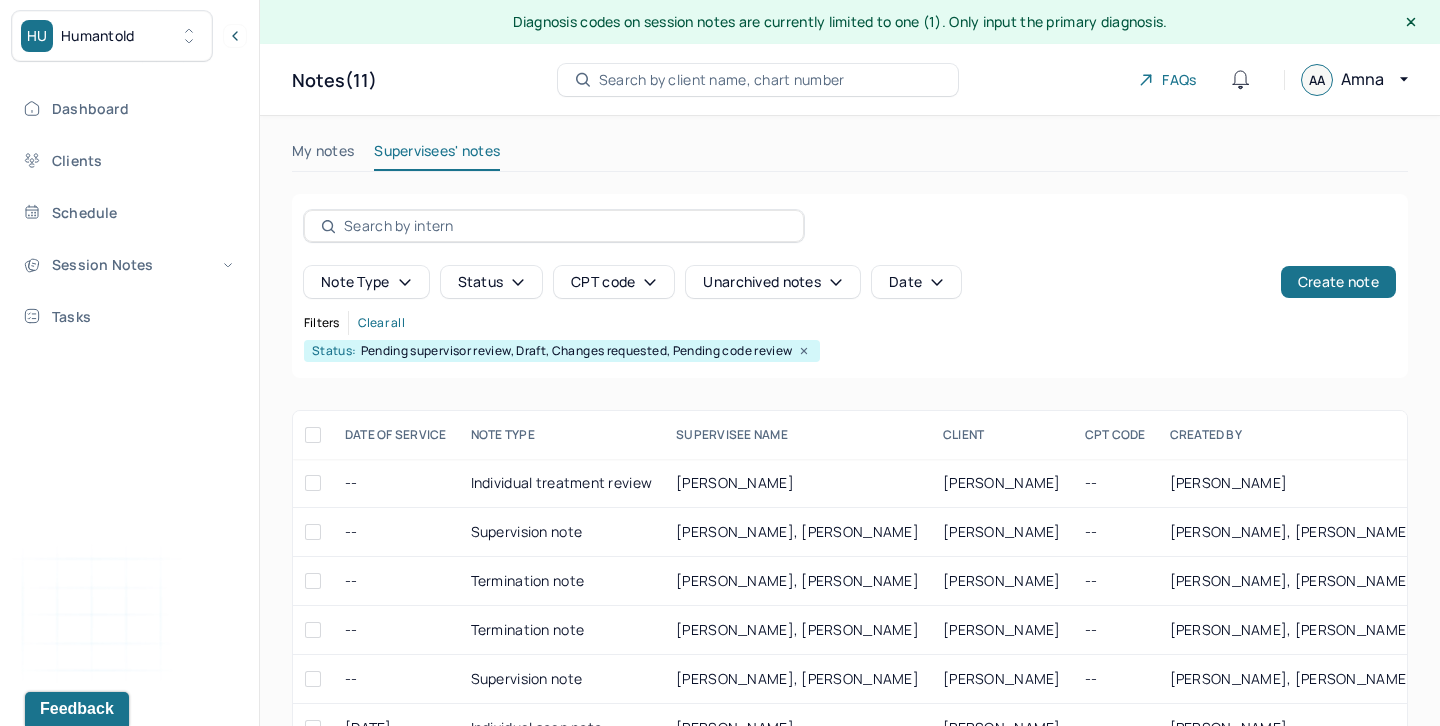 scroll, scrollTop: 8, scrollLeft: 0, axis: vertical 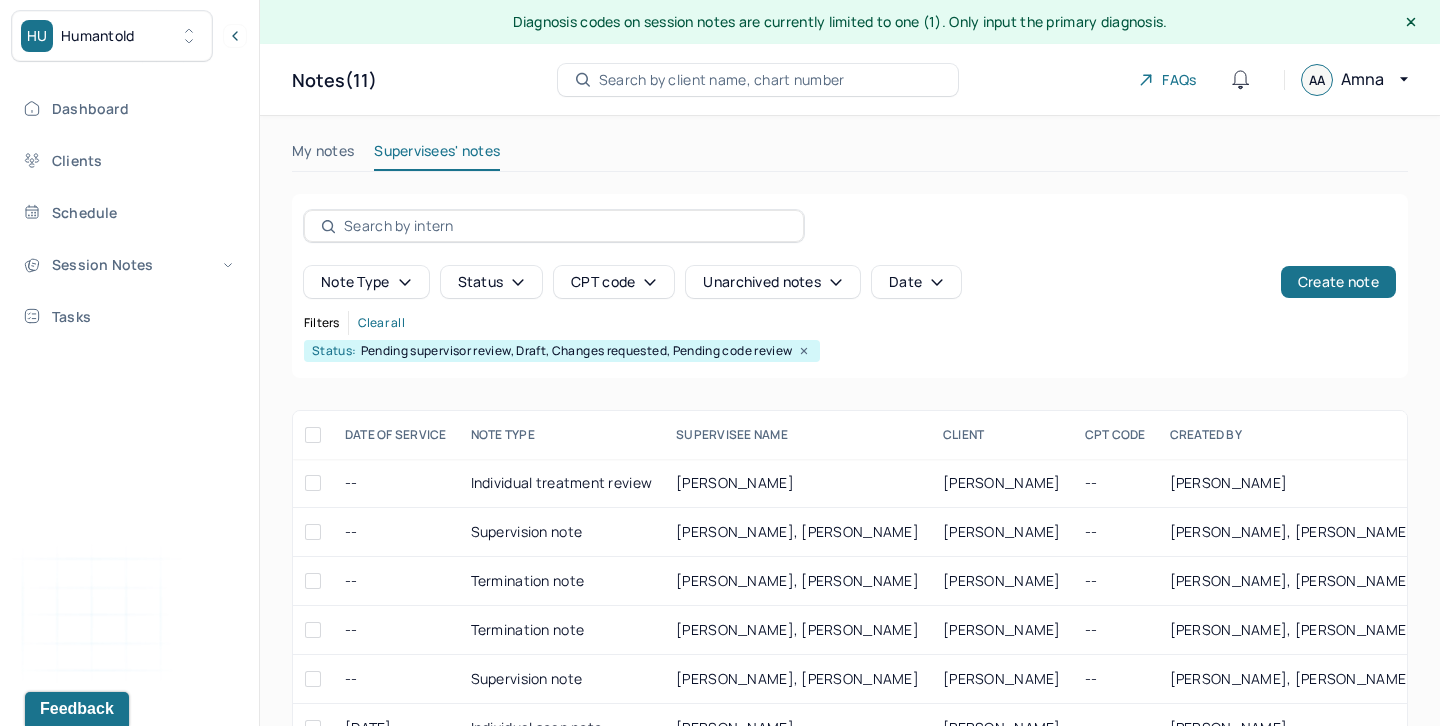 click on "My notes" at bounding box center [323, 155] 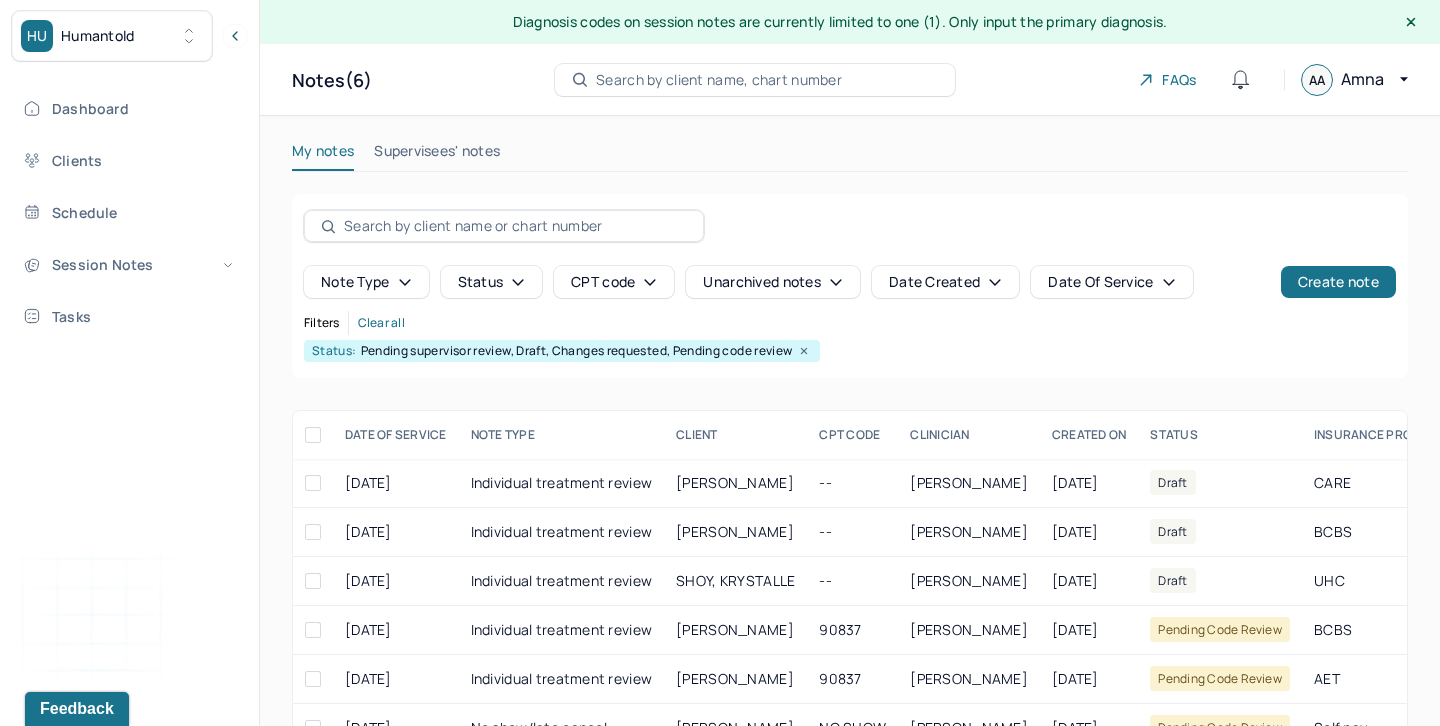scroll, scrollTop: 53, scrollLeft: 0, axis: vertical 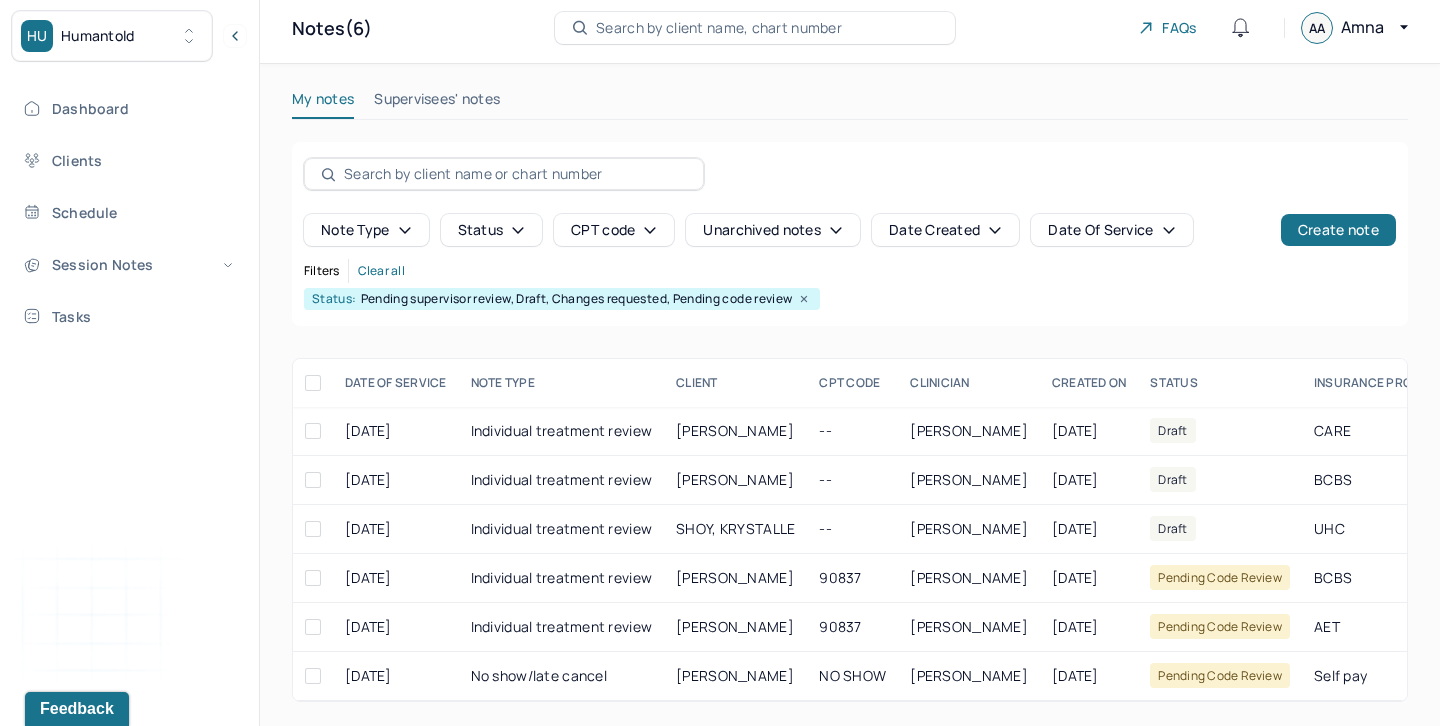 click on "Supervisees' notes" at bounding box center [437, 103] 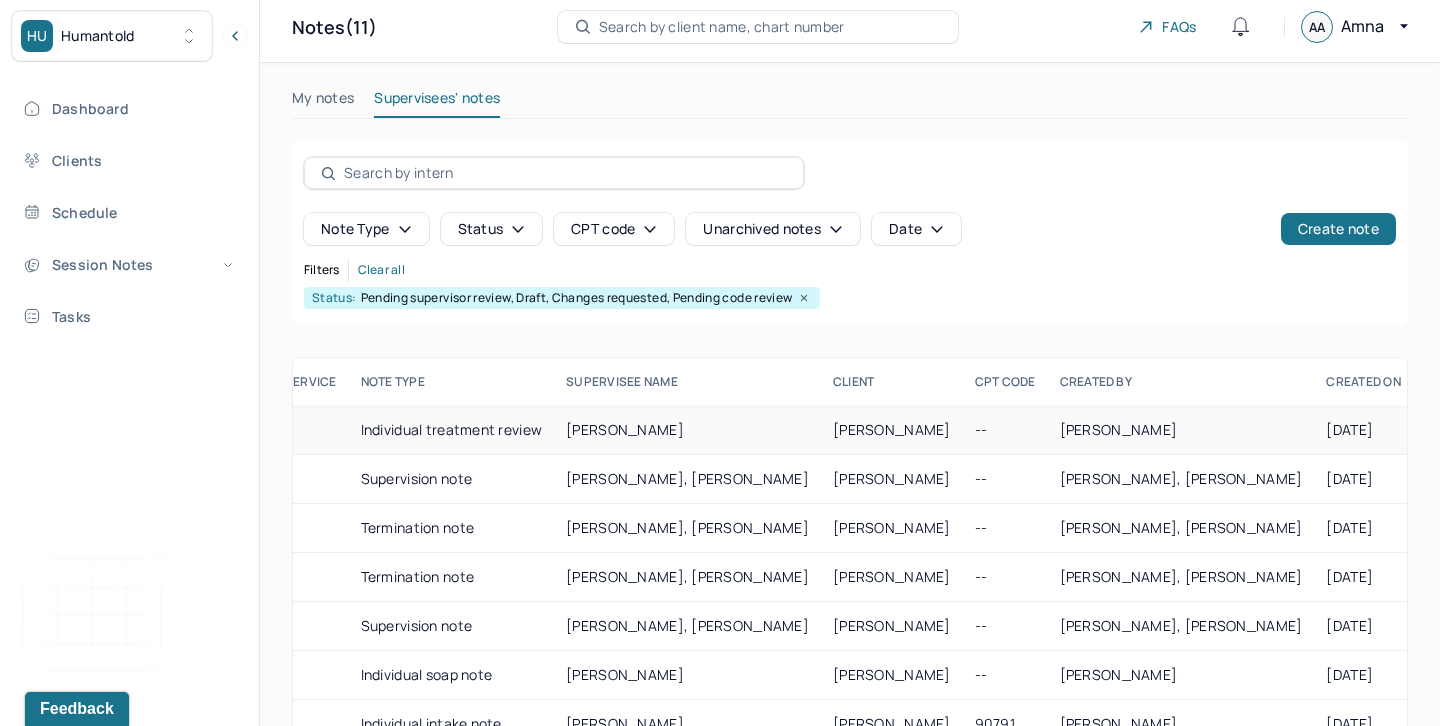 scroll, scrollTop: 8, scrollLeft: 110, axis: both 